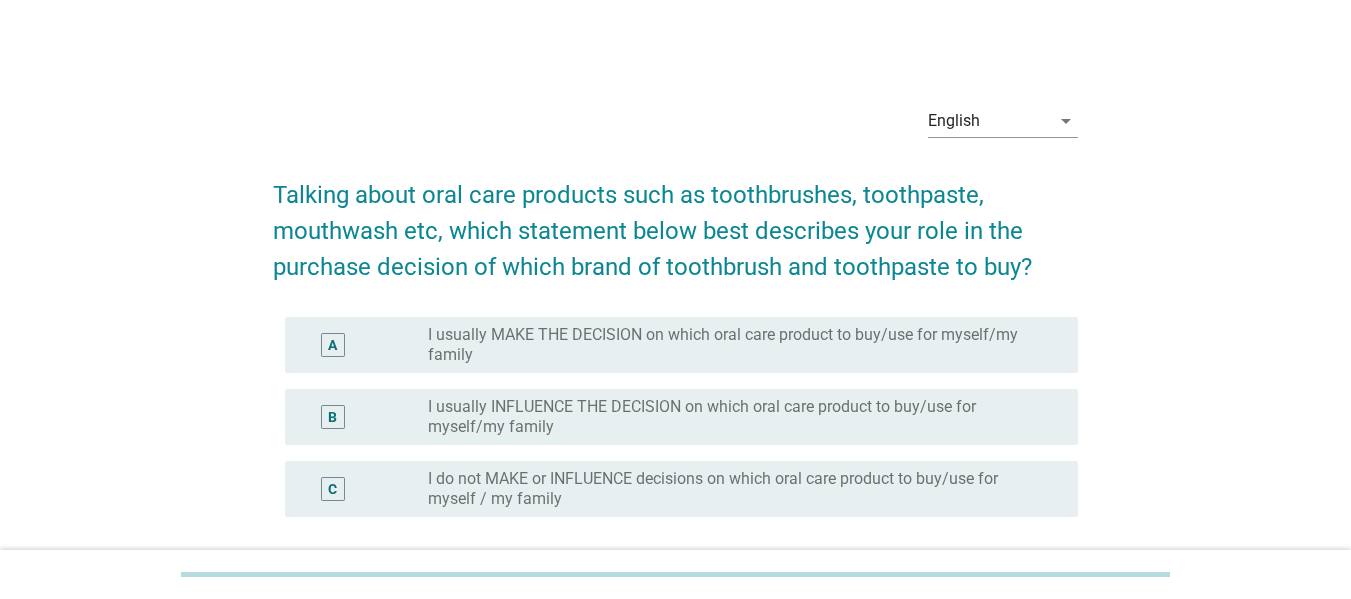 scroll, scrollTop: 0, scrollLeft: 0, axis: both 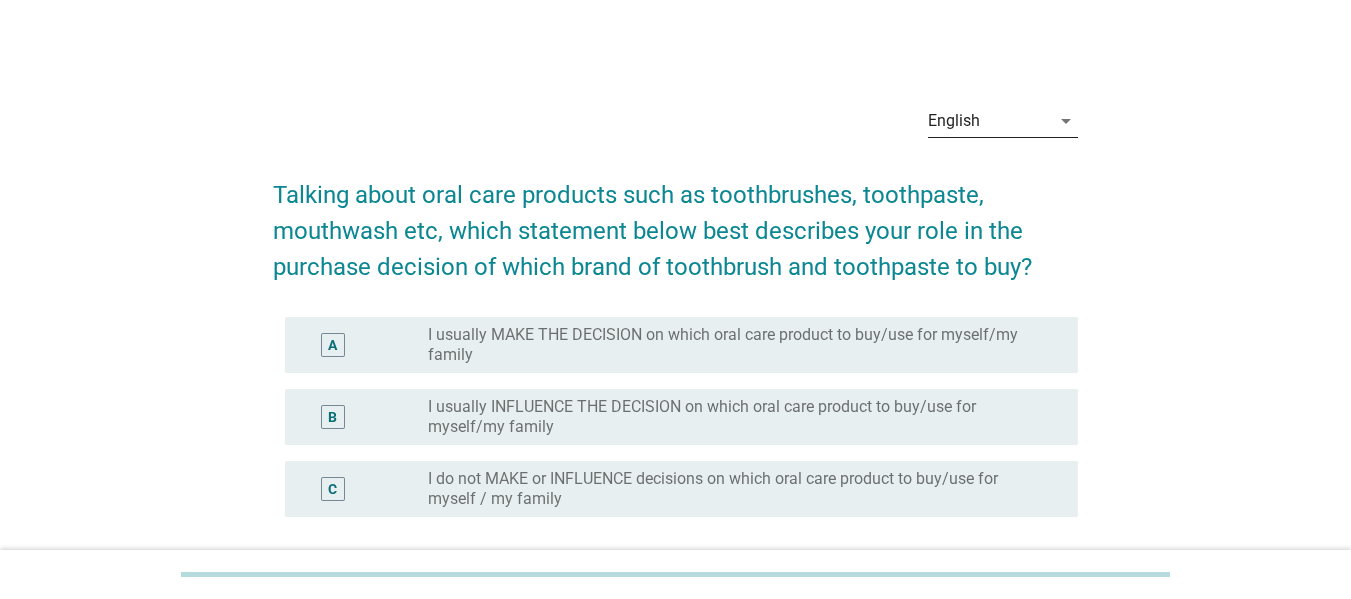 click on "arrow_drop_down" at bounding box center (1064, 121) 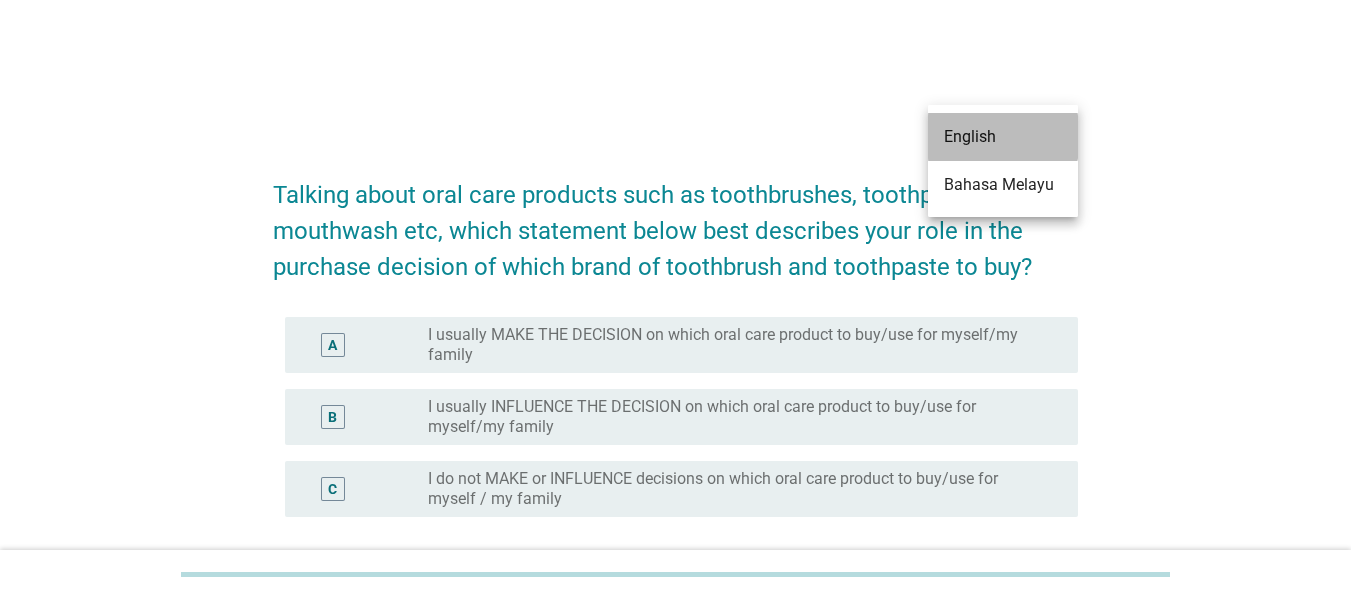 click on "English" at bounding box center [1003, 137] 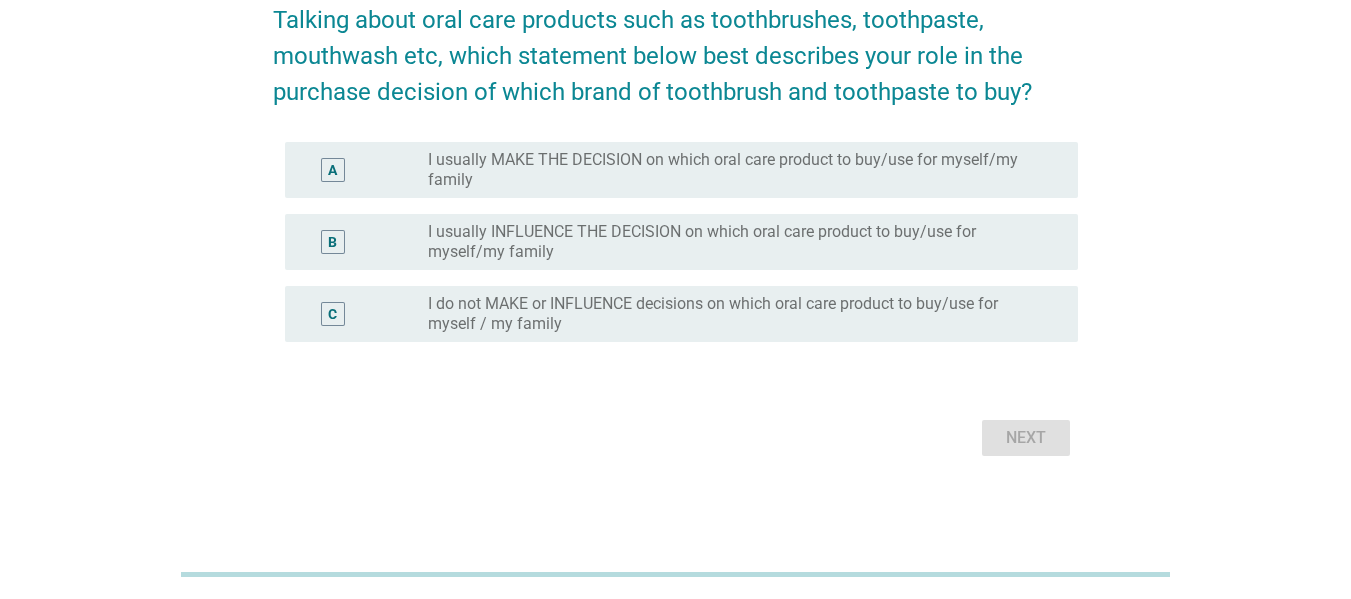 scroll, scrollTop: 0, scrollLeft: 0, axis: both 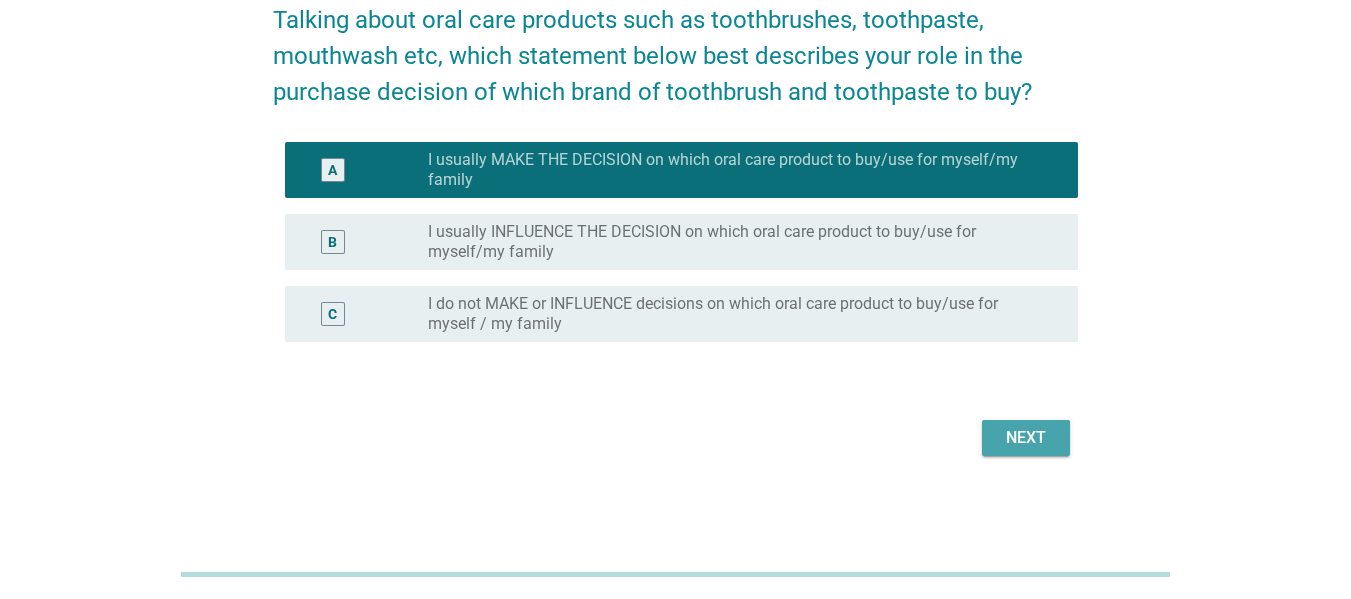 click on "Next" at bounding box center (1026, 438) 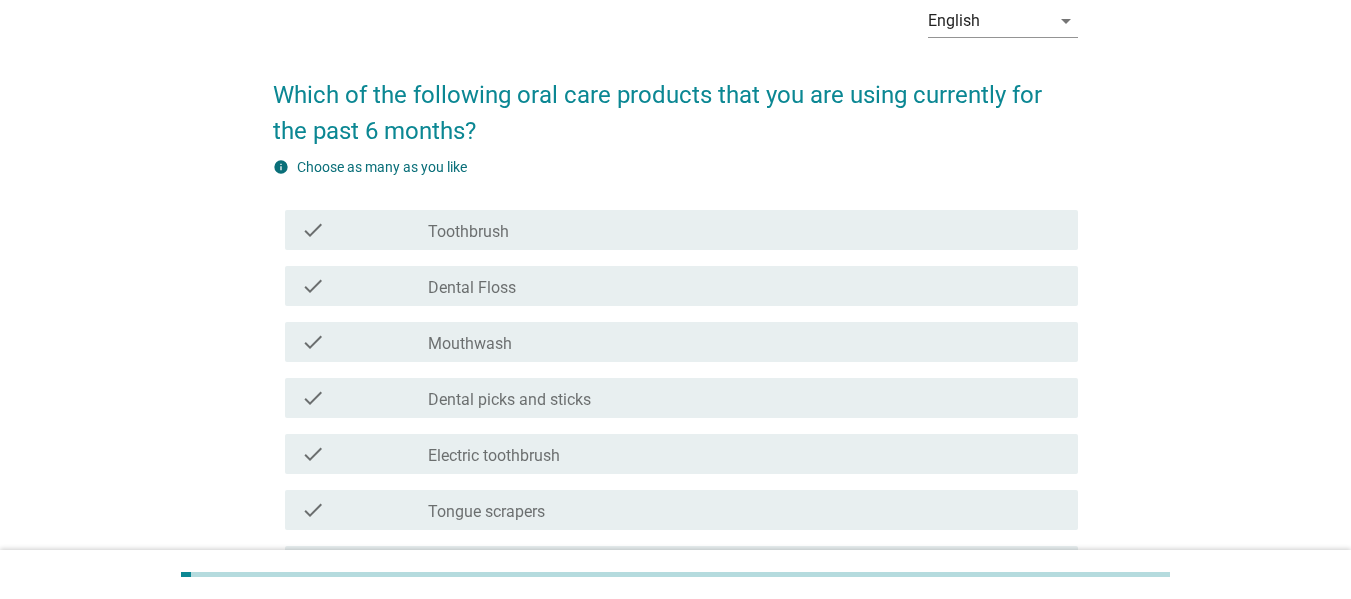 scroll, scrollTop: 200, scrollLeft: 0, axis: vertical 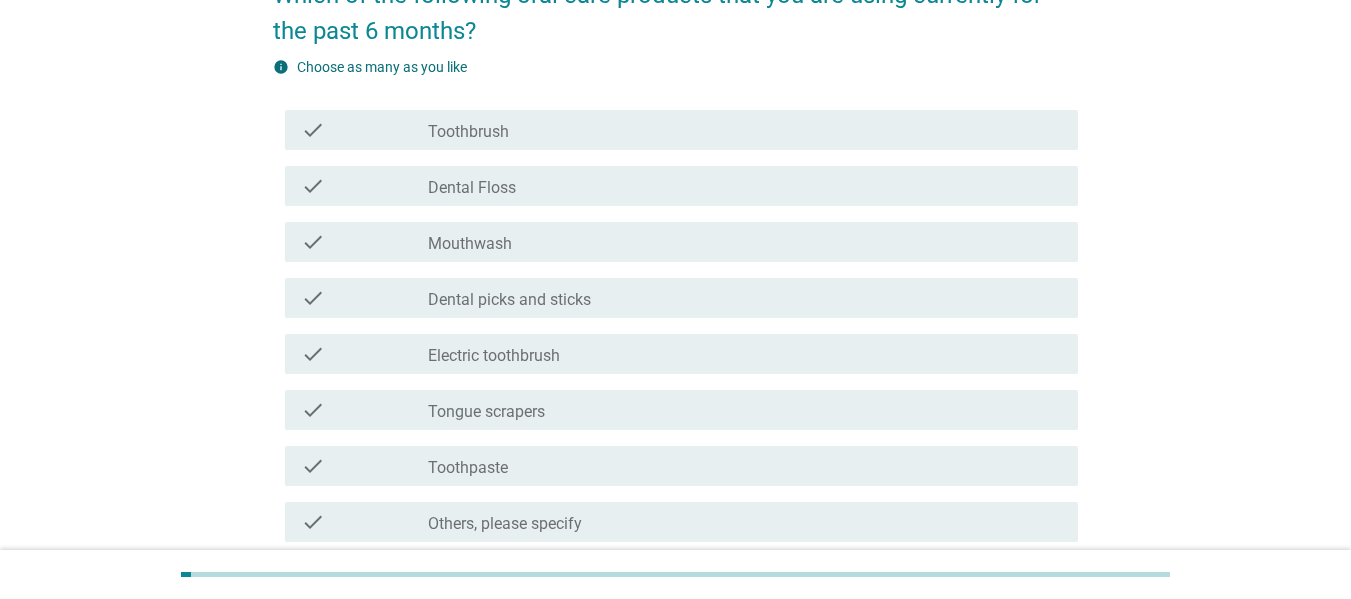 click on "check_box_outline_blank Toothbrush" at bounding box center (745, 130) 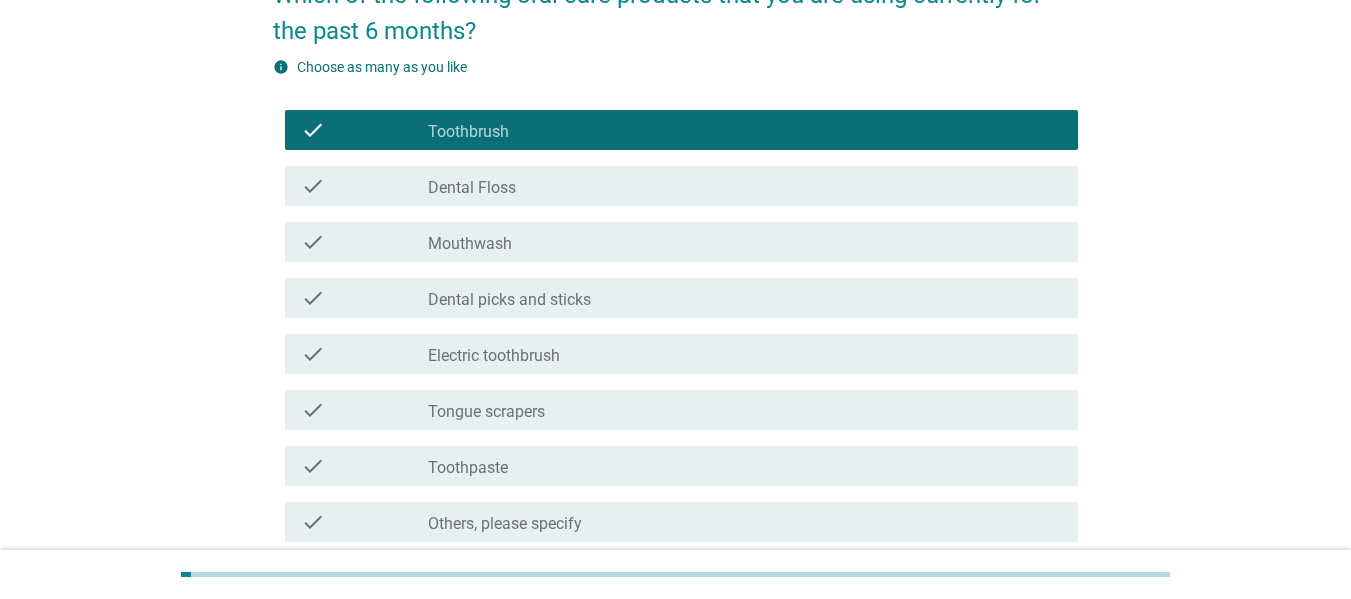 click on "check_box_outline_blank Dental Floss" at bounding box center (745, 186) 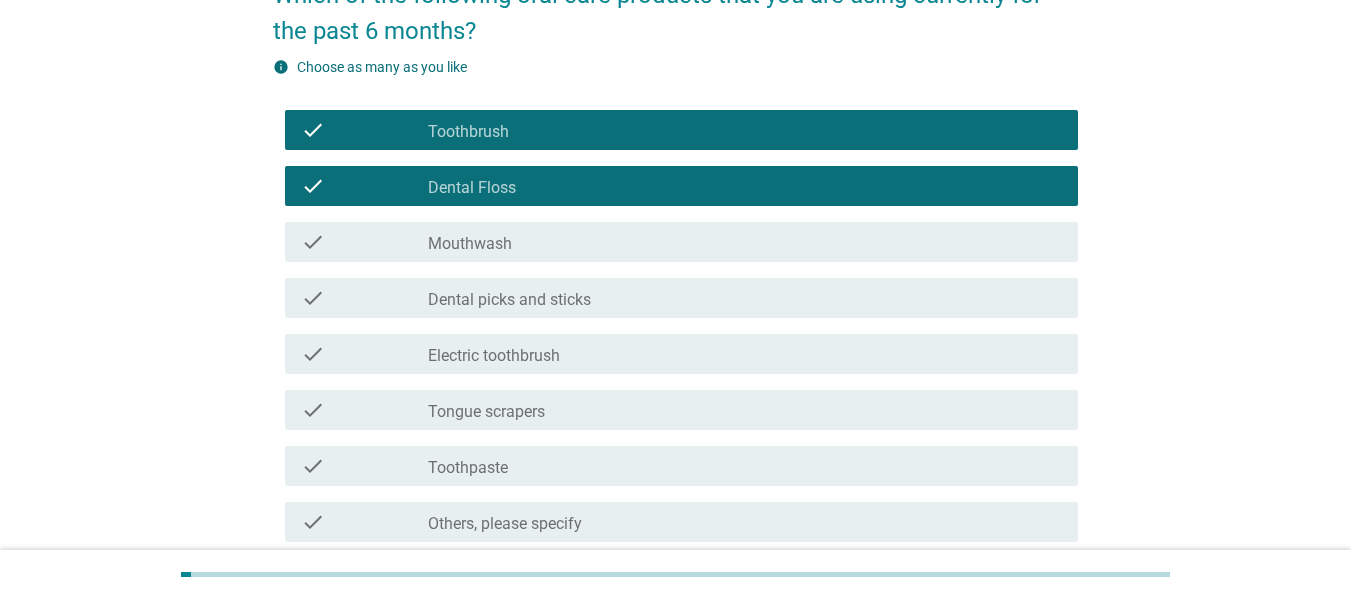 scroll, scrollTop: 300, scrollLeft: 0, axis: vertical 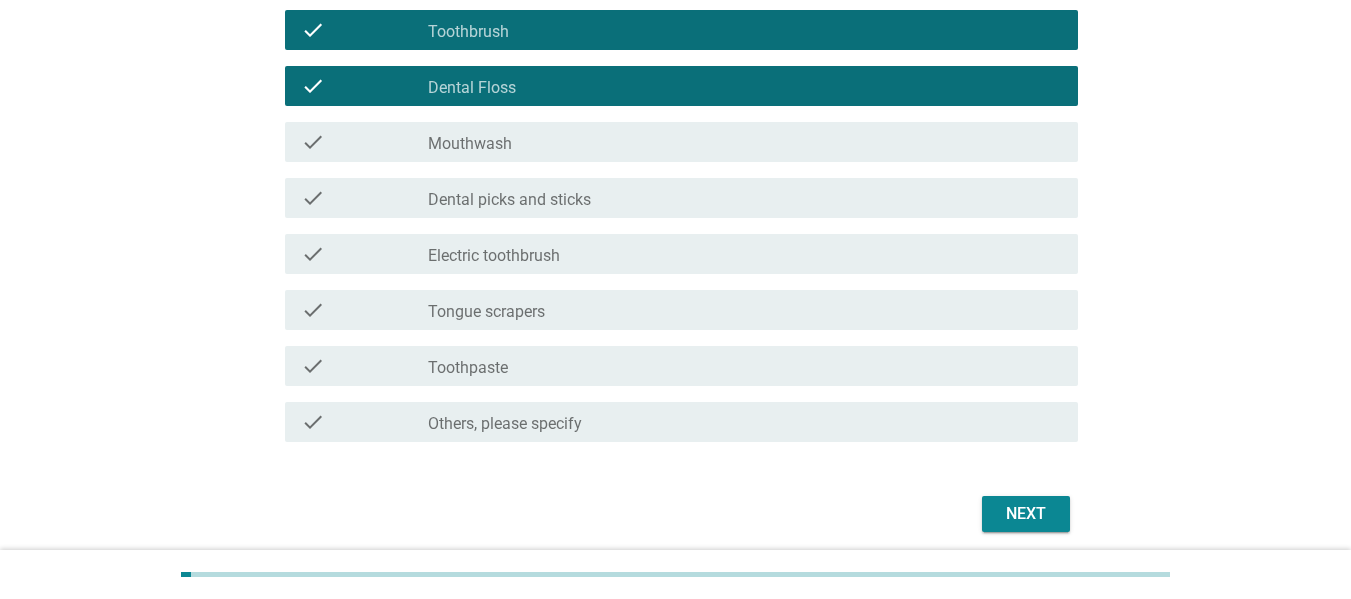 click on "Next" at bounding box center [1026, 514] 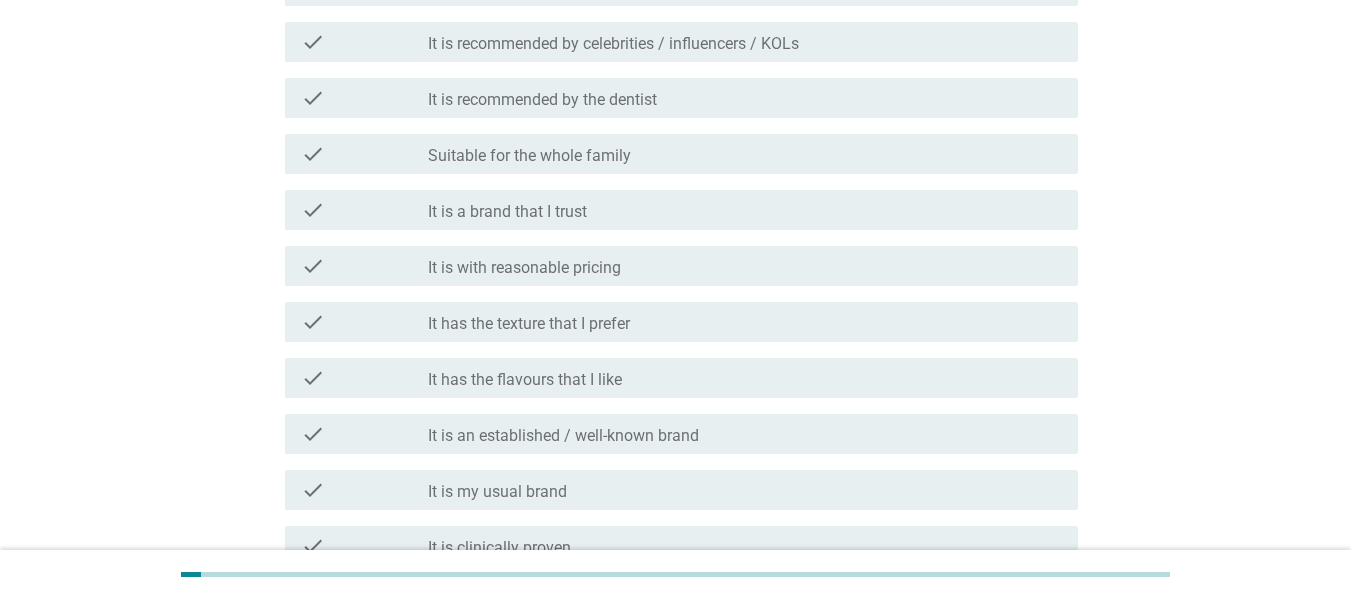 scroll, scrollTop: 700, scrollLeft: 0, axis: vertical 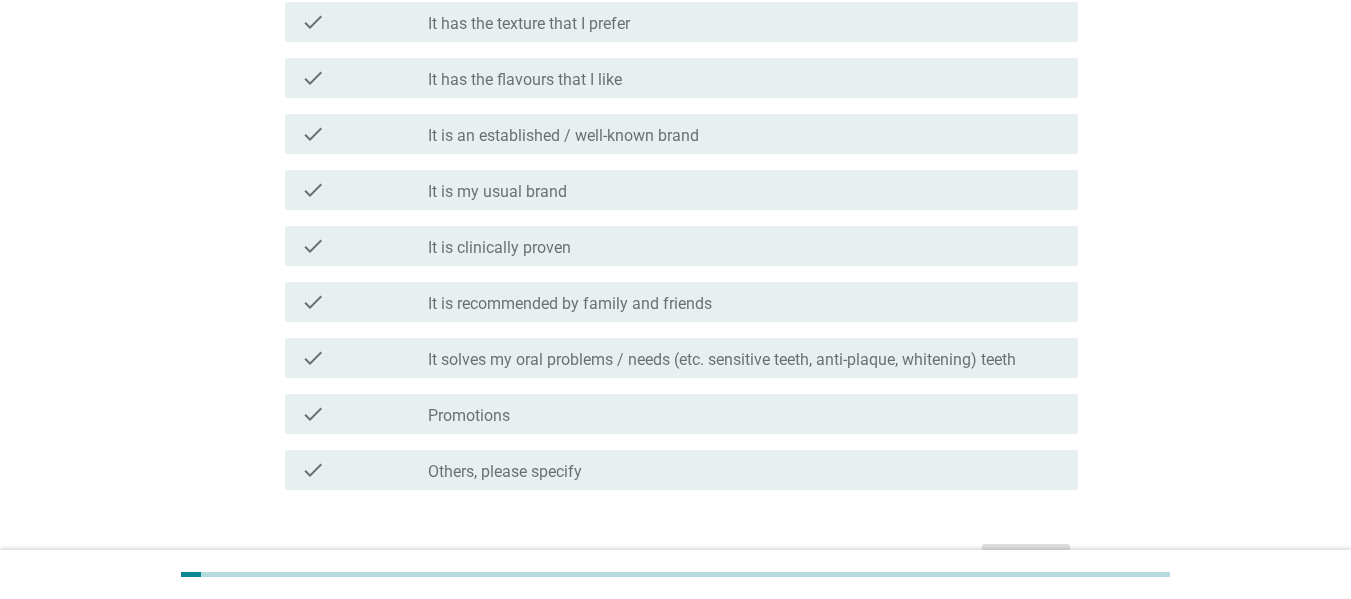 click on "Others, please specify" at bounding box center [505, 472] 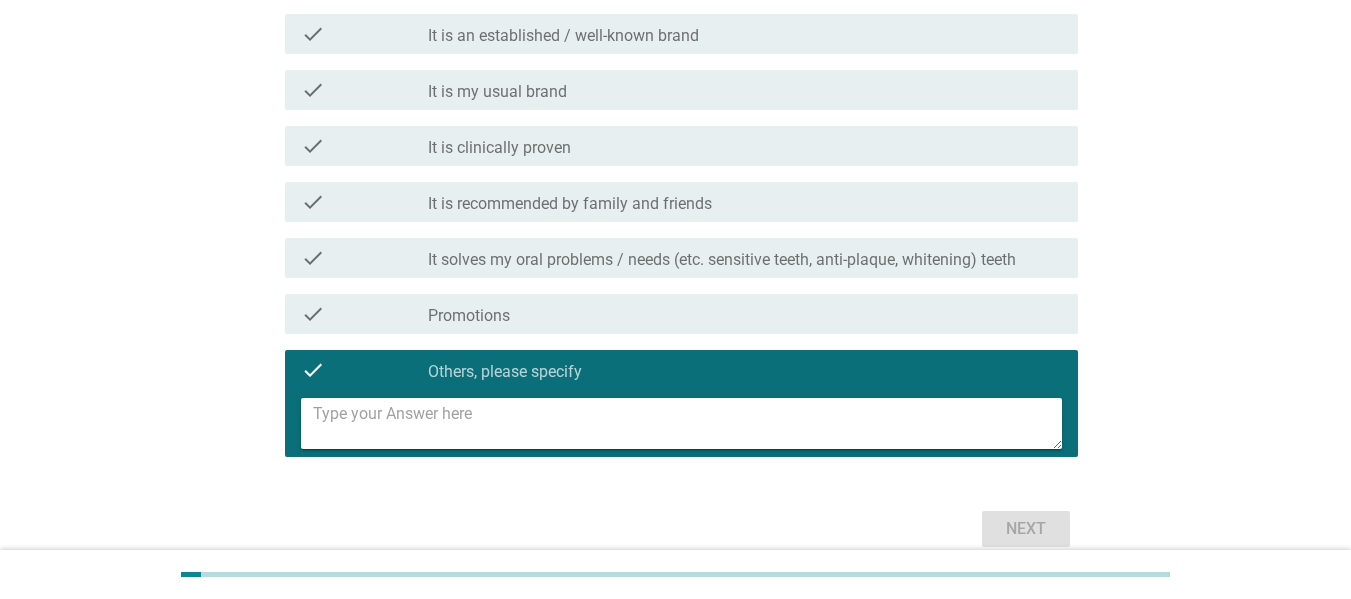 scroll, scrollTop: 891, scrollLeft: 0, axis: vertical 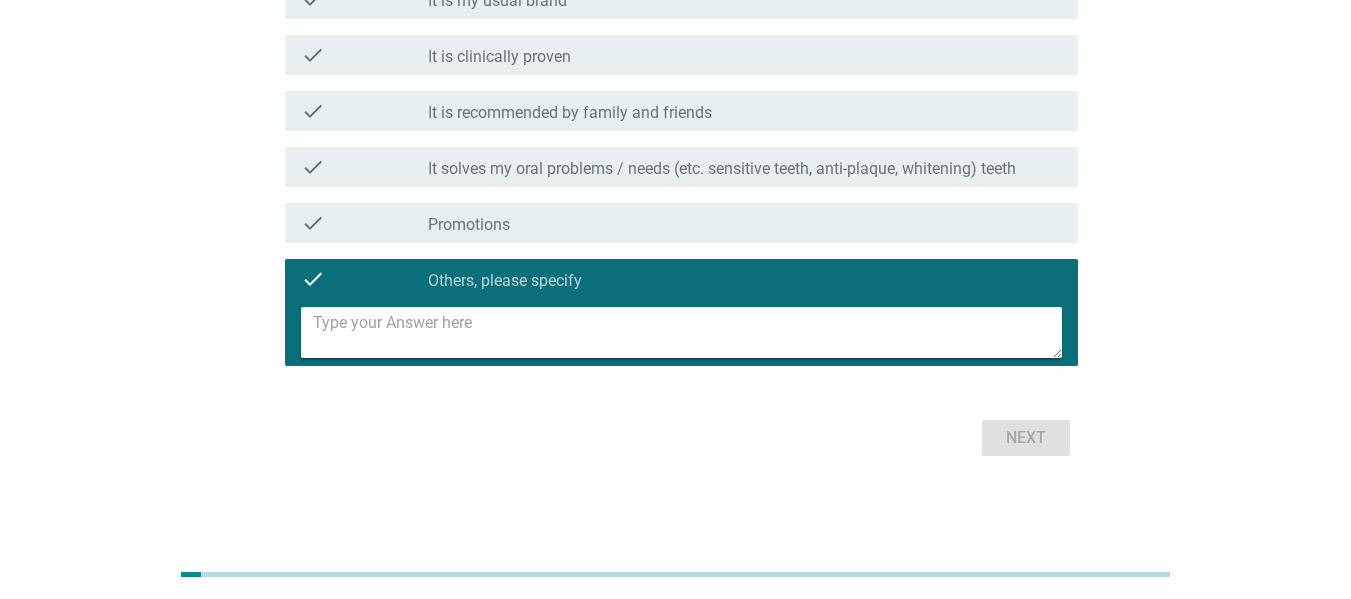 click at bounding box center (681, 332) 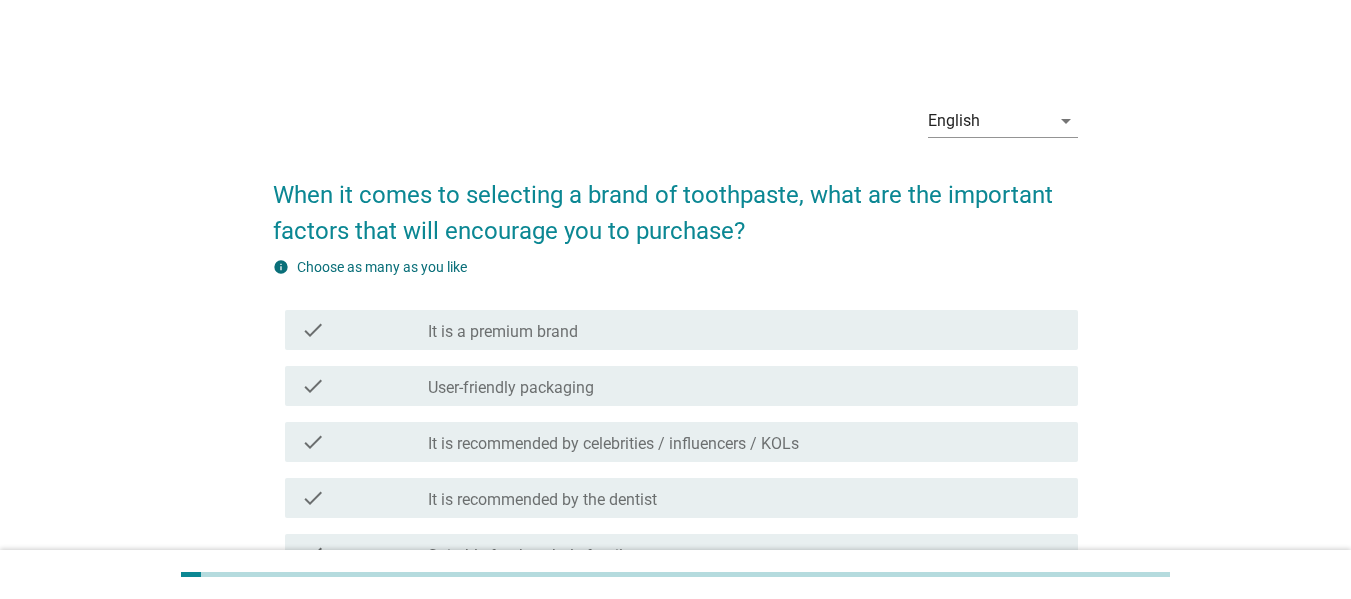 scroll, scrollTop: 300, scrollLeft: 0, axis: vertical 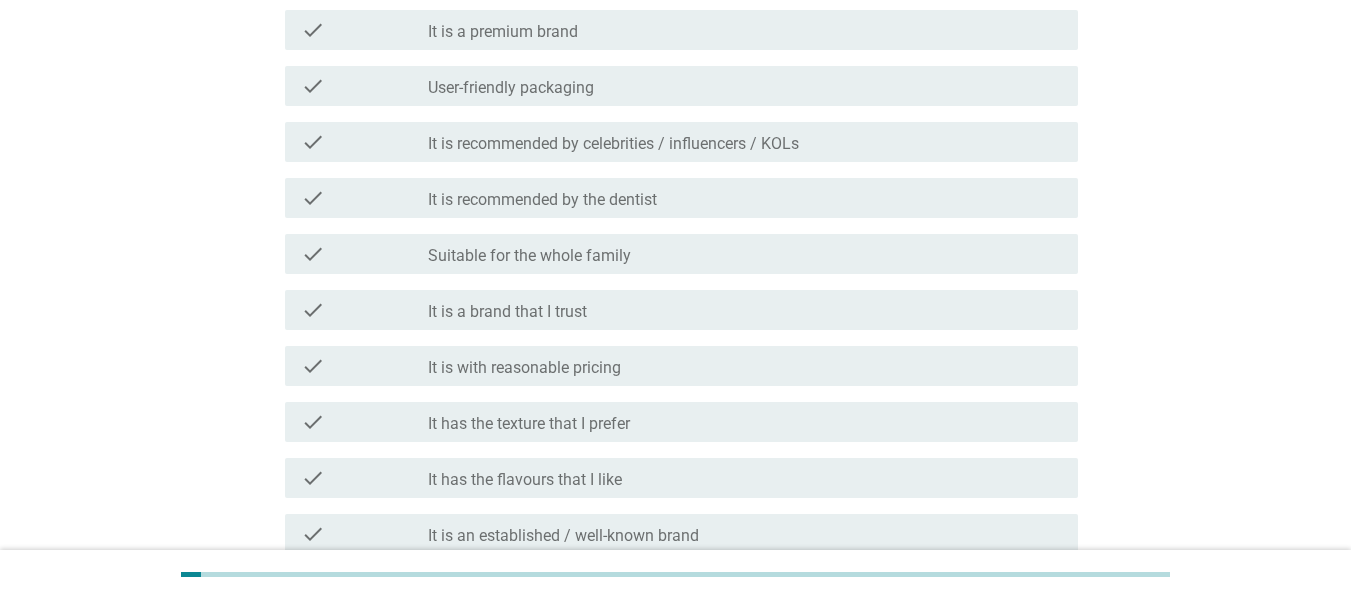 type on "N/A" 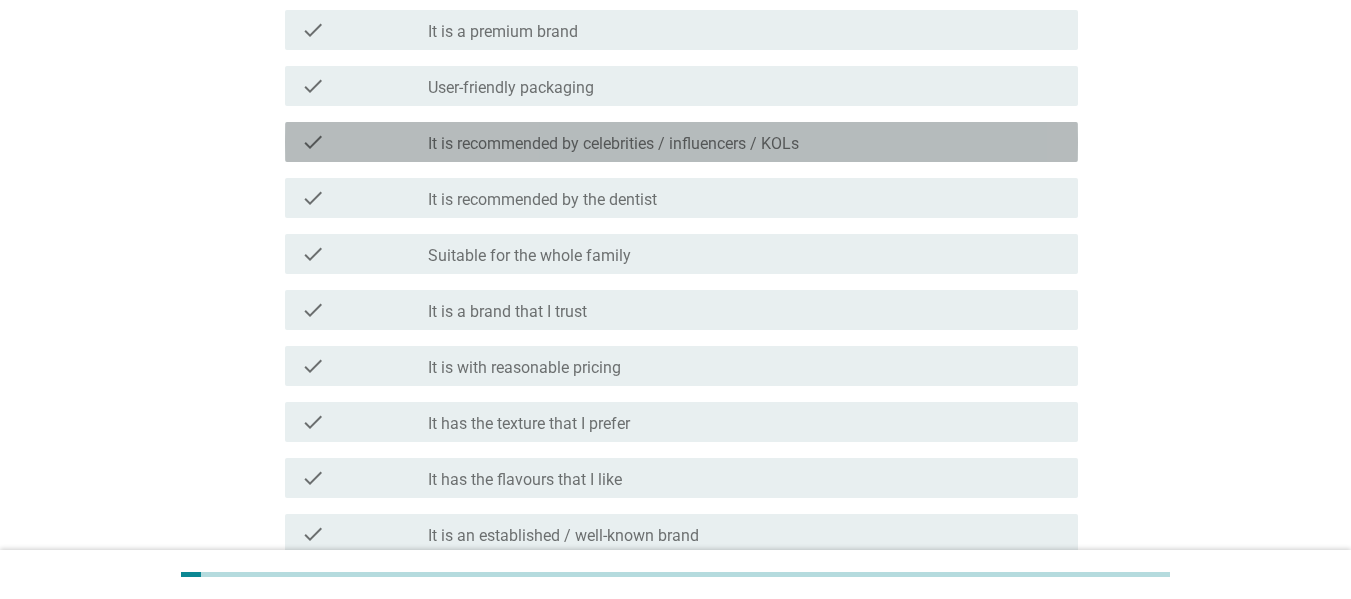 click on "It is recommended by celebrities / influencers / KOLs" at bounding box center (613, 144) 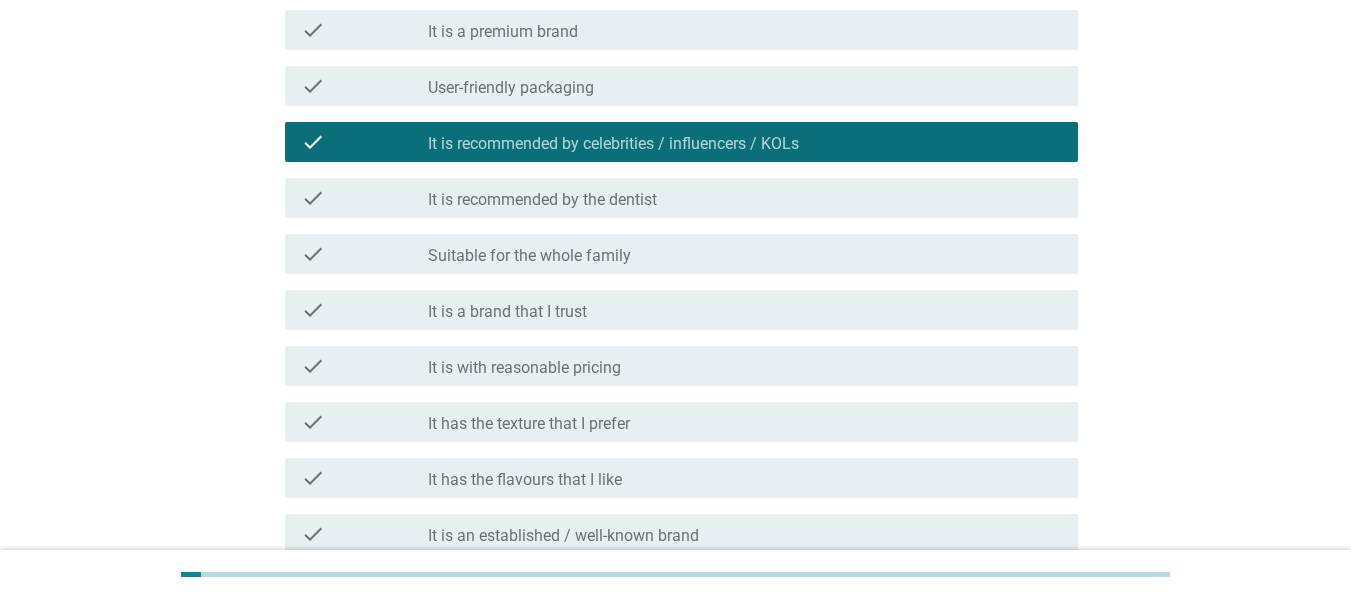 click on "It is recommended by celebrities / influencers / KOLs" at bounding box center [613, 144] 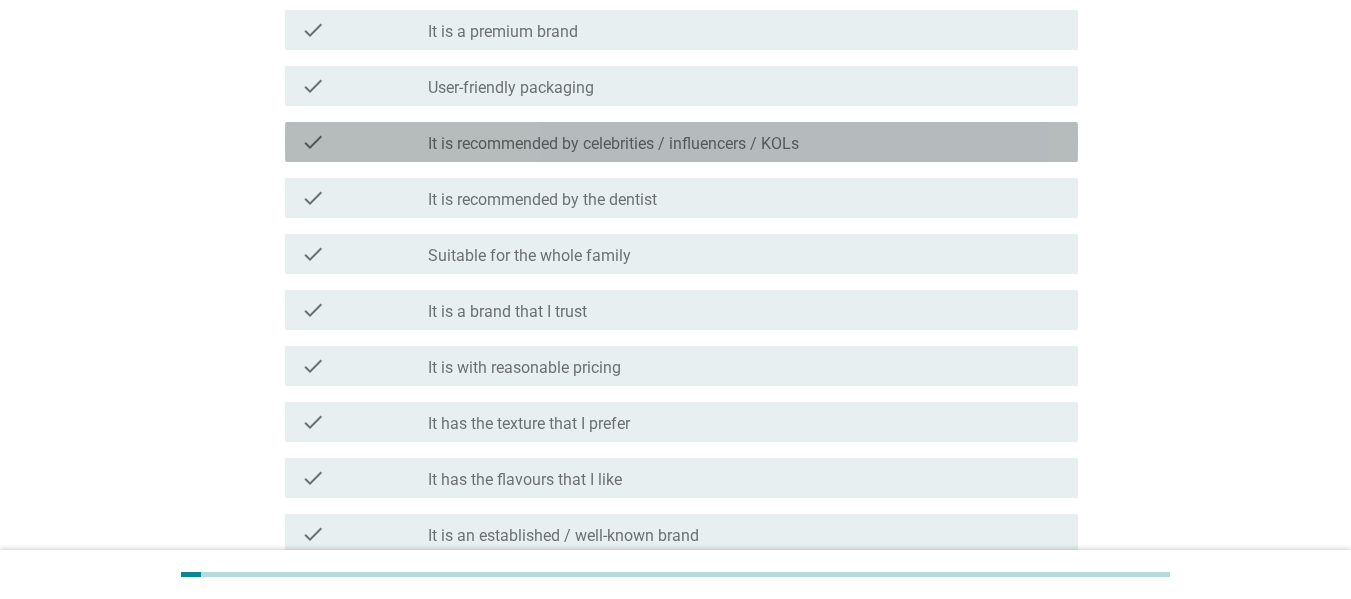 click on "check_box_outline_blank It is recommended by the dentist" at bounding box center [745, 198] 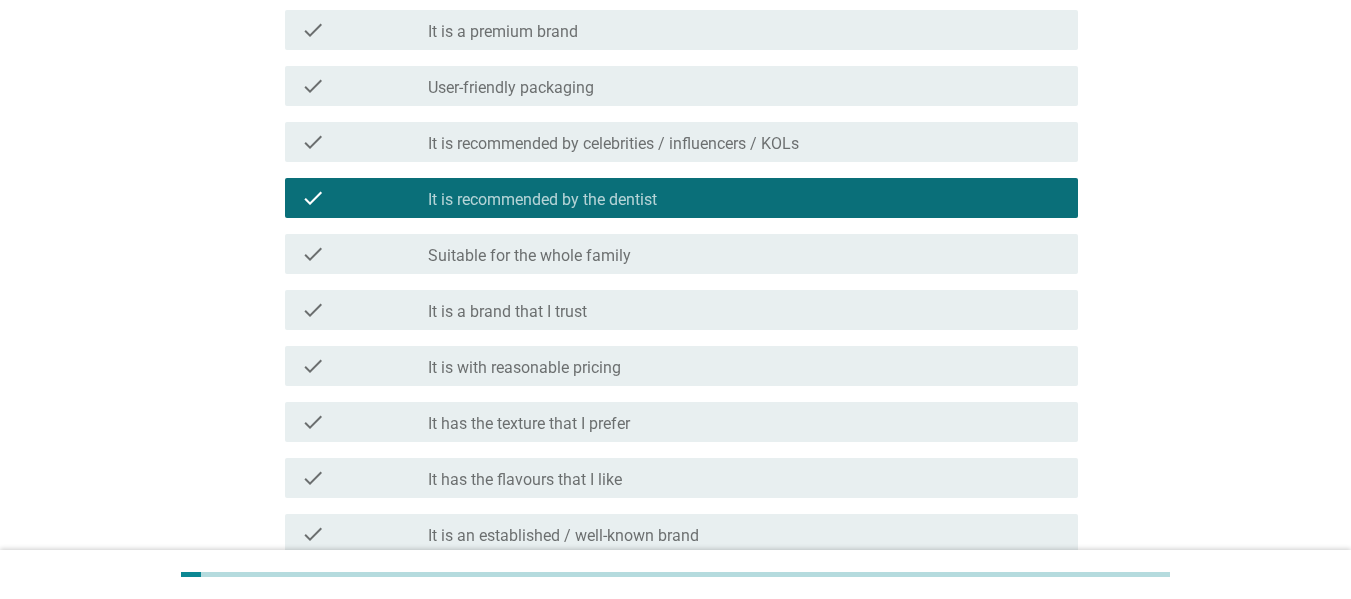 click on "Suitable for the whole family" at bounding box center (529, 256) 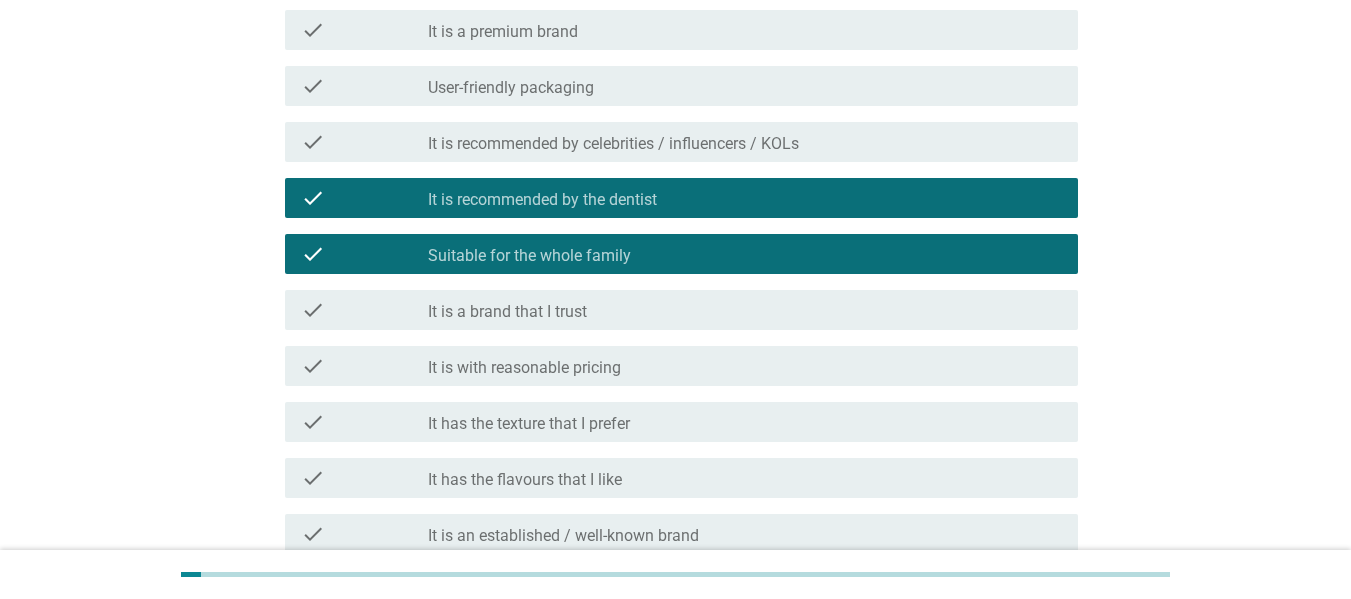click on "check Suitable for the whole family" at bounding box center [745, 254] 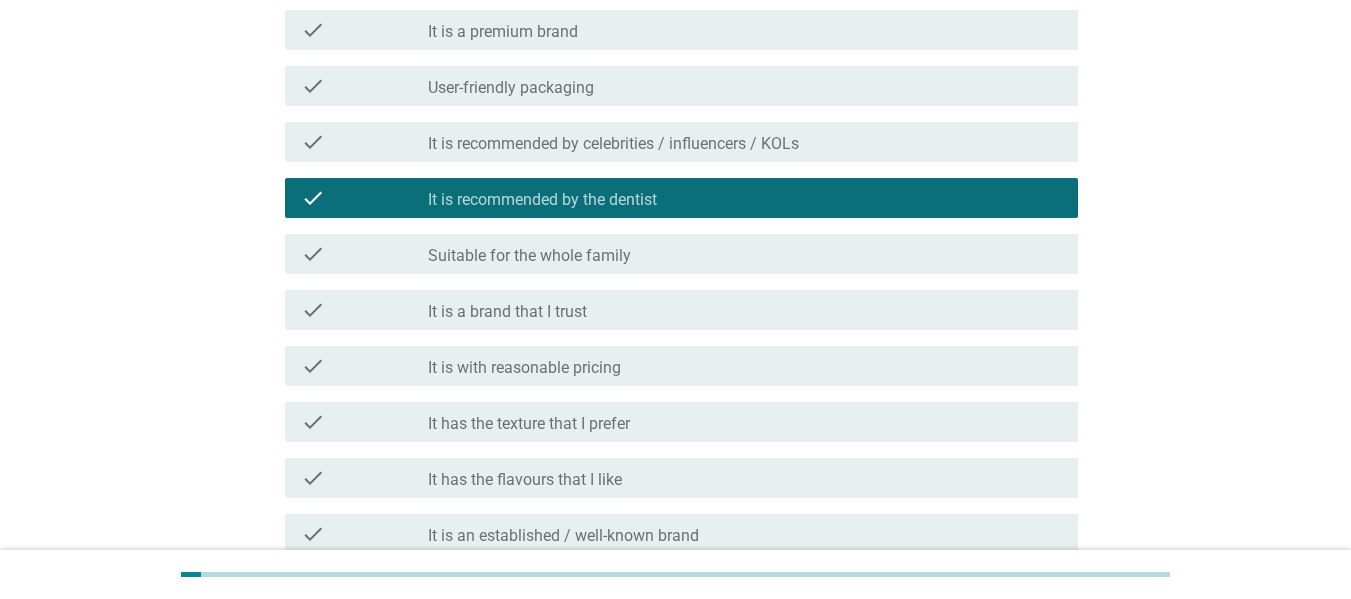 click on "check_box_outline_blank It is a brand that I trust" at bounding box center [745, 310] 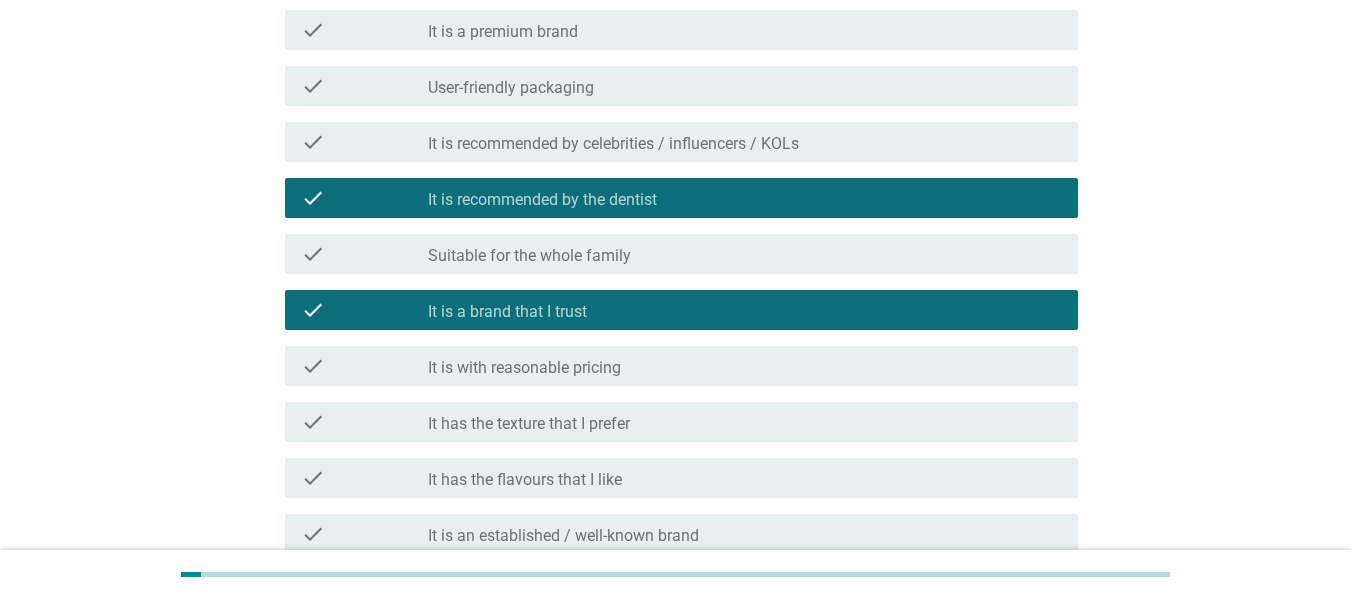 click on "It is with reasonable pricing" at bounding box center (524, 368) 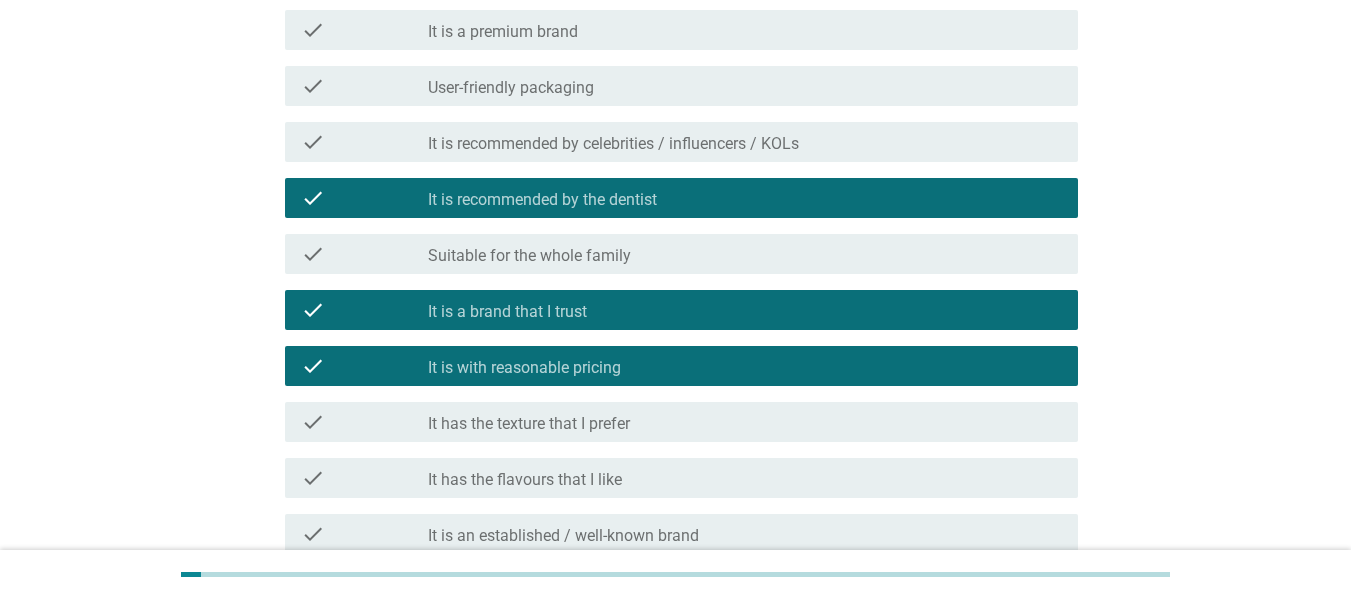 scroll, scrollTop: 400, scrollLeft: 0, axis: vertical 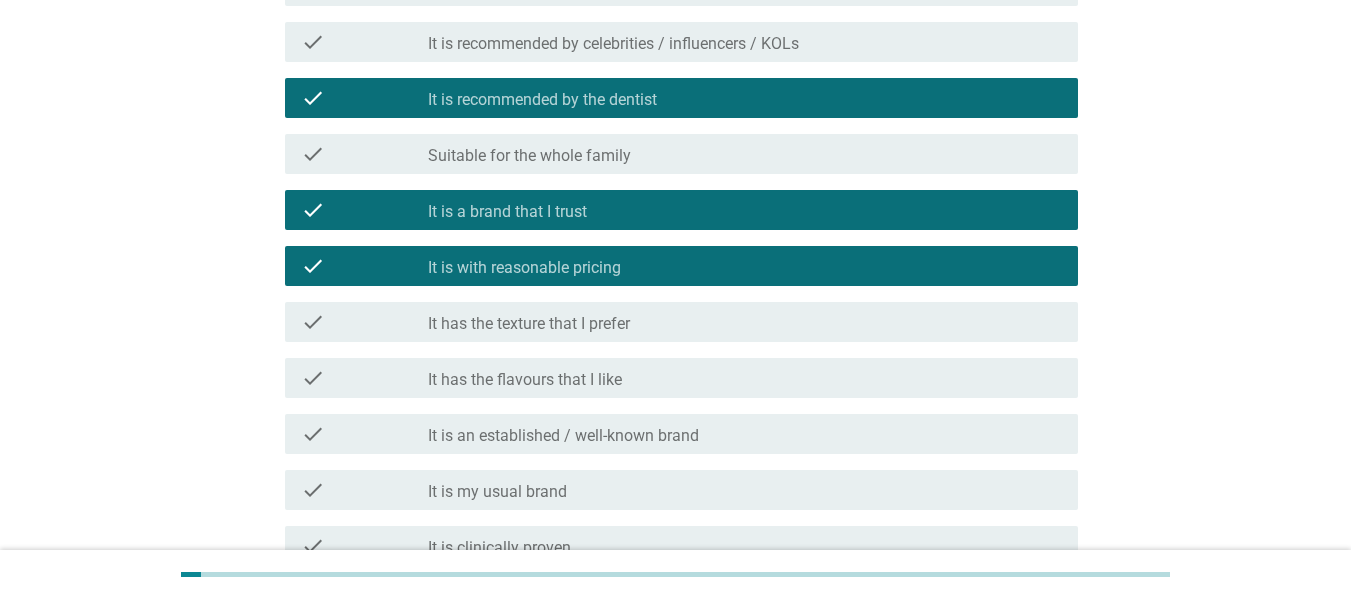 click on "check_box_outline_blank It has the texture that I prefer" at bounding box center (745, 322) 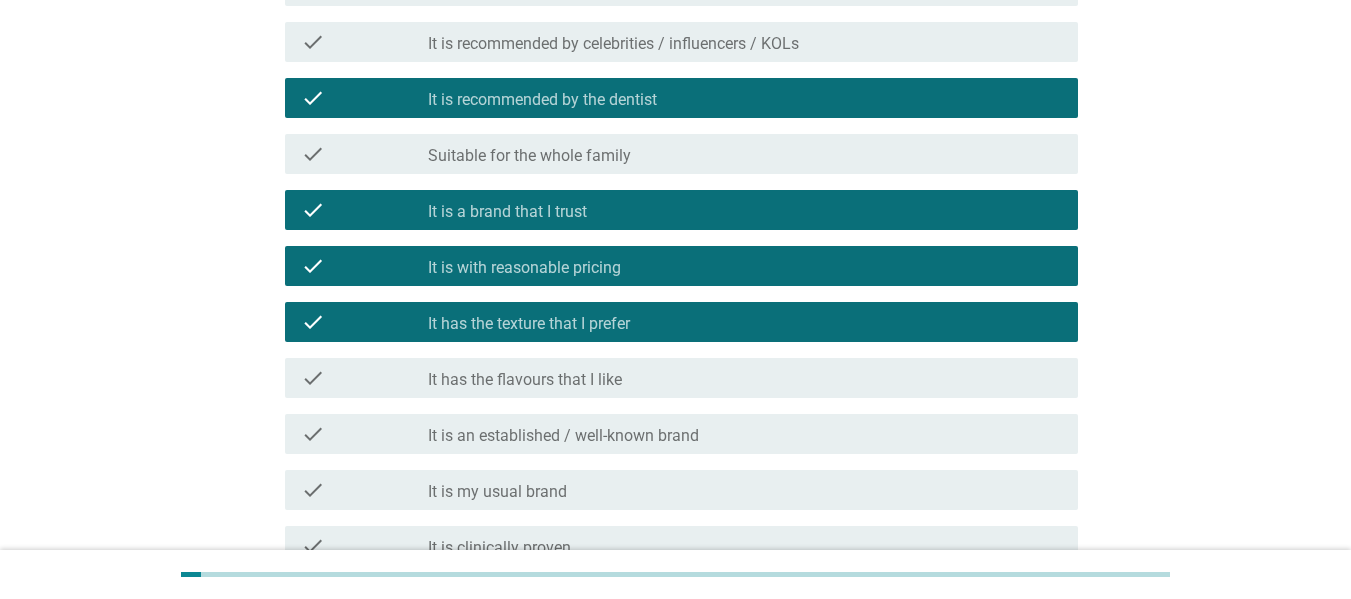 scroll, scrollTop: 600, scrollLeft: 0, axis: vertical 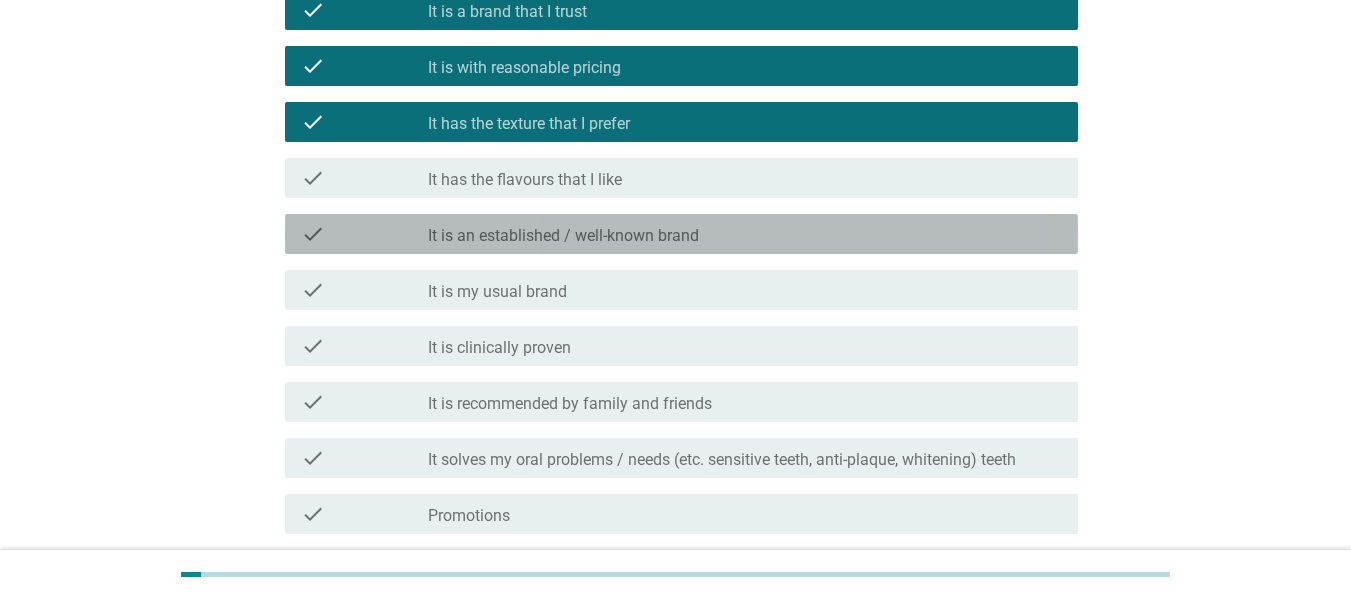 click on "check_box_outline_blank It is an established / well-known brand" at bounding box center (745, 234) 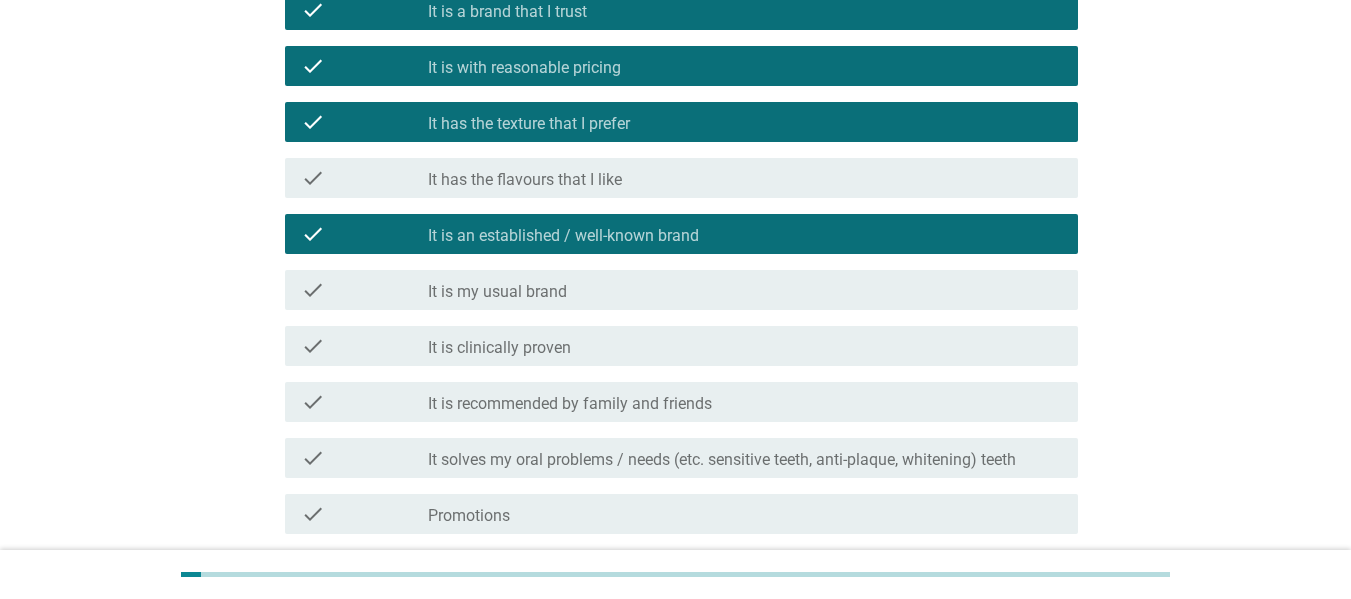 scroll, scrollTop: 700, scrollLeft: 0, axis: vertical 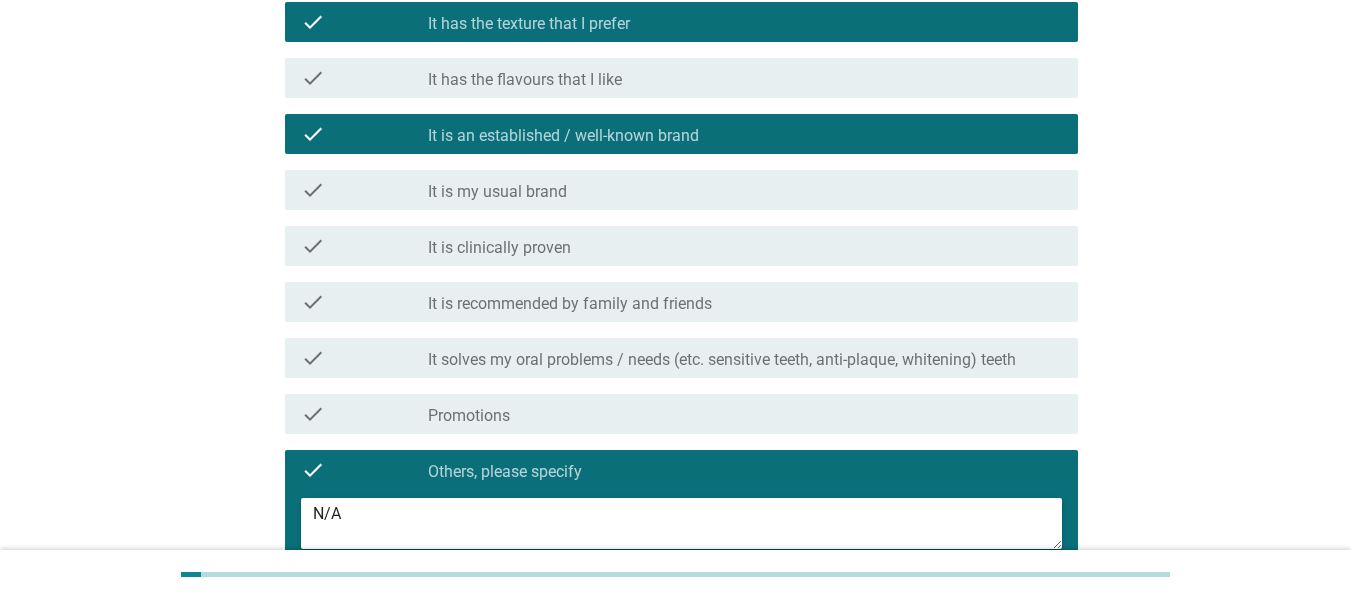 click on "check     check_box_outline_blank It is clinically proven" at bounding box center [681, 246] 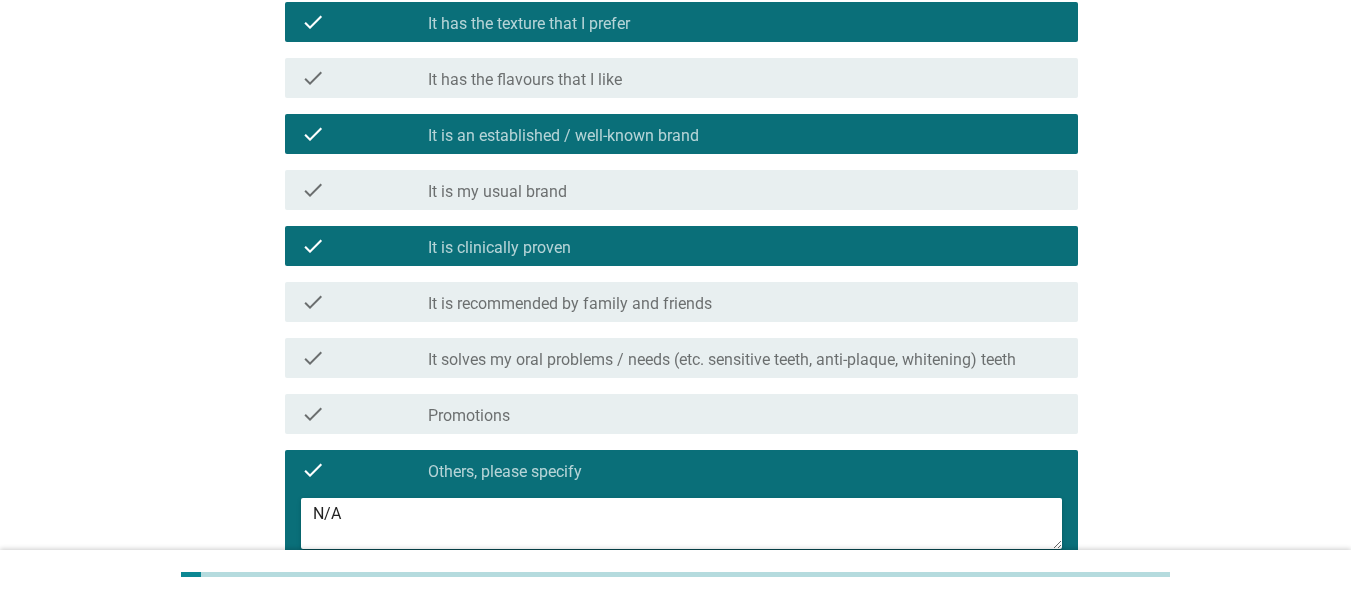 scroll, scrollTop: 891, scrollLeft: 0, axis: vertical 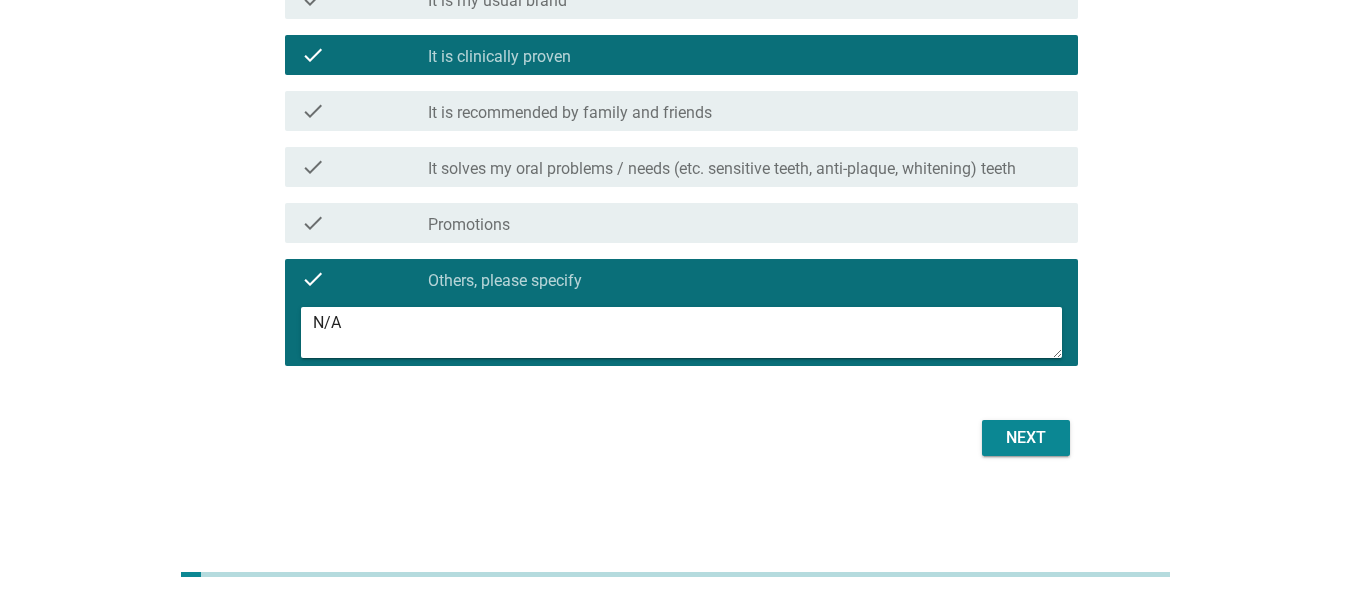 click on "Next" at bounding box center [1026, 438] 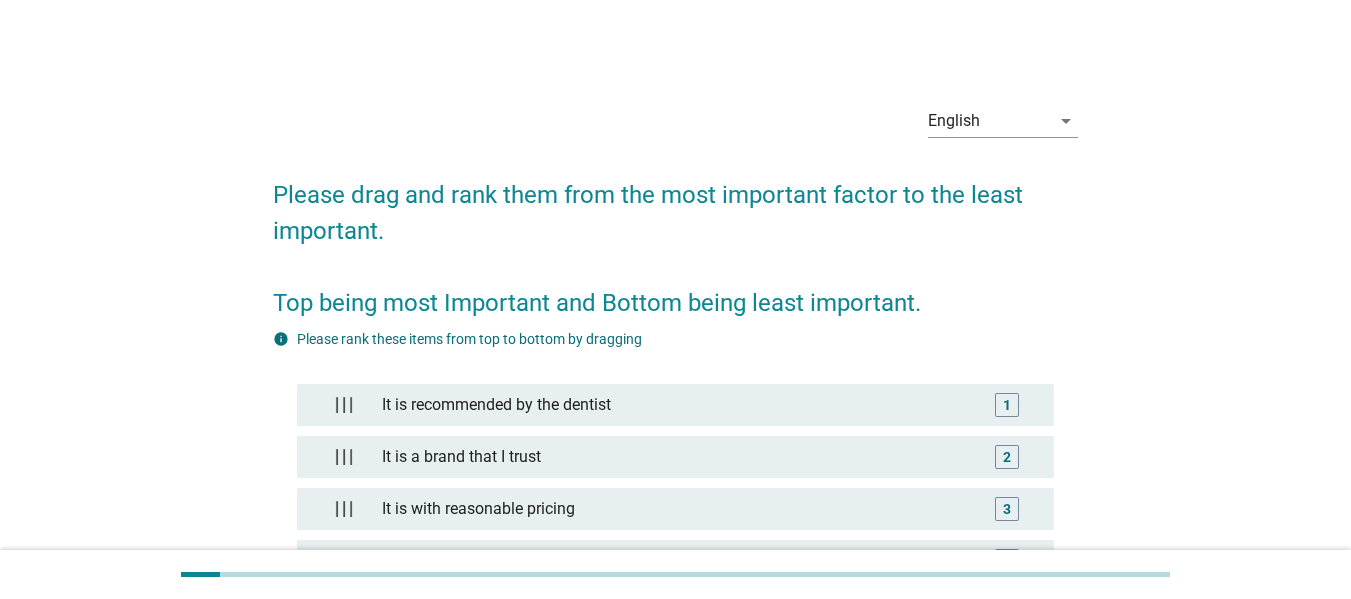 scroll, scrollTop: 200, scrollLeft: 0, axis: vertical 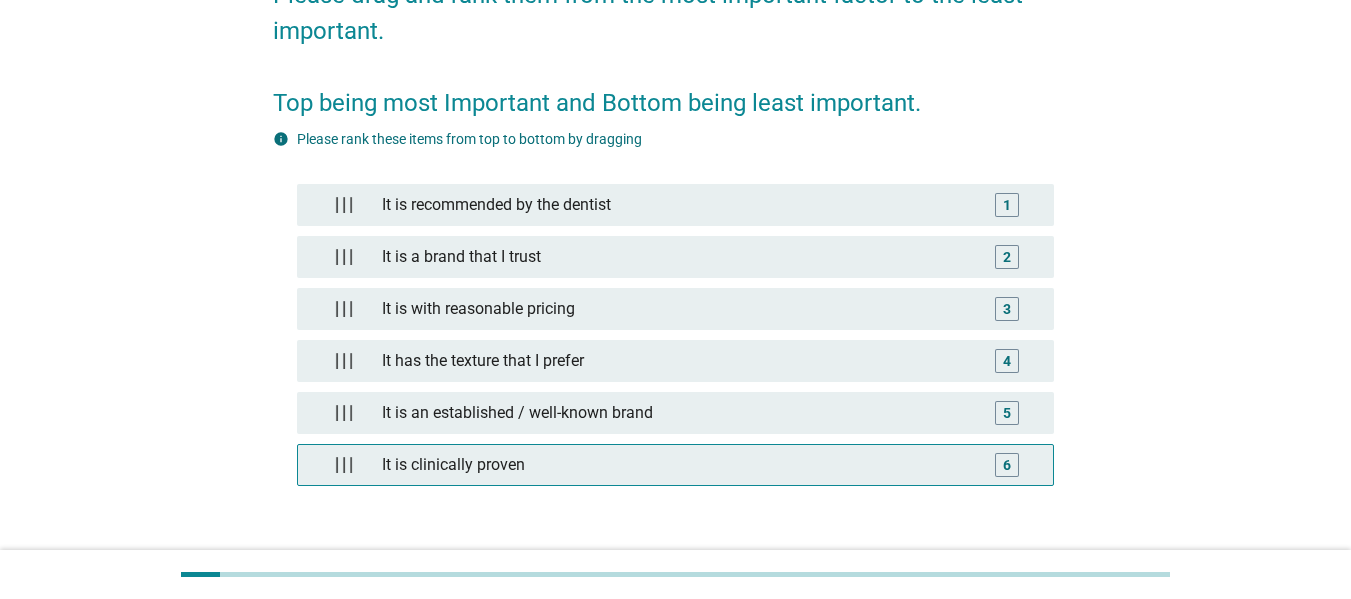 type 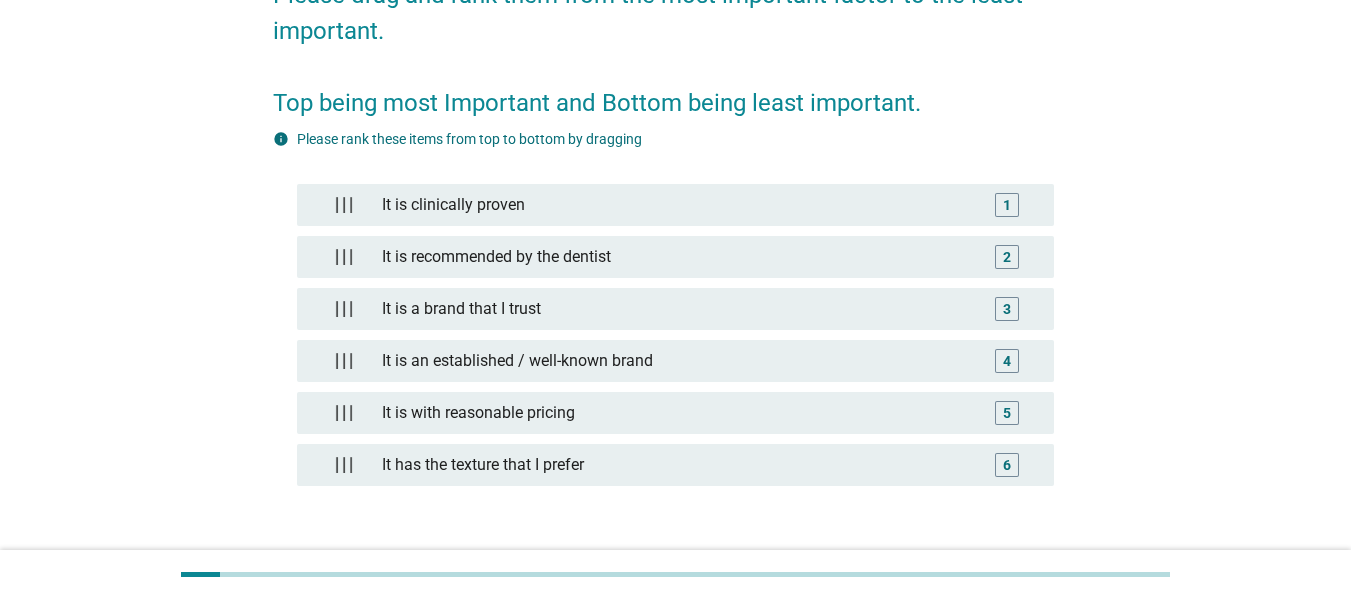 scroll, scrollTop: 356, scrollLeft: 0, axis: vertical 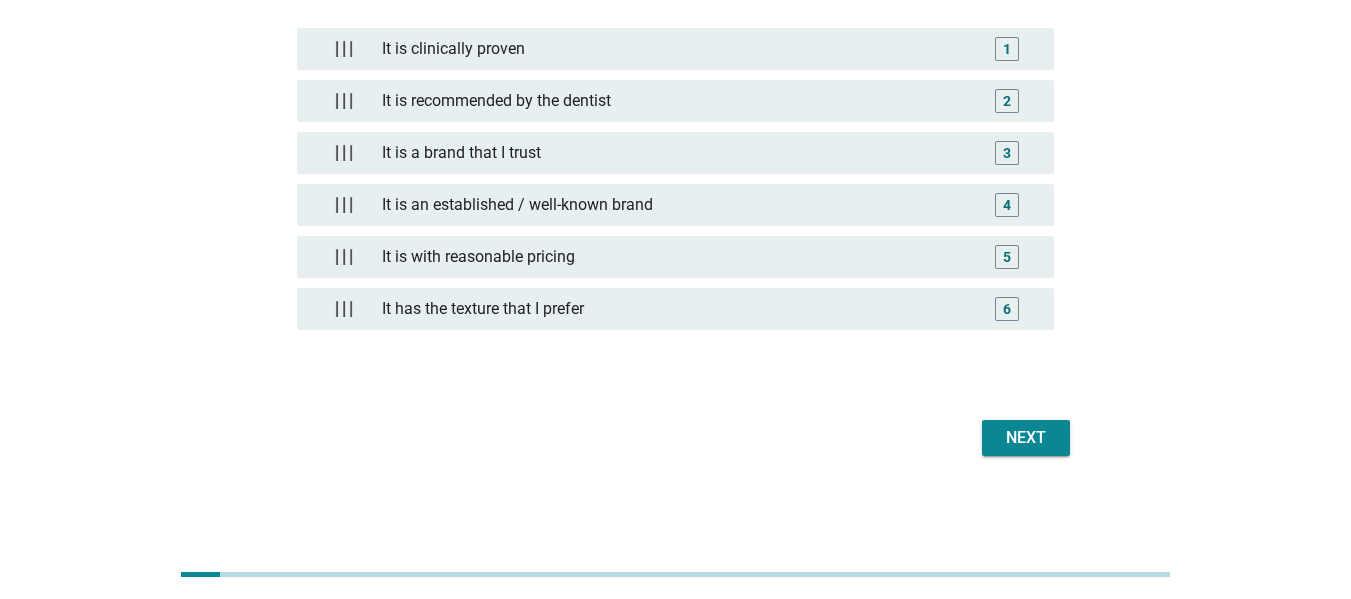 click on "Next" at bounding box center (1026, 438) 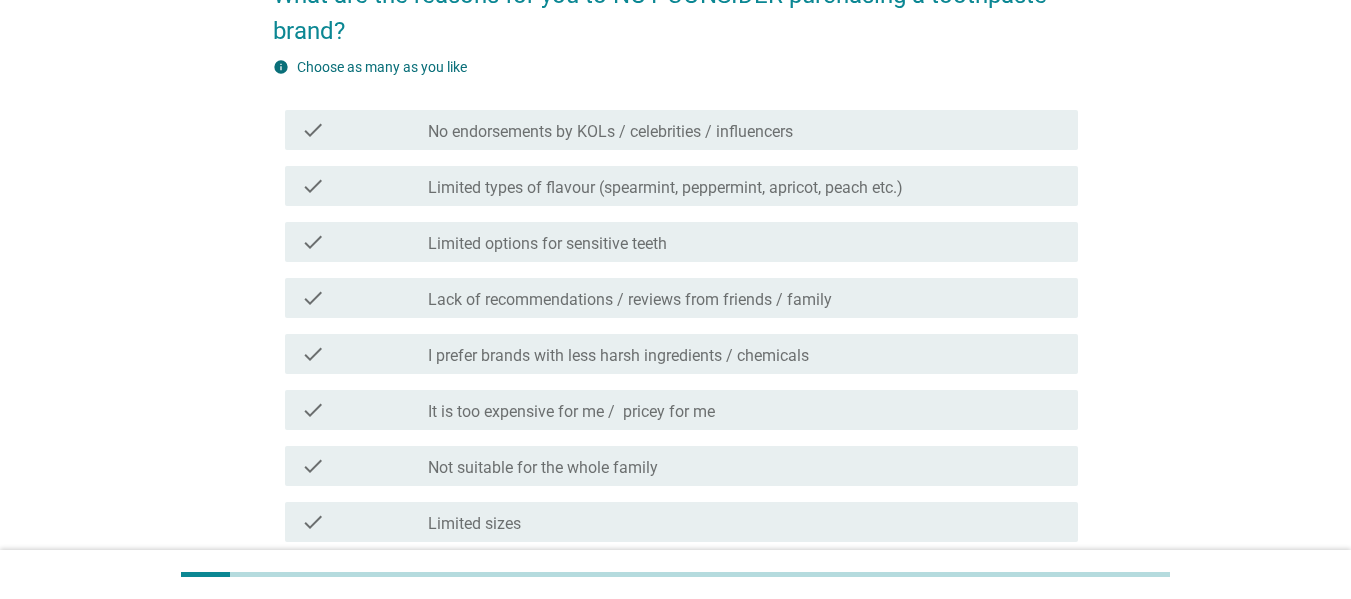 scroll, scrollTop: 100, scrollLeft: 0, axis: vertical 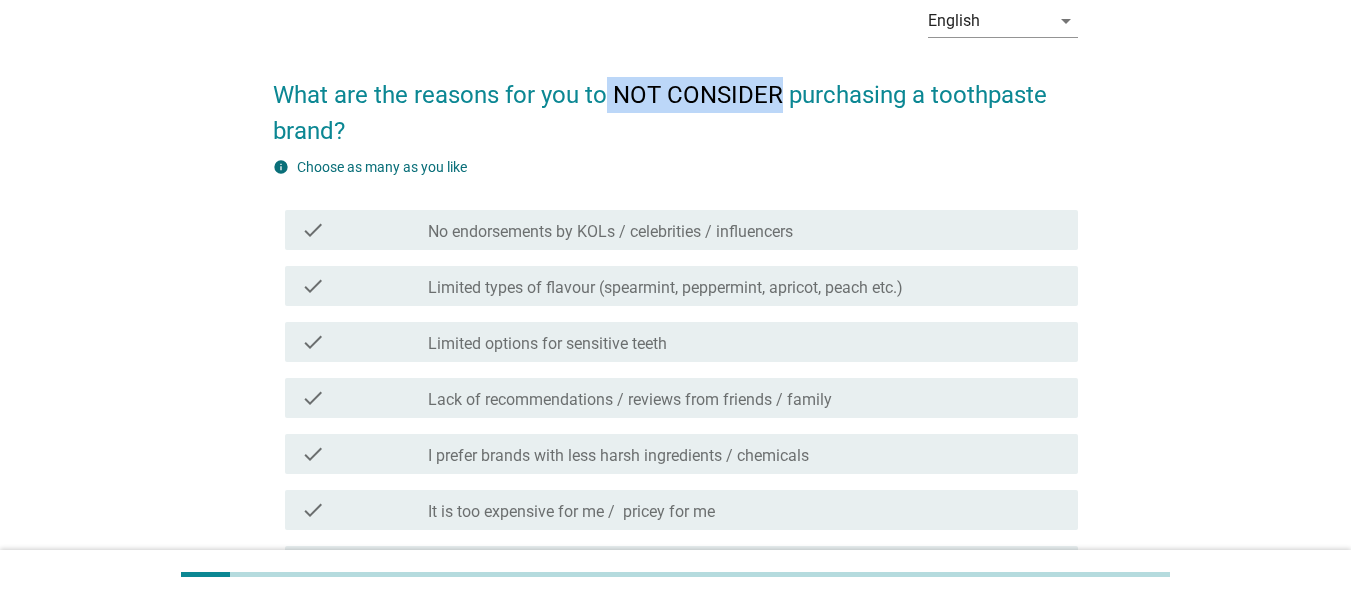 drag, startPoint x: 609, startPoint y: 102, endPoint x: 774, endPoint y: 92, distance: 165.30275 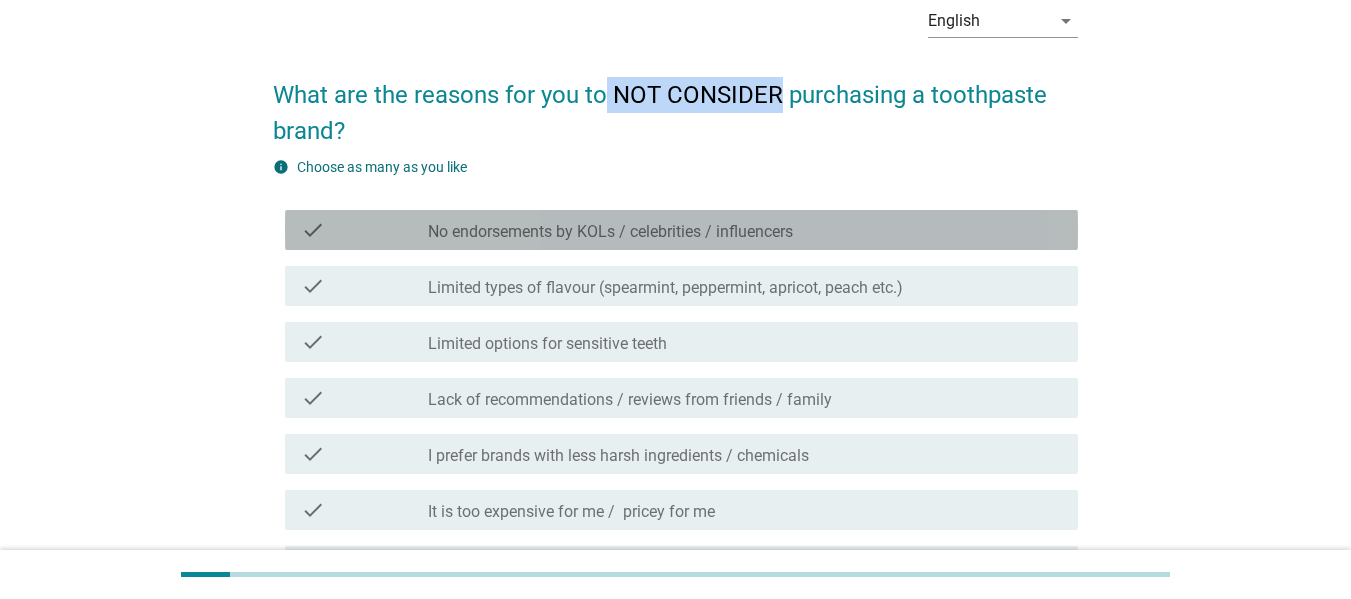 click on "No endorsements by KOLs / celebrities / influencers" at bounding box center (610, 232) 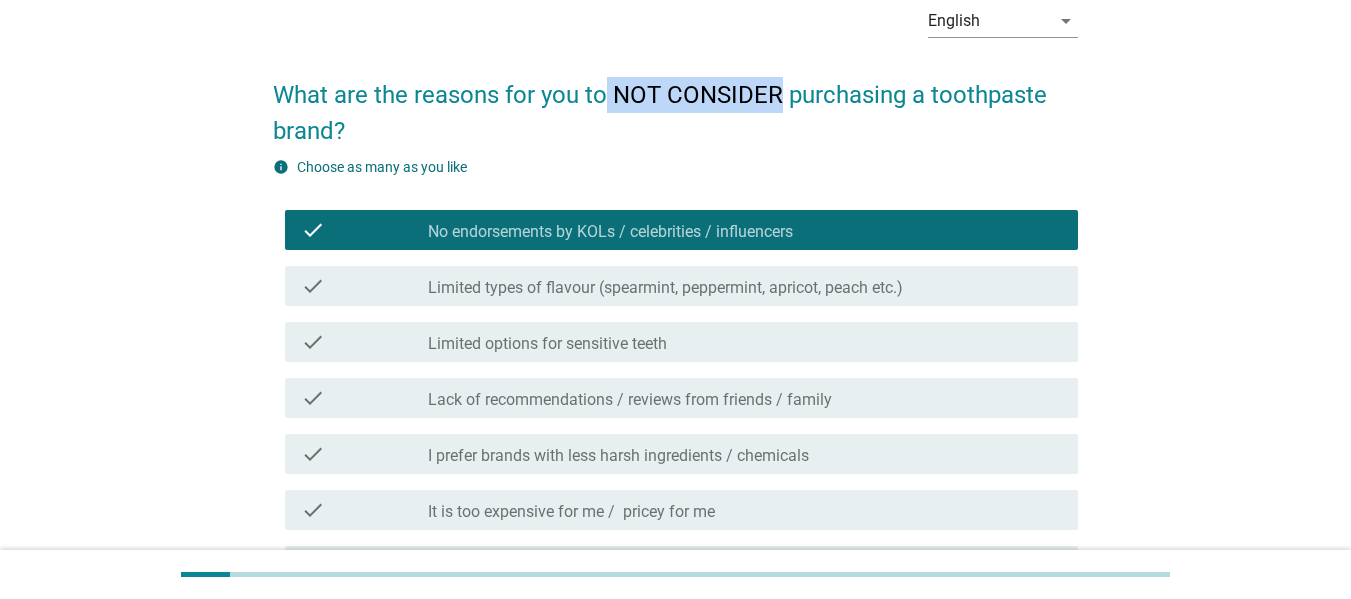click on "Lack of recommendations / reviews from friends / family" at bounding box center (630, 400) 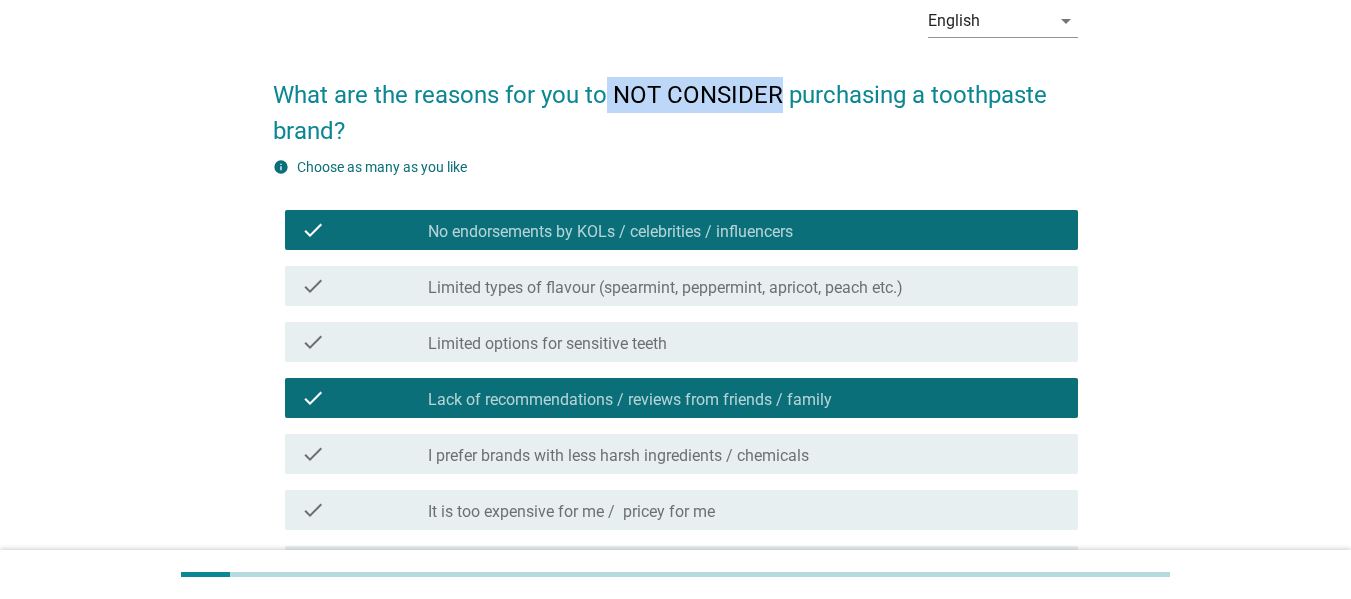 scroll, scrollTop: 200, scrollLeft: 0, axis: vertical 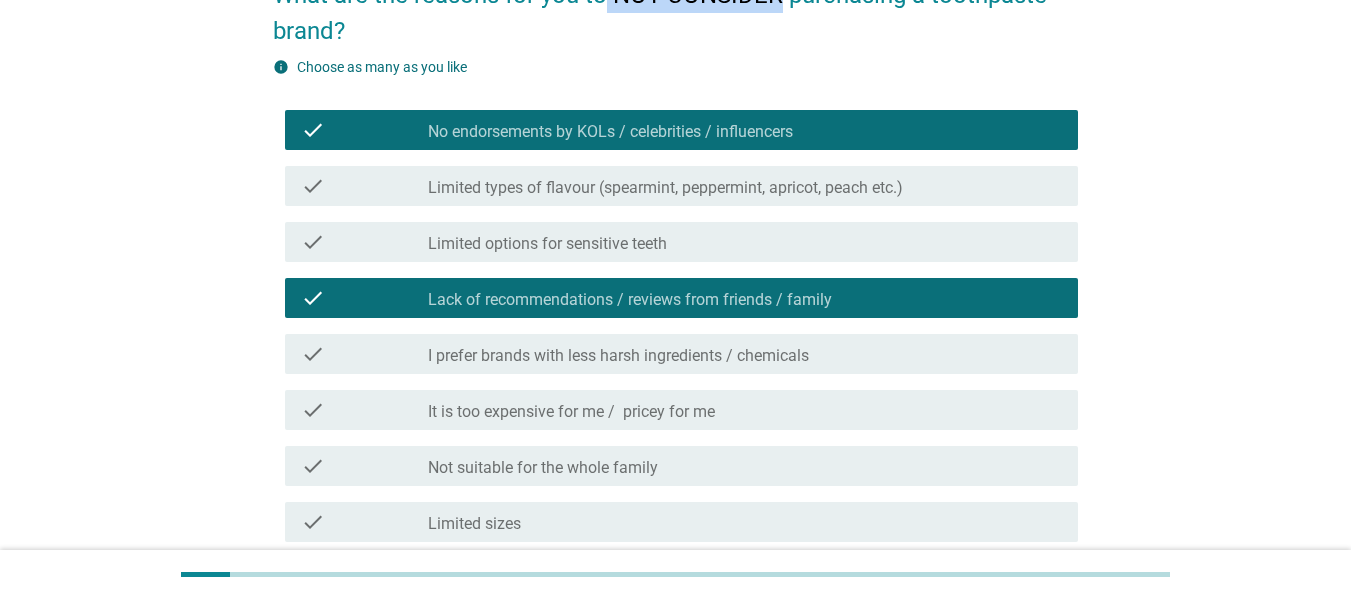click on "It is too expensive for me /  pricey for me" at bounding box center [571, 412] 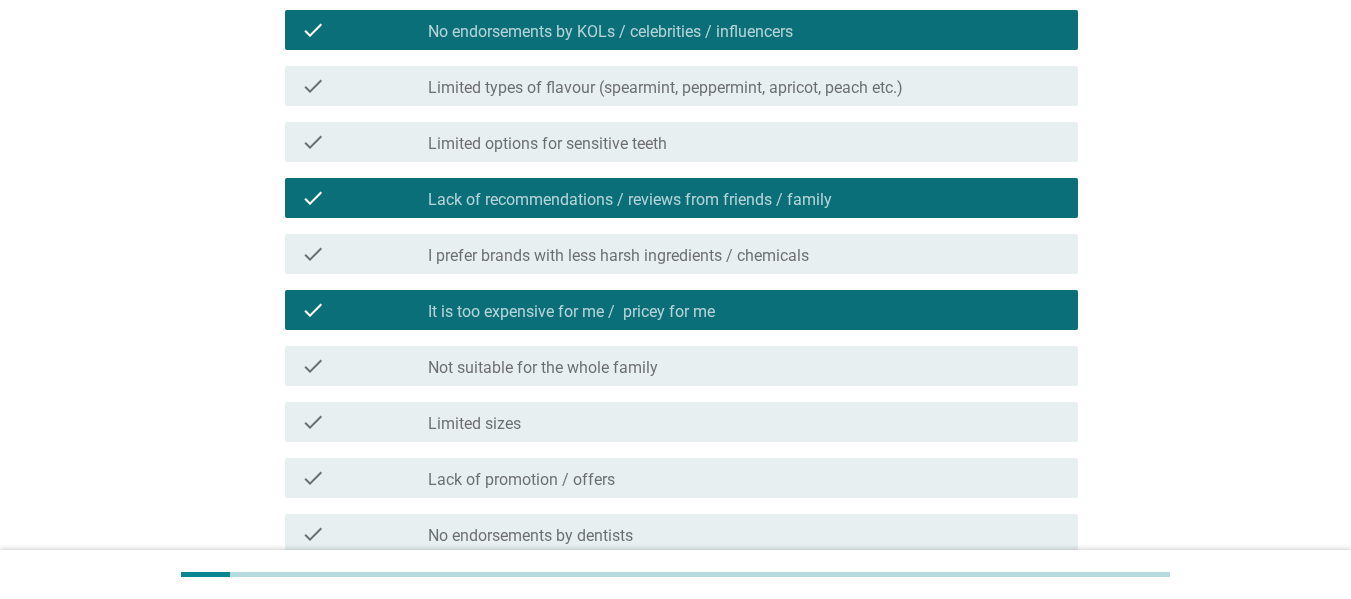 scroll, scrollTop: 400, scrollLeft: 0, axis: vertical 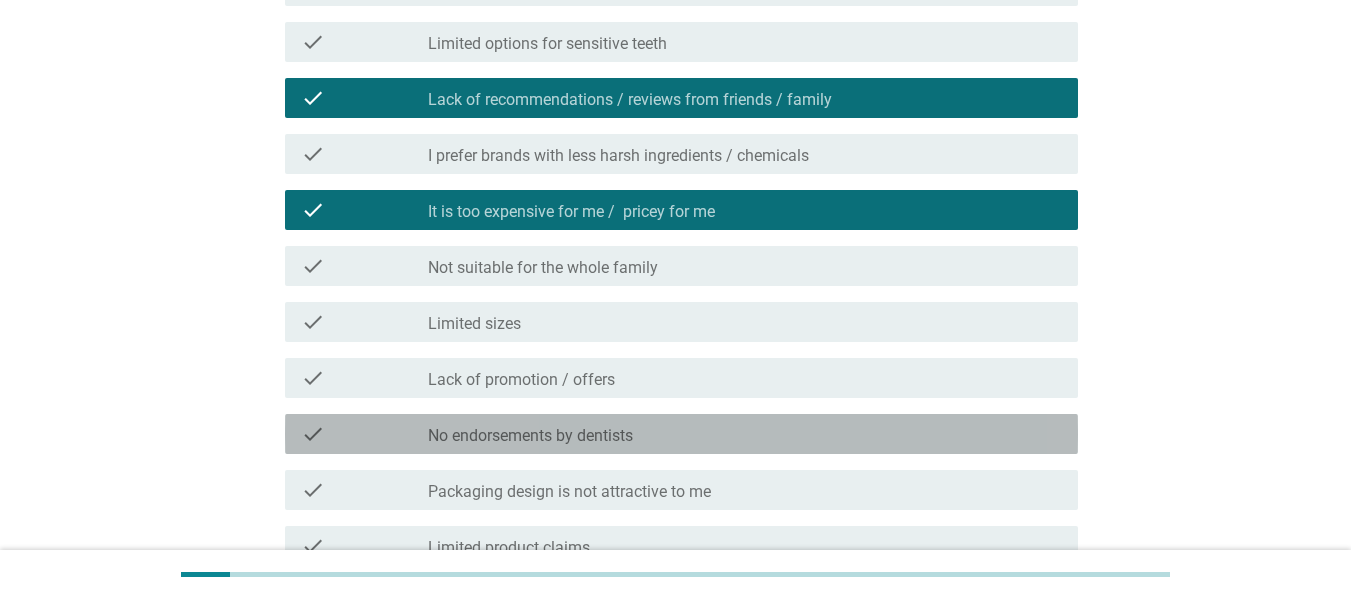 click on "No endorsements by dentists" at bounding box center (530, 436) 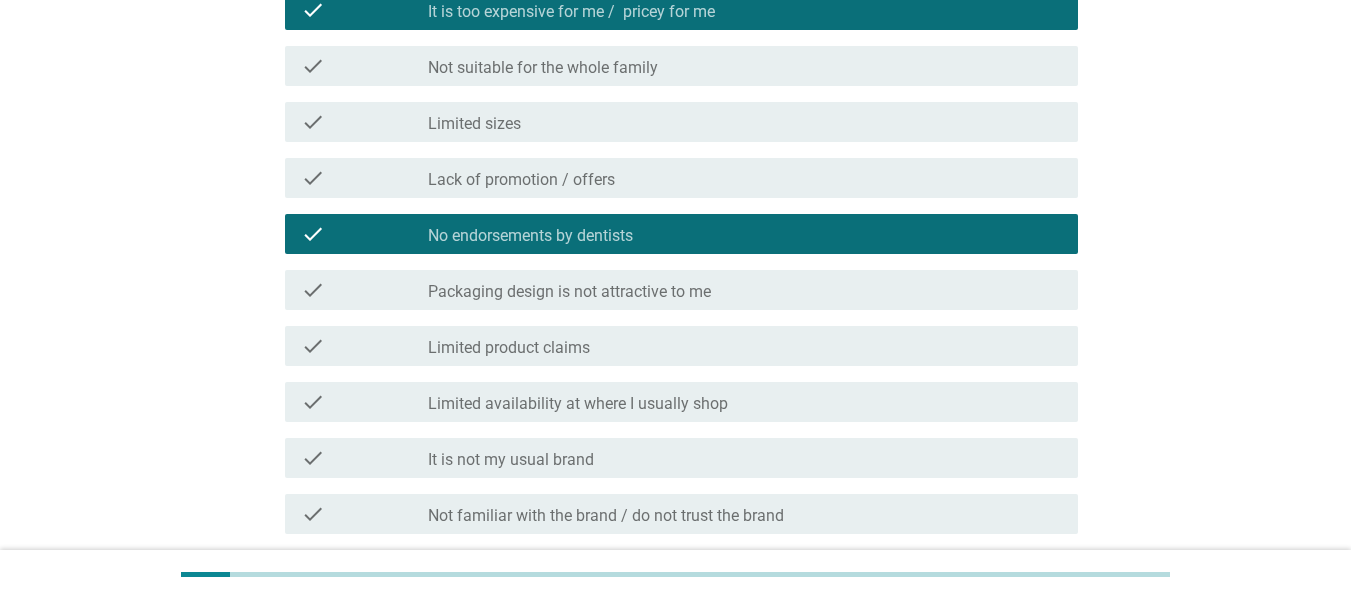 scroll, scrollTop: 700, scrollLeft: 0, axis: vertical 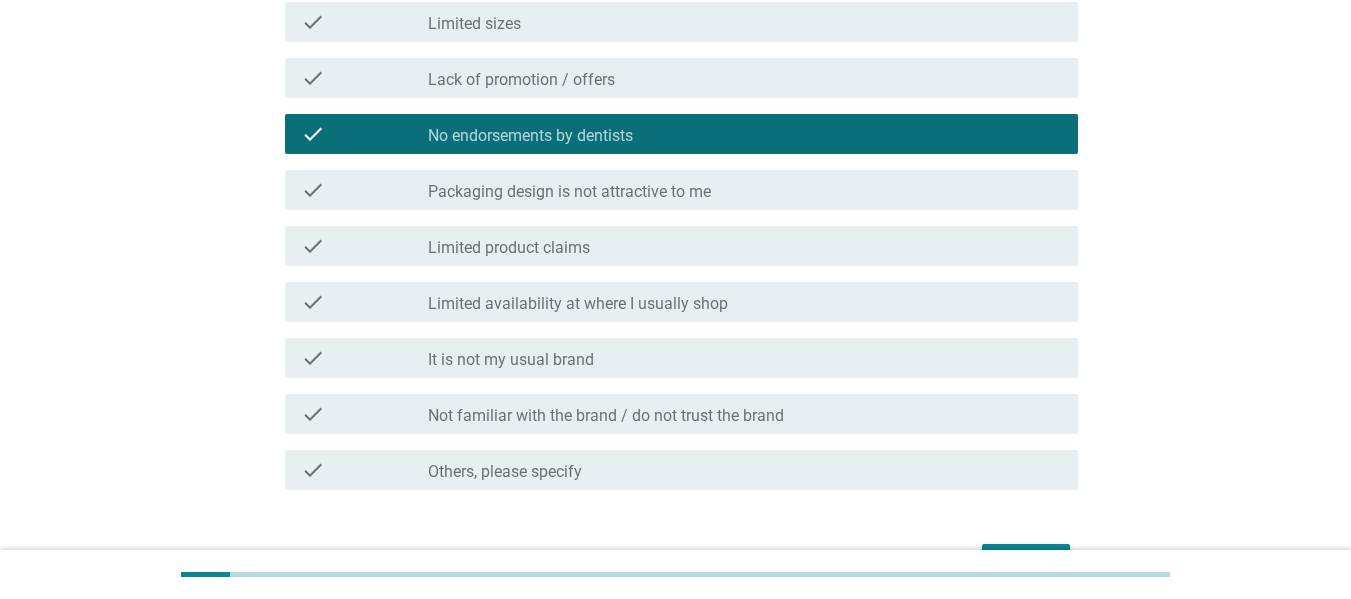 click on "check_box_outline_blank Not familiar with the brand / do not trust the brand" at bounding box center (745, 414) 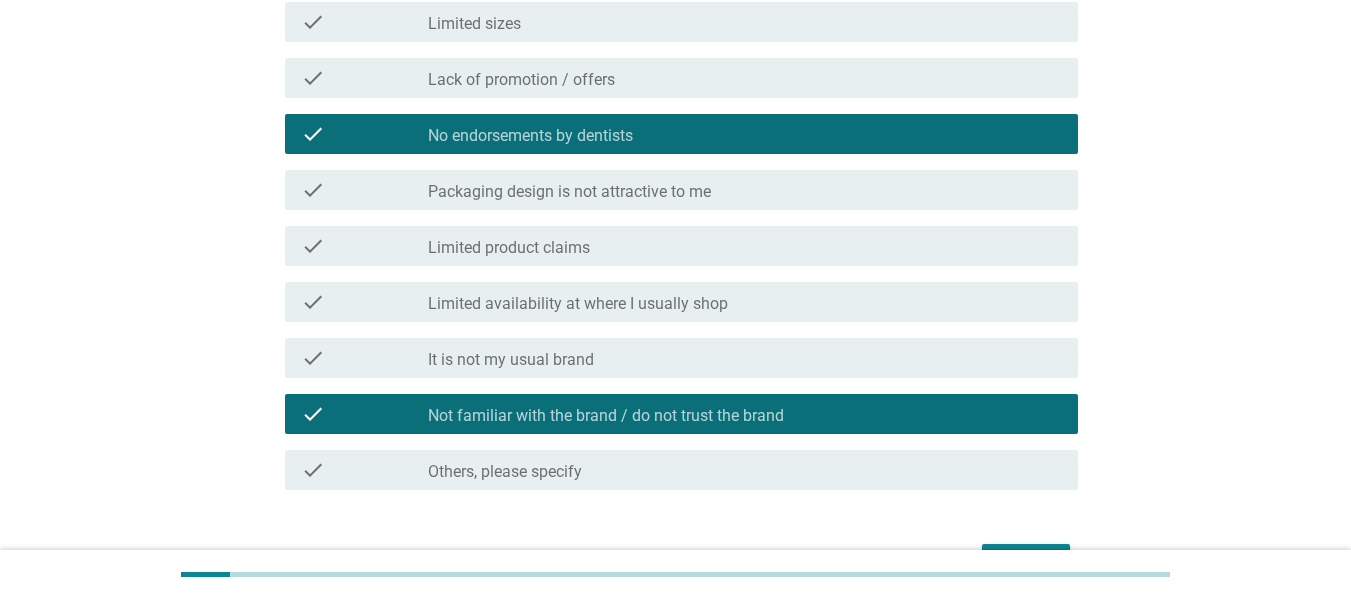 scroll, scrollTop: 824, scrollLeft: 0, axis: vertical 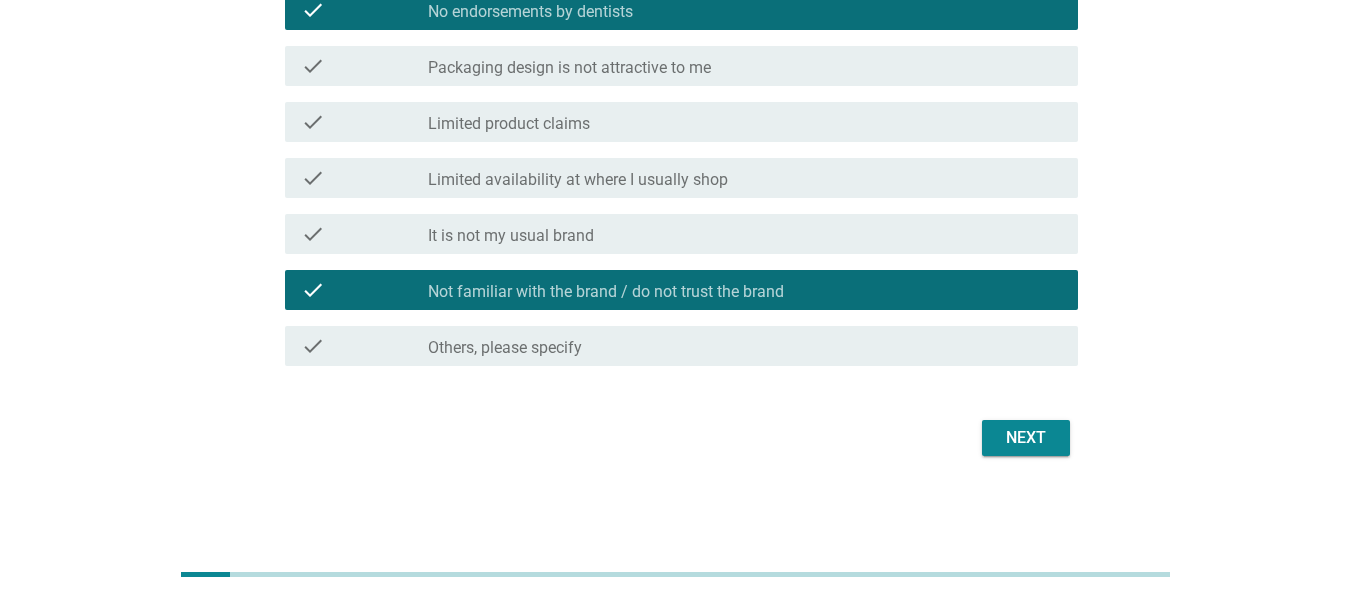 click on "Next" at bounding box center [1026, 438] 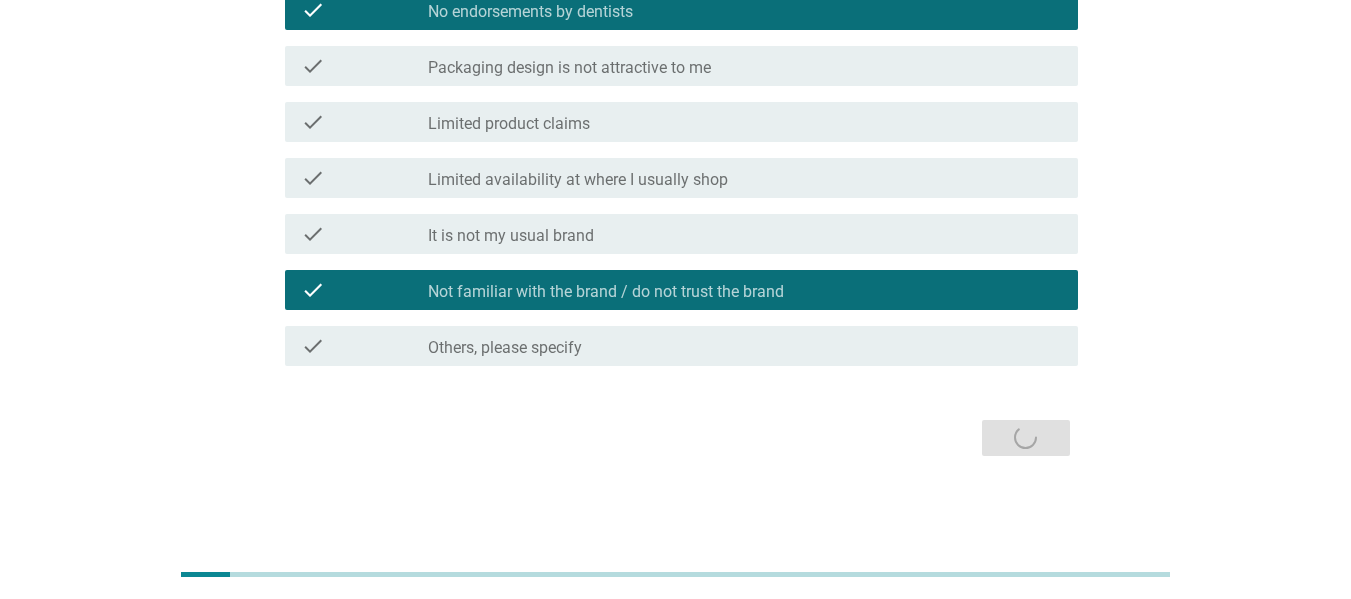 scroll, scrollTop: 0, scrollLeft: 0, axis: both 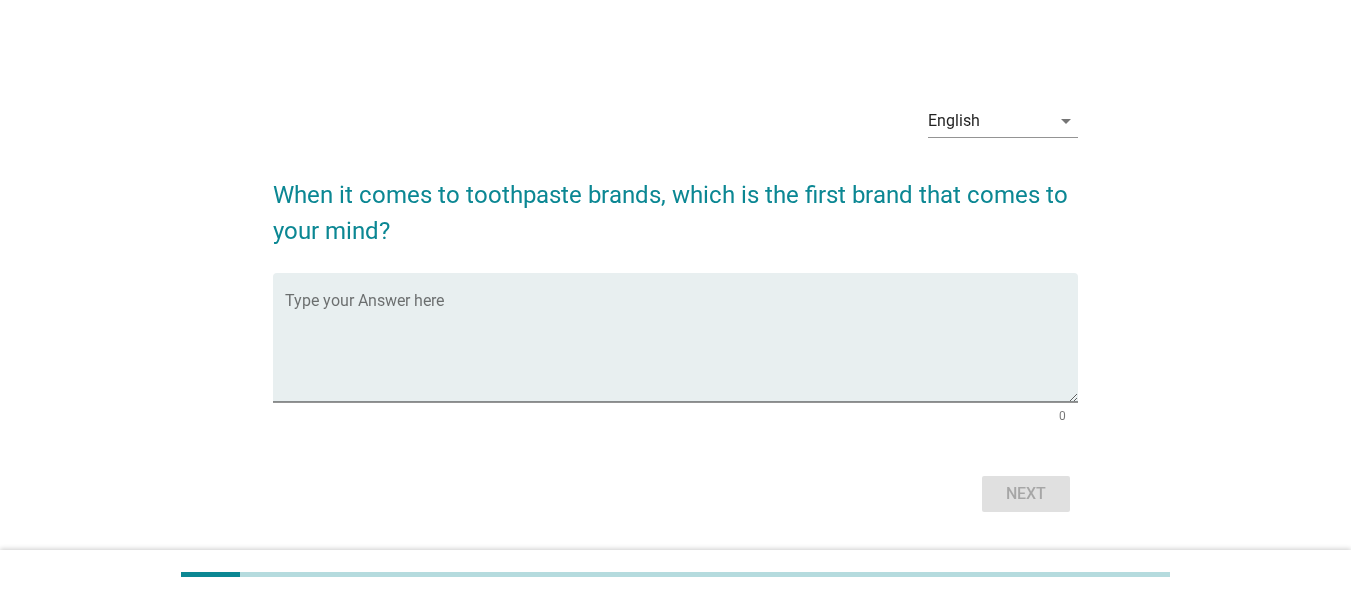 click on "When it comes to toothpaste brands, which is the first brand that comes to your mind?     Type your Answer here 0   Next" at bounding box center (675, 337) 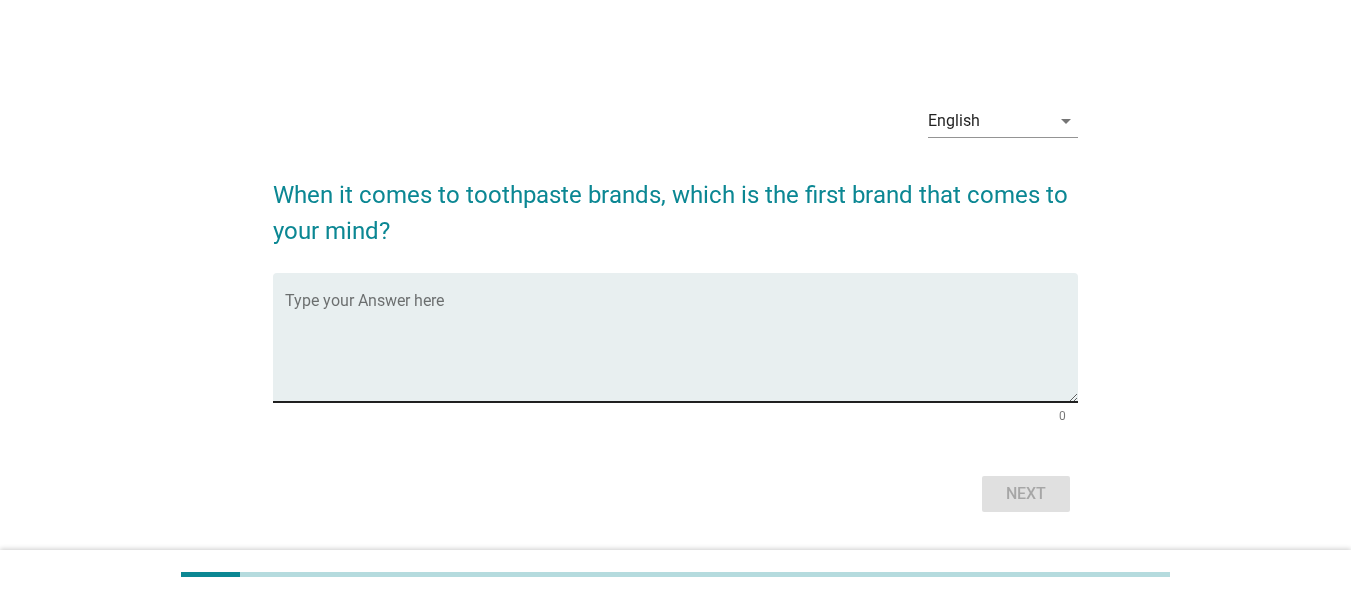 click on "Type your Answer here" at bounding box center (681, 337) 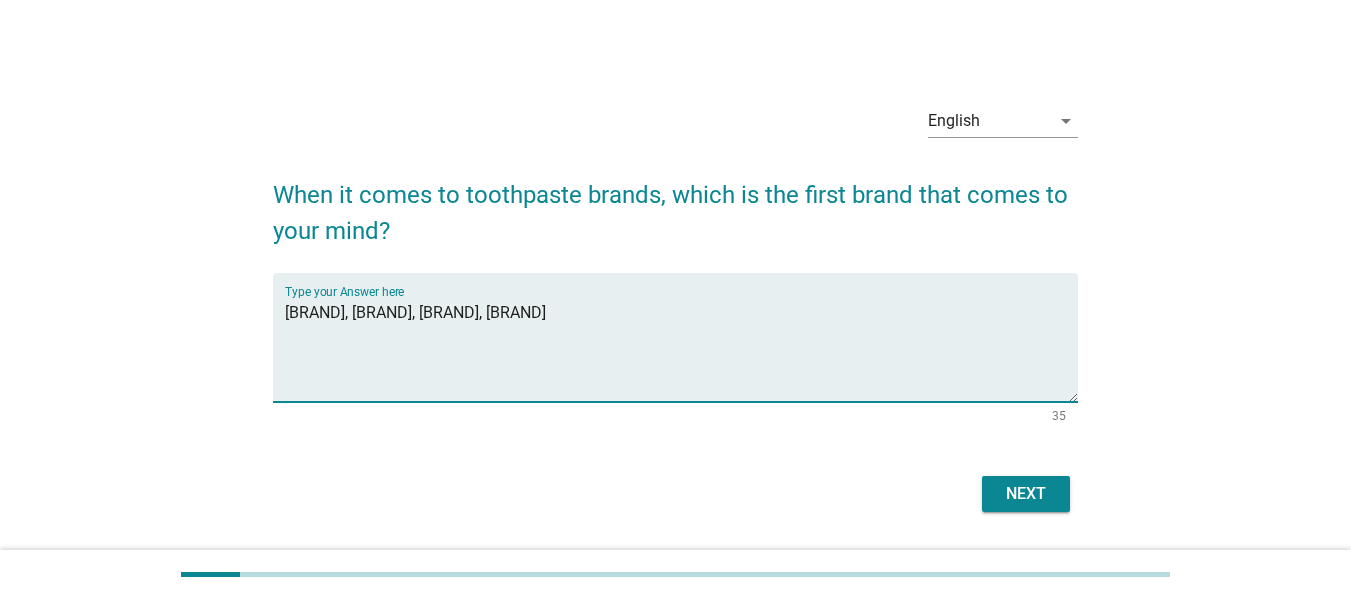 type on "[BRAND], [BRAND], [BRAND], [BRAND]" 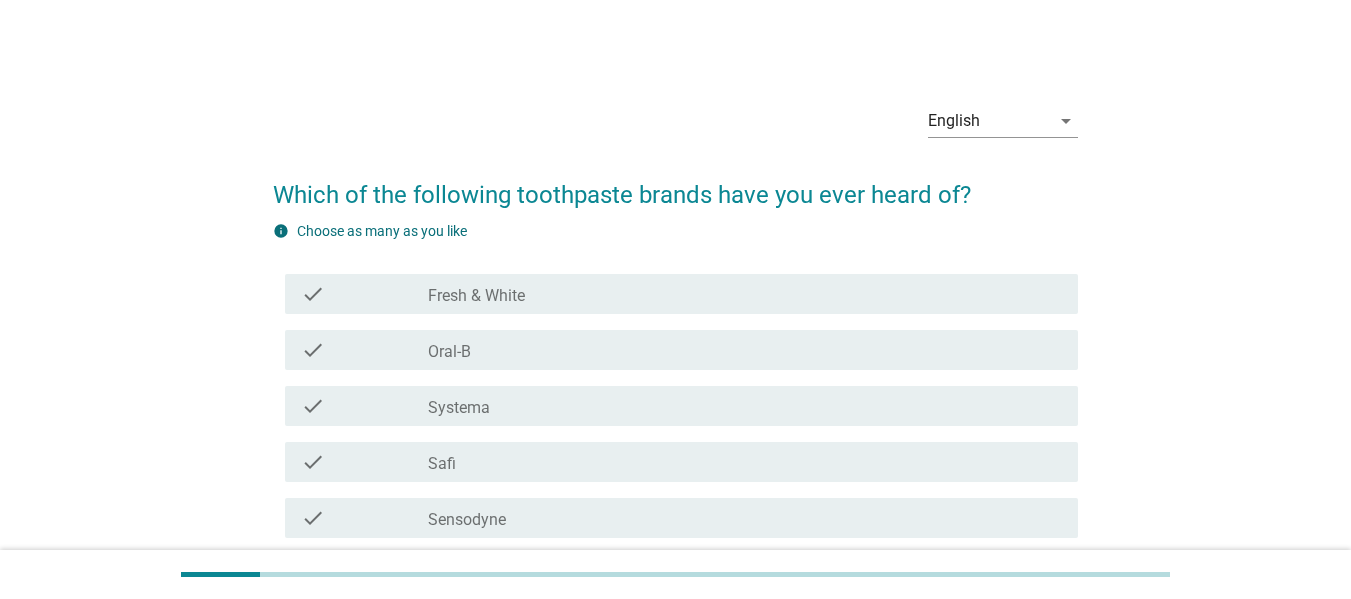 scroll, scrollTop: 100, scrollLeft: 0, axis: vertical 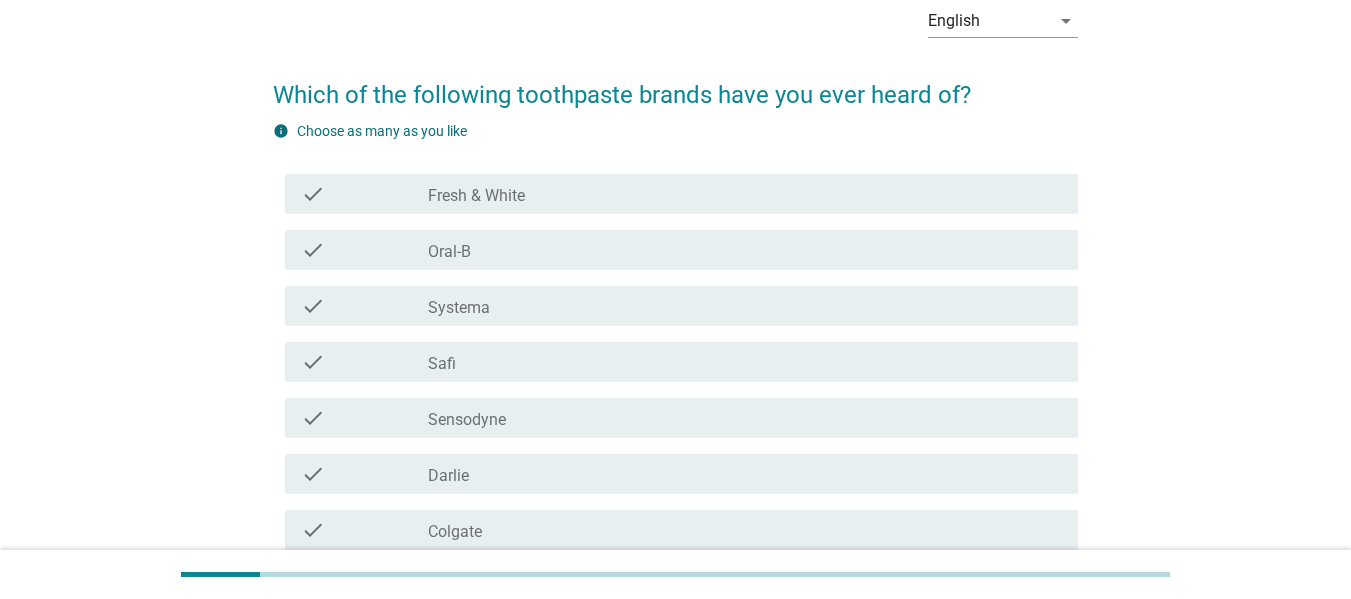 click on "check_box_outline_blank Fresh & White" at bounding box center (745, 194) 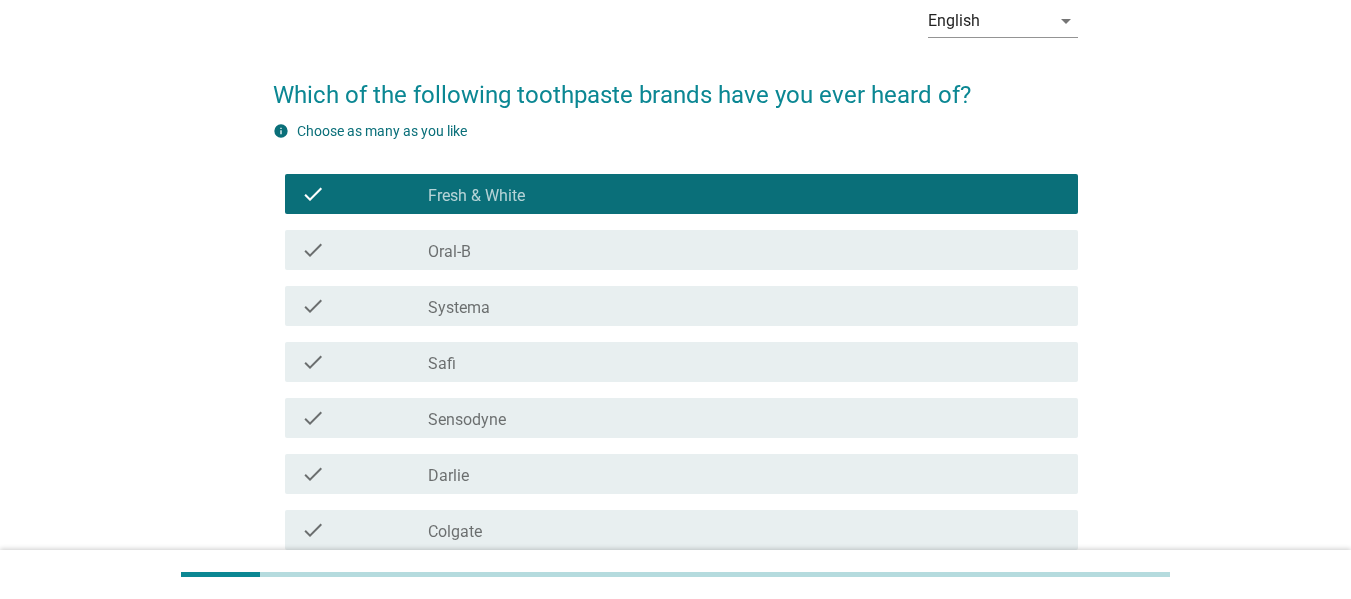 click on "check_box_outline_blank [BRAND]" at bounding box center (745, 250) 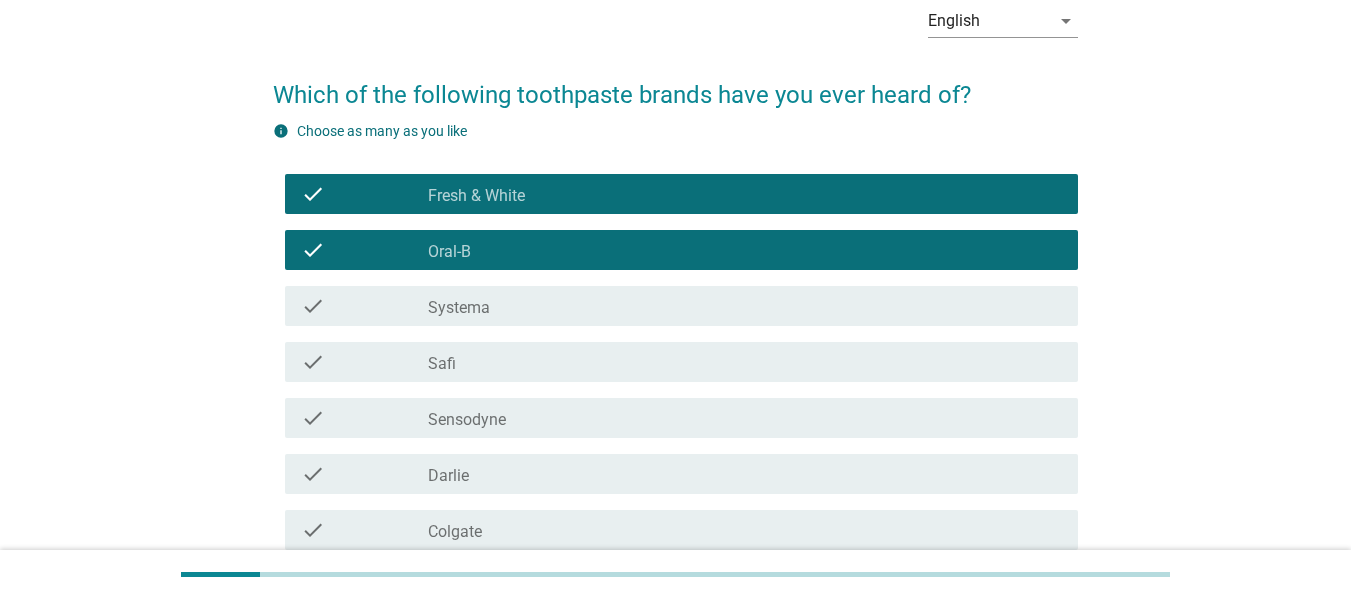 click on "check     check_box_outline_blank Systema" at bounding box center (681, 306) 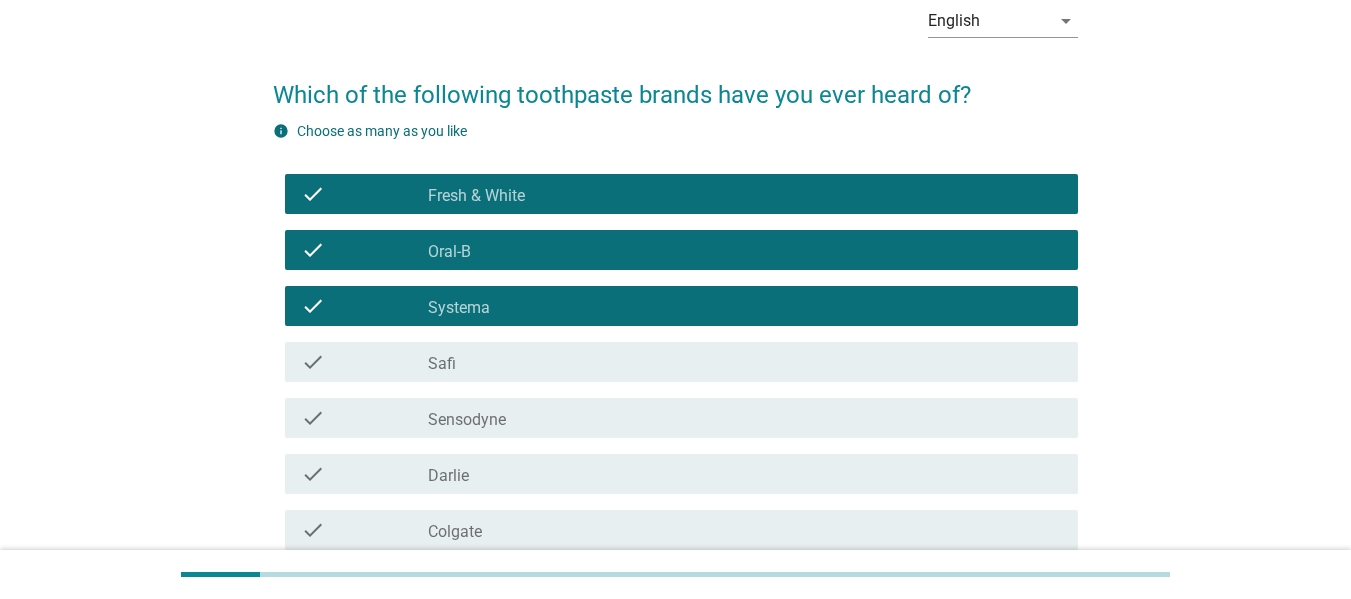 click on "check     check_box_outline_blank Safi" at bounding box center (681, 362) 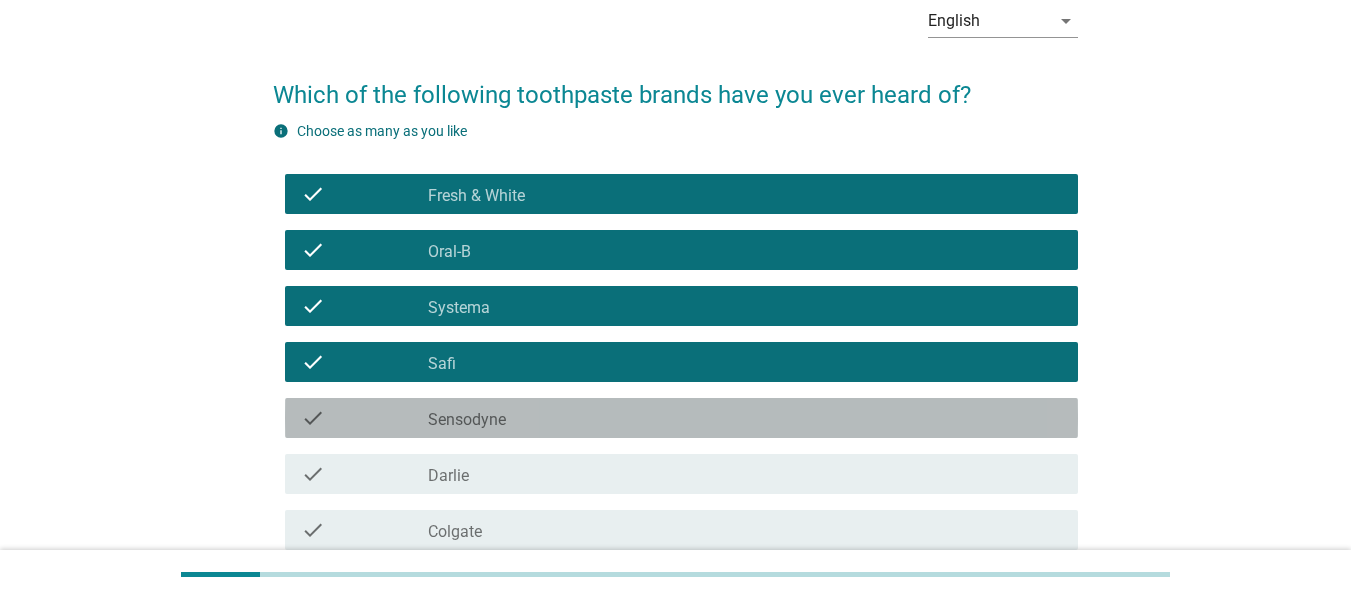click on "check_box_outline_blank Sensodyne" at bounding box center [745, 418] 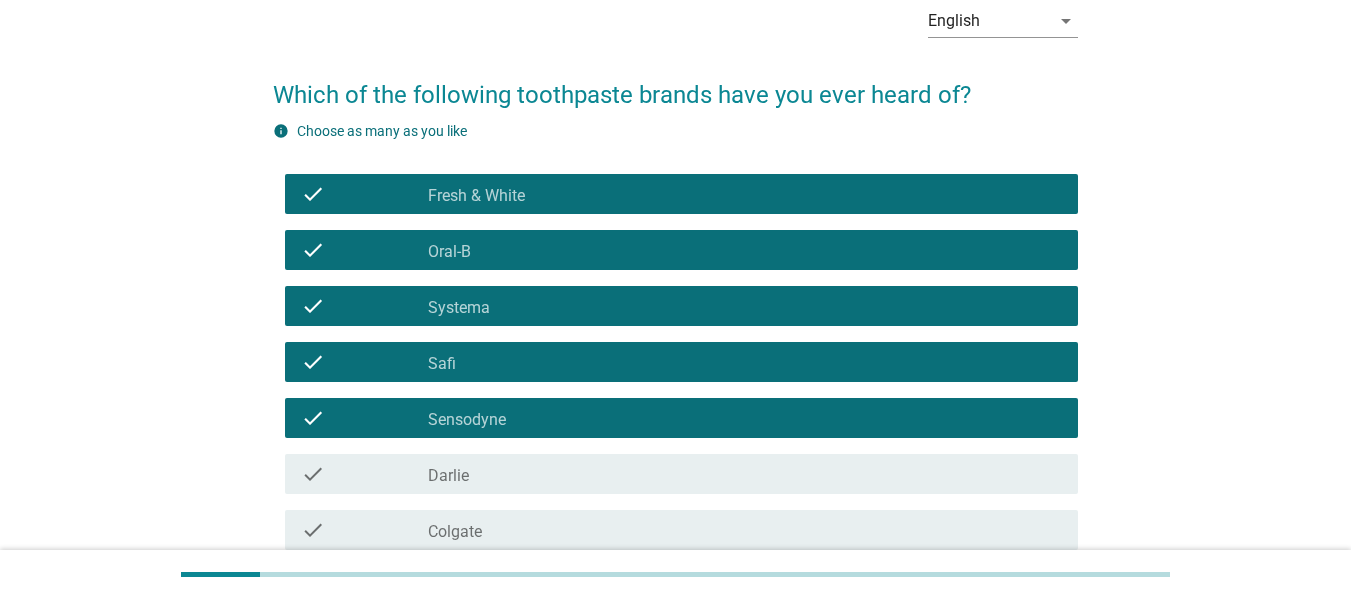 click on "check     check_box_outline_blank [BRAND]" at bounding box center (681, 474) 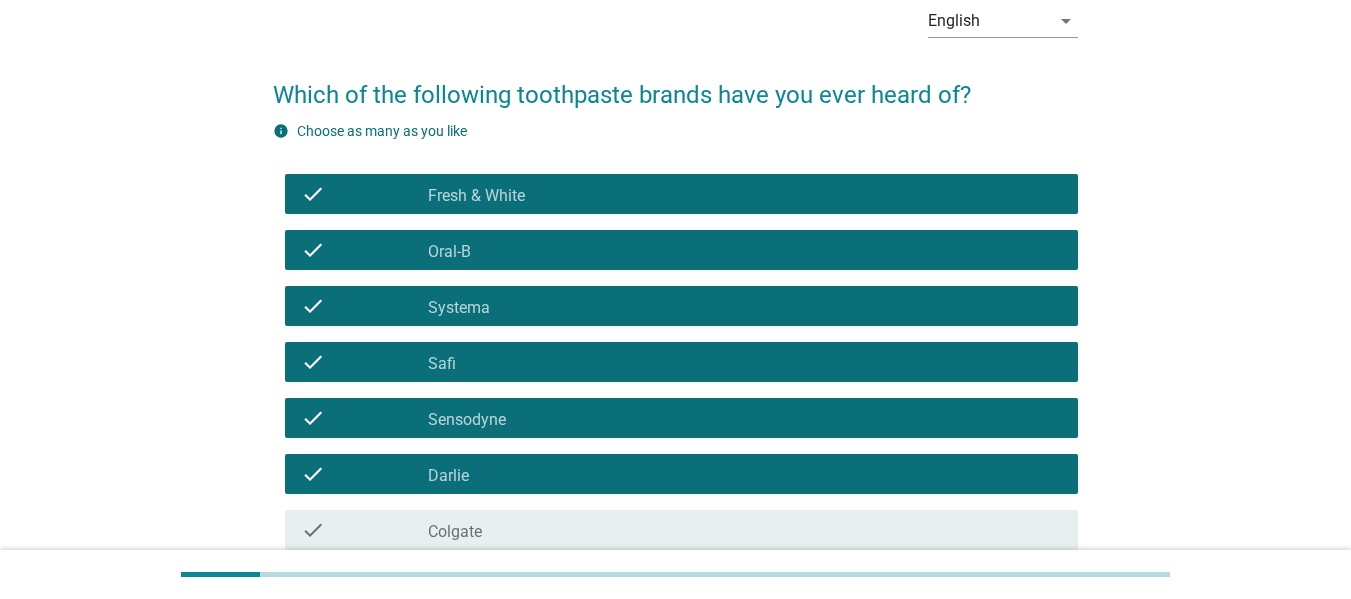 scroll, scrollTop: 300, scrollLeft: 0, axis: vertical 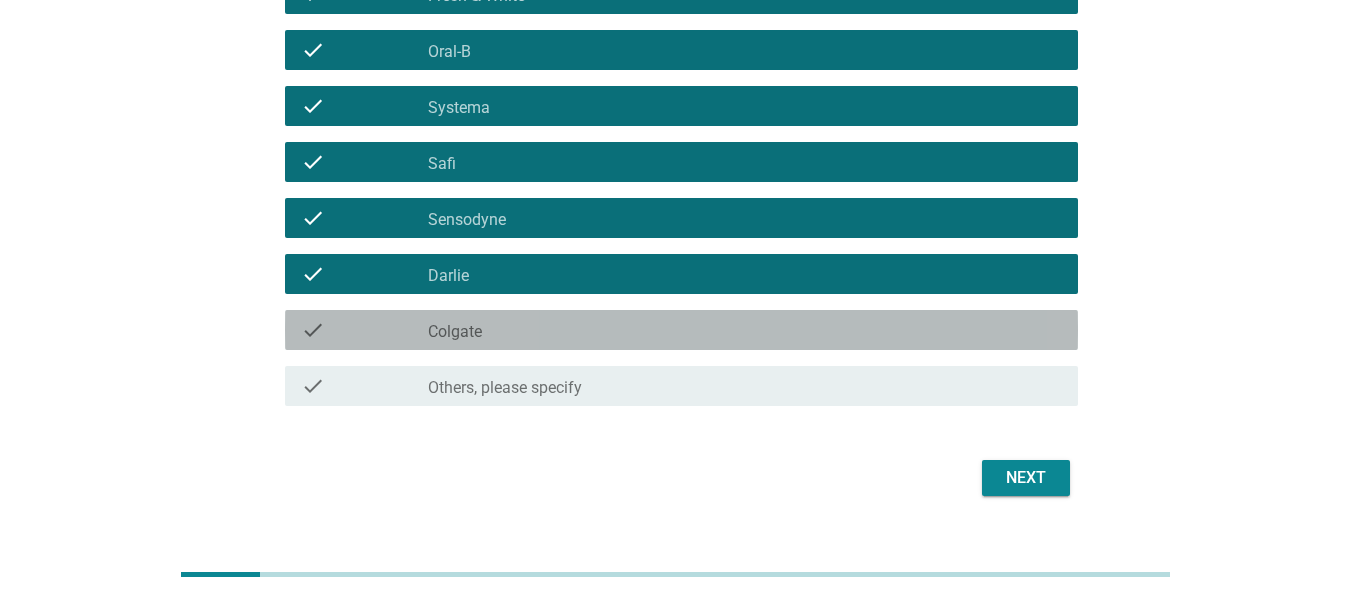 click on "check_box_outline_blank [BRAND]" at bounding box center (745, 330) 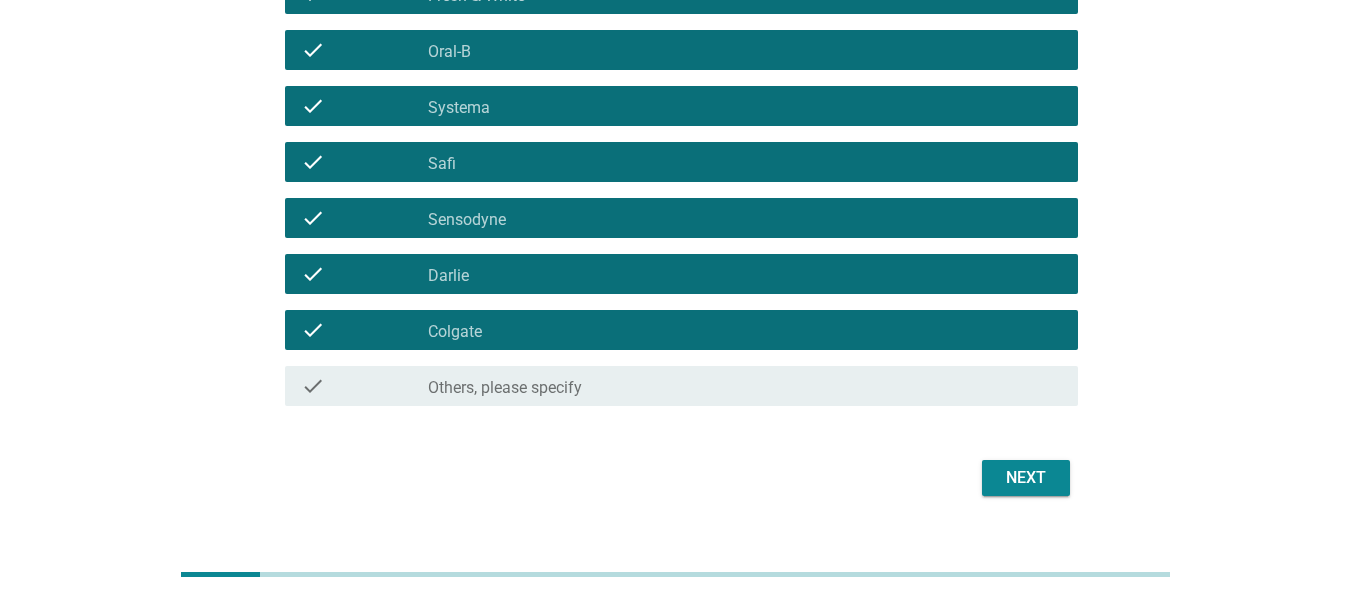 click on "Next" at bounding box center [1026, 478] 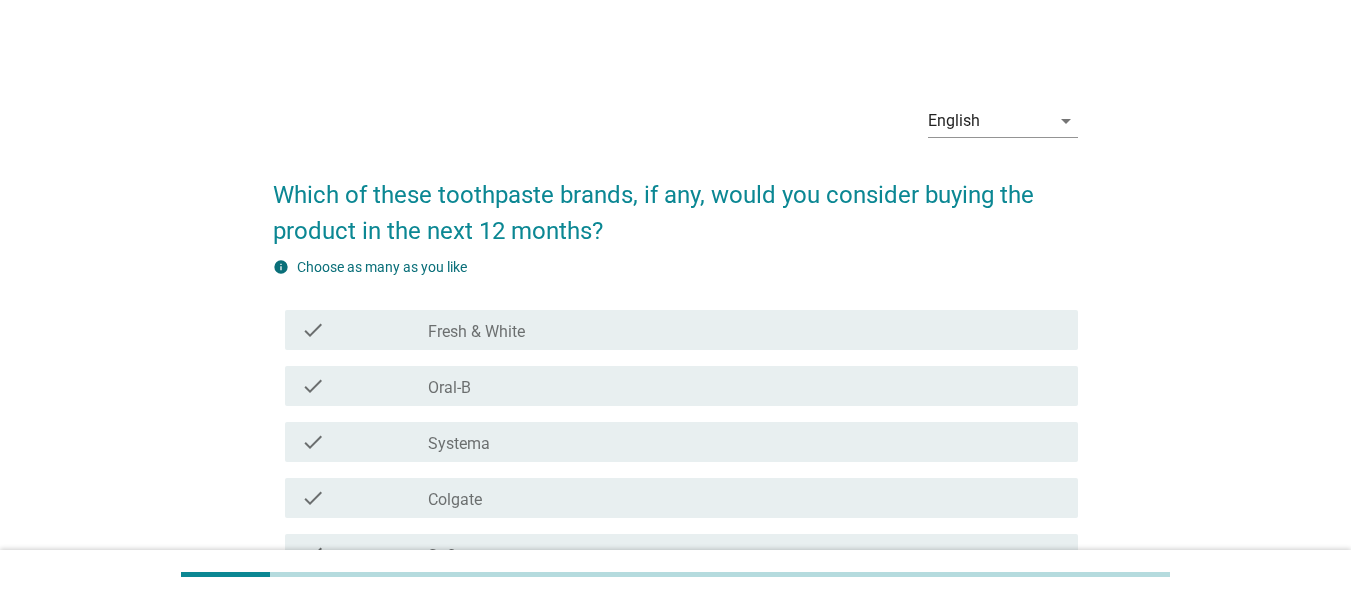 scroll, scrollTop: 200, scrollLeft: 0, axis: vertical 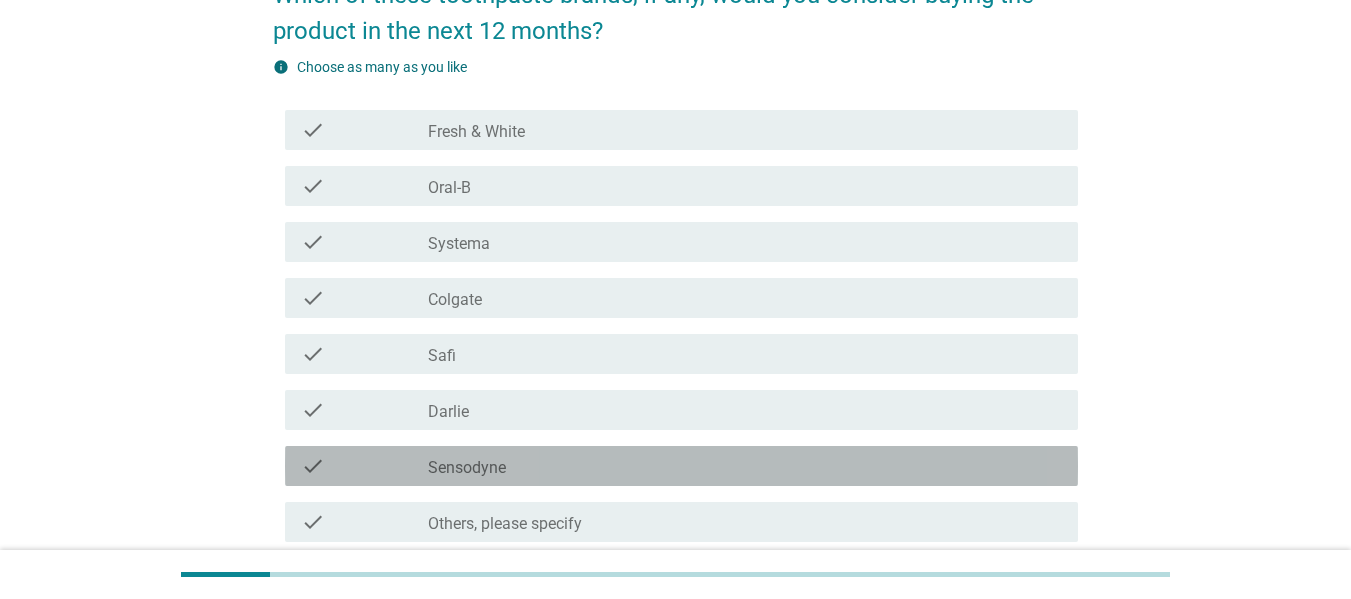 click on "check     check_box_outline_blank Sensodyne" at bounding box center [681, 466] 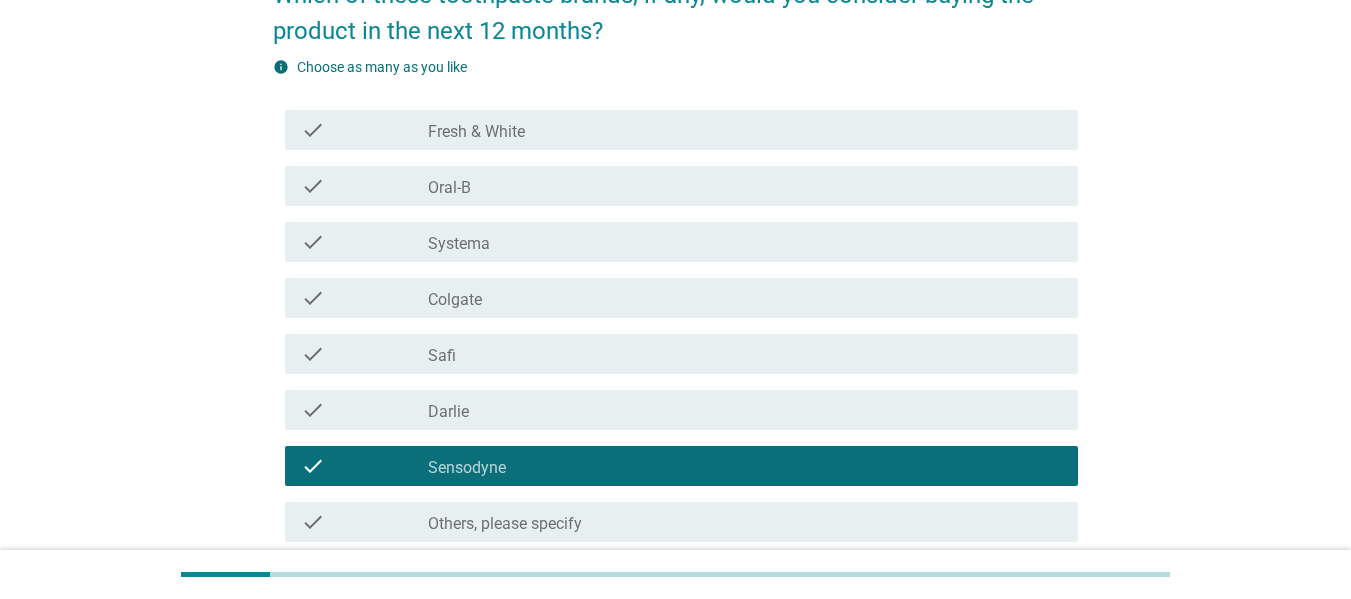 scroll, scrollTop: 300, scrollLeft: 0, axis: vertical 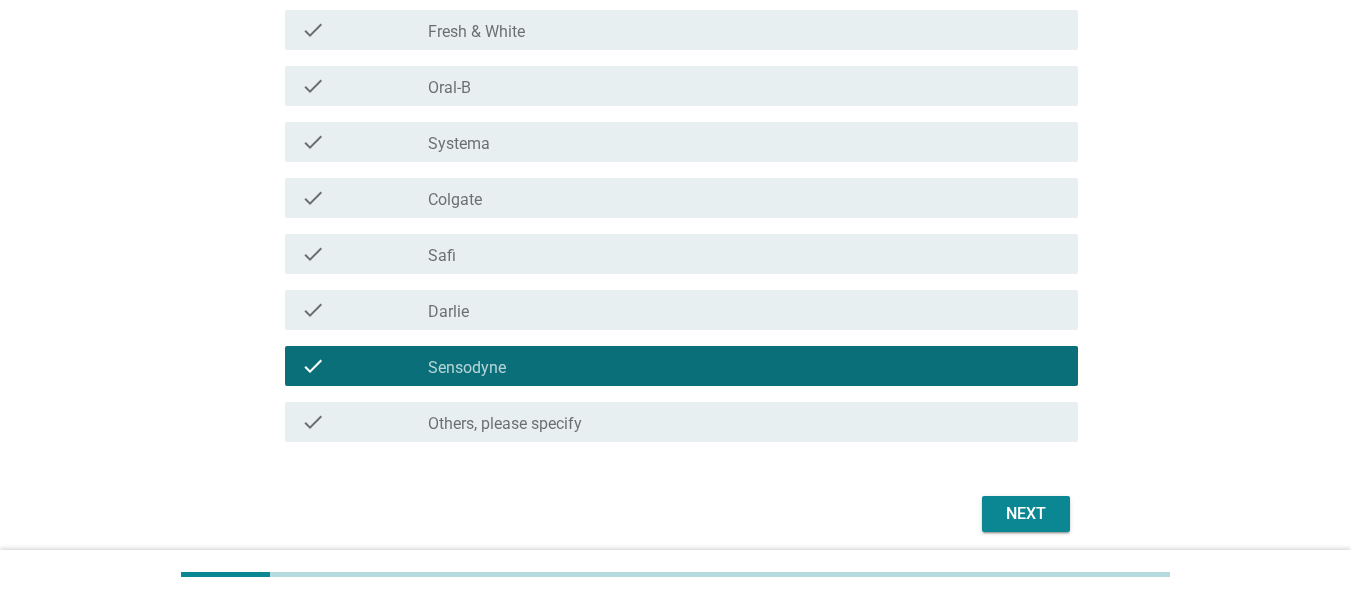 click on "Next" at bounding box center [1026, 514] 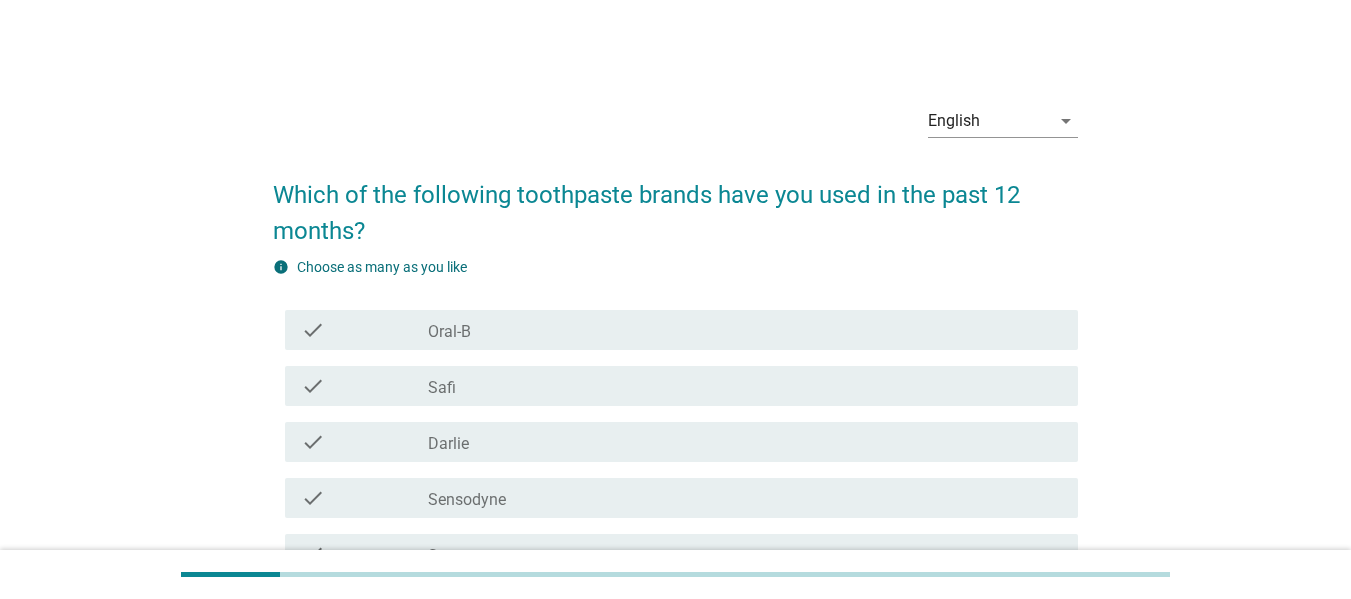 scroll, scrollTop: 200, scrollLeft: 0, axis: vertical 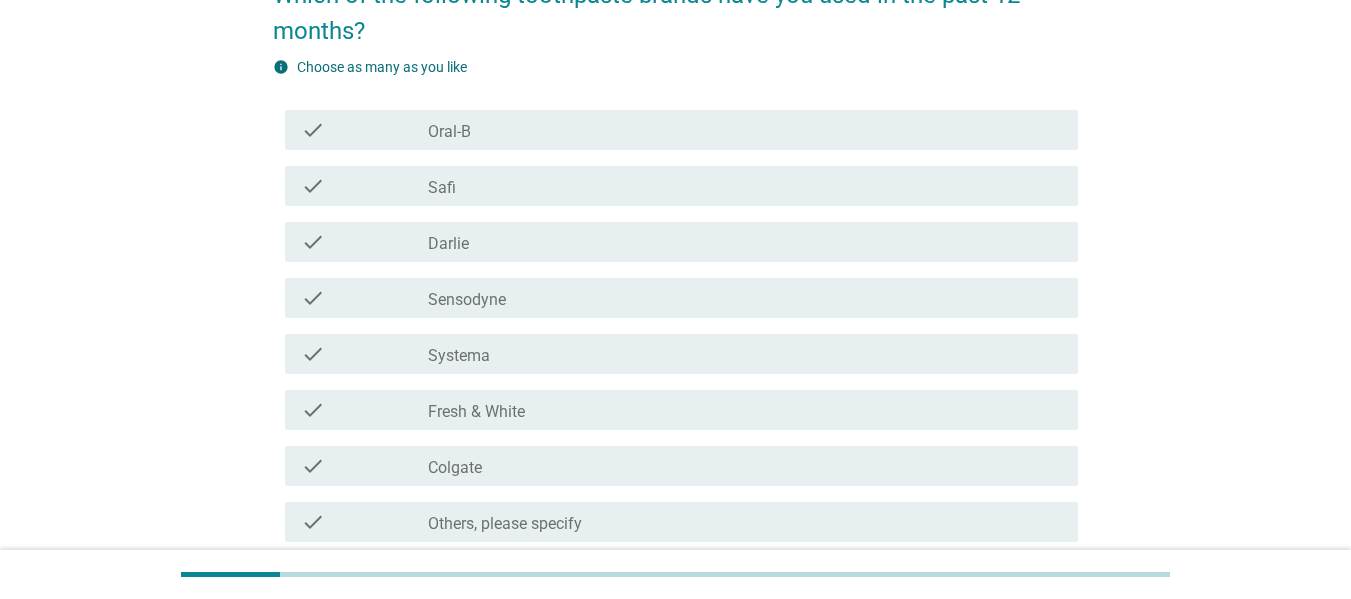 click on "check_box Sensodyne" at bounding box center (745, 298) 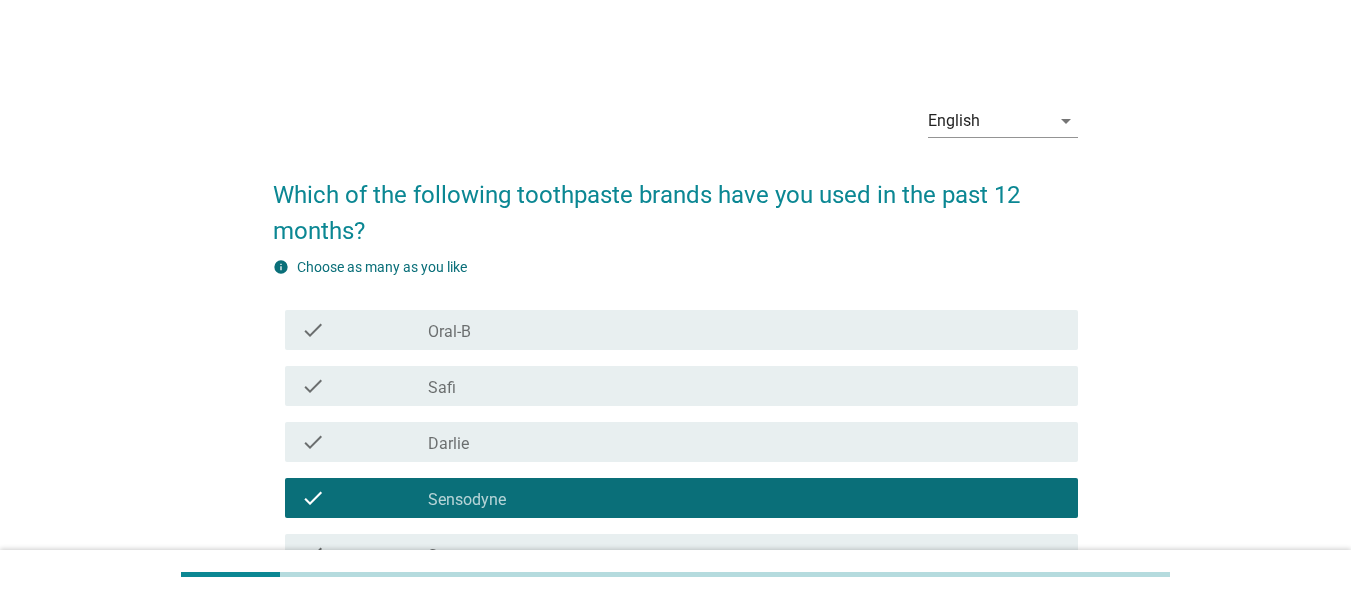 scroll, scrollTop: 376, scrollLeft: 0, axis: vertical 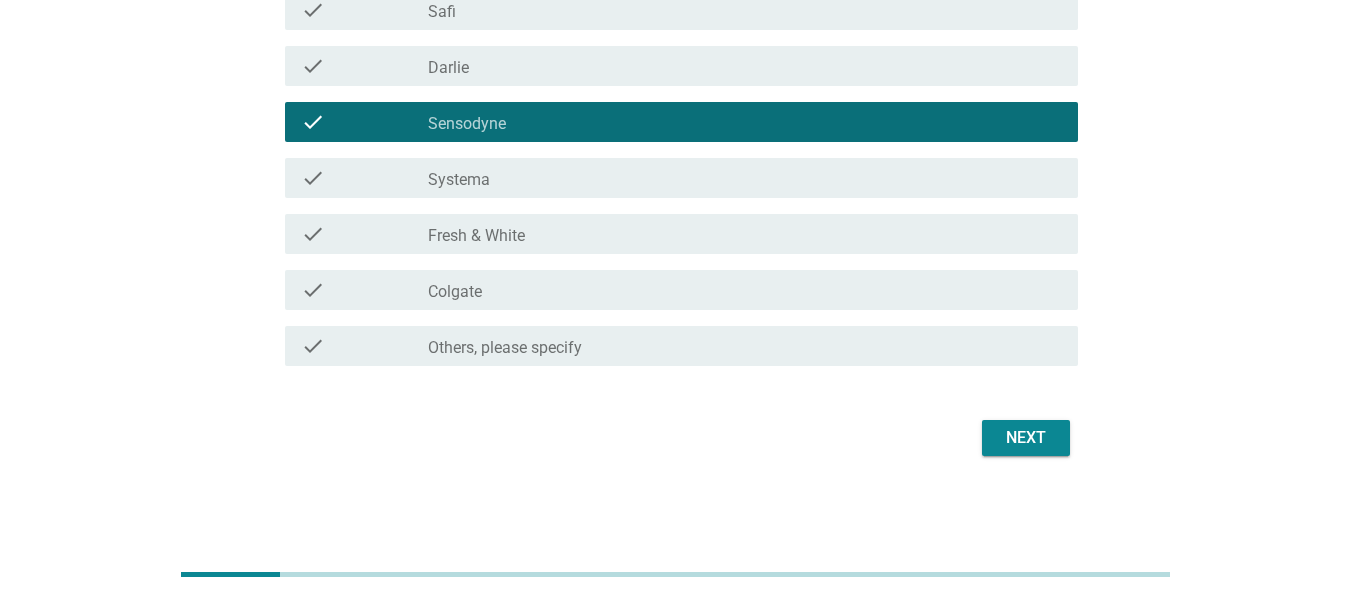 click on "Next" at bounding box center [1026, 438] 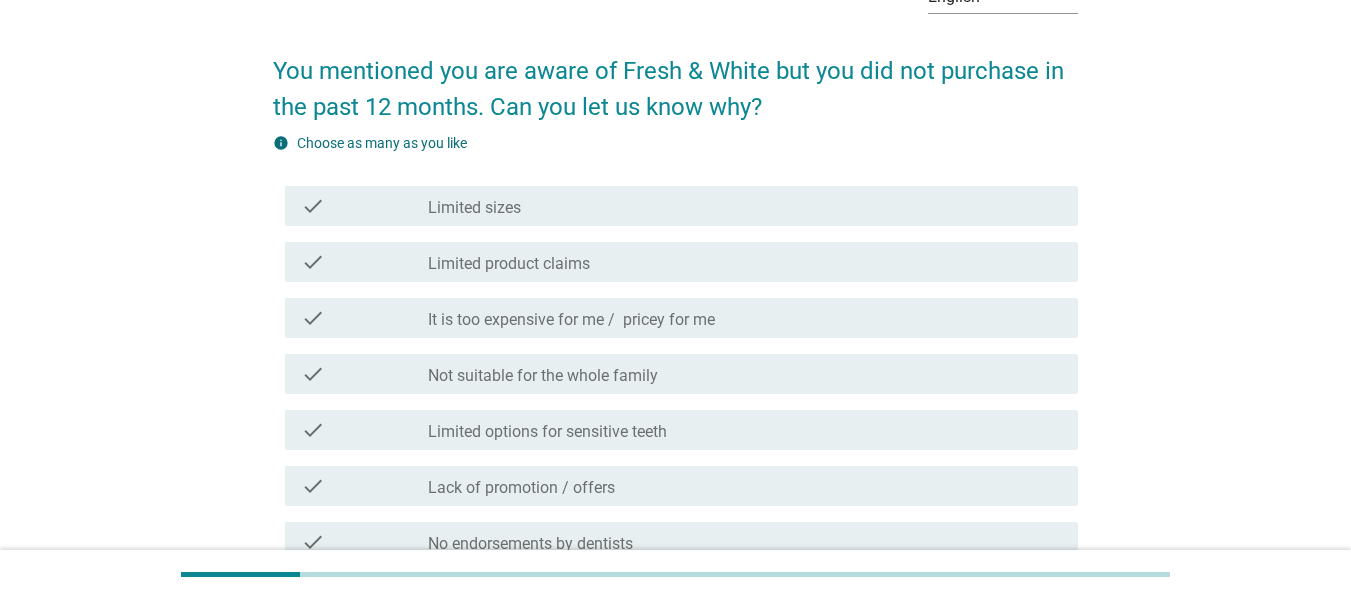 scroll, scrollTop: 224, scrollLeft: 0, axis: vertical 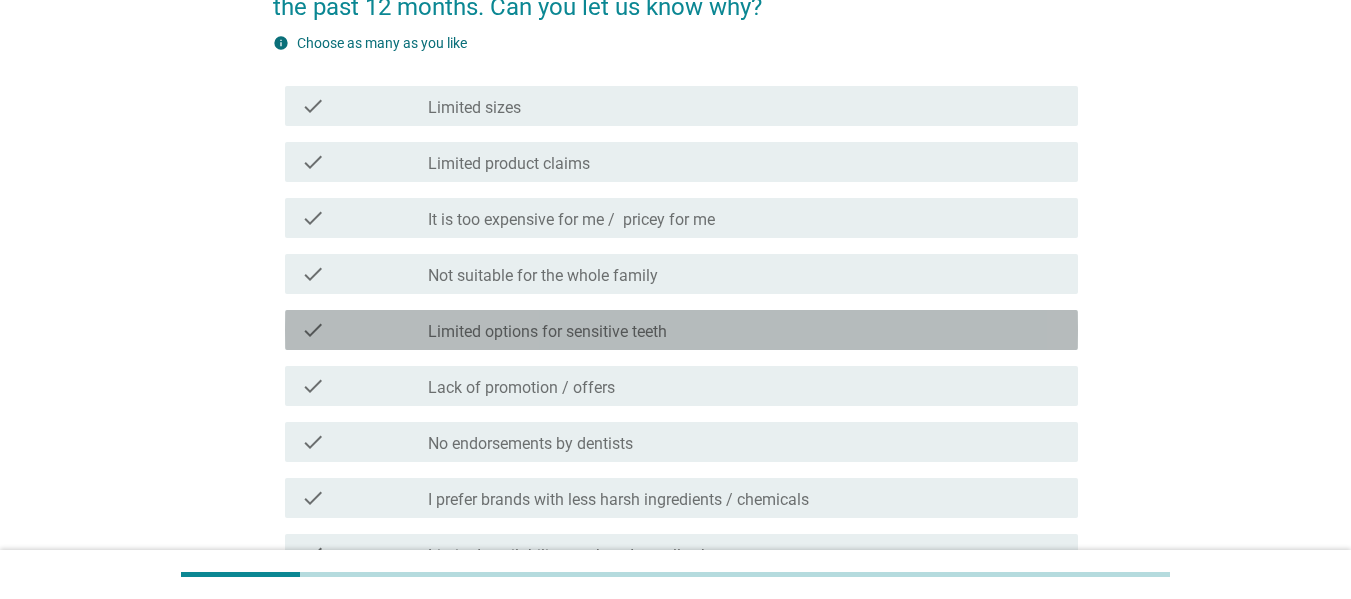 click on "Limited options for sensitive teeth" at bounding box center [547, 332] 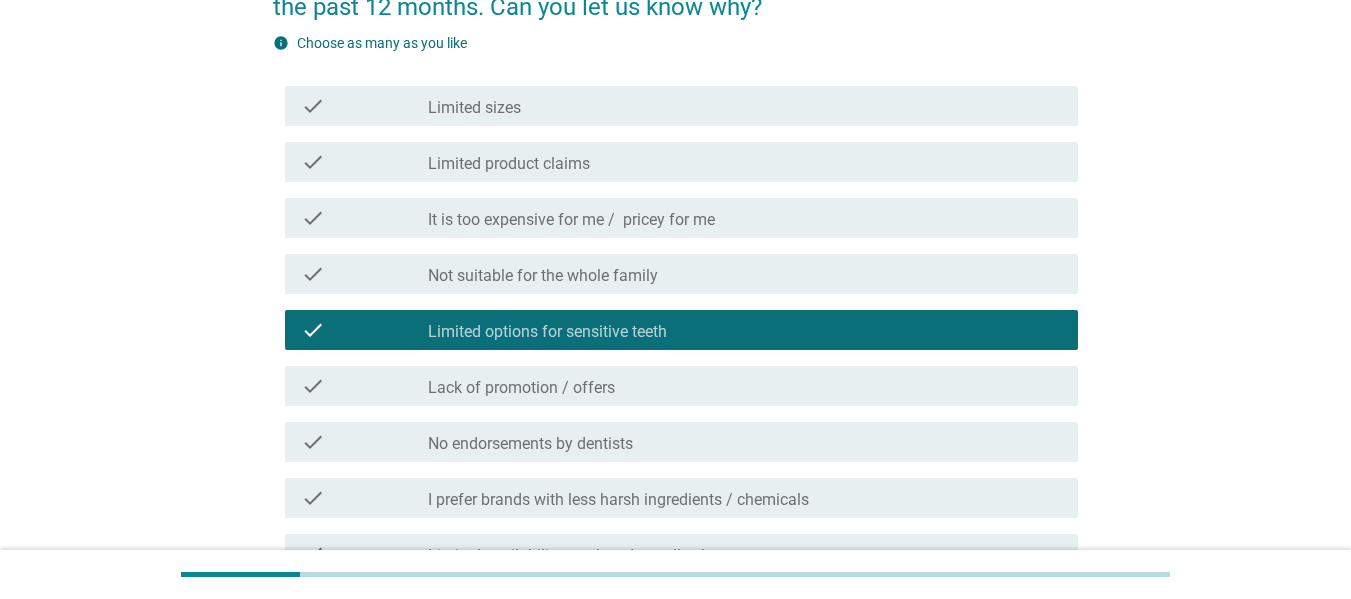 click on "check_box_outline_blank Lack of promotion / offers" at bounding box center [745, 386] 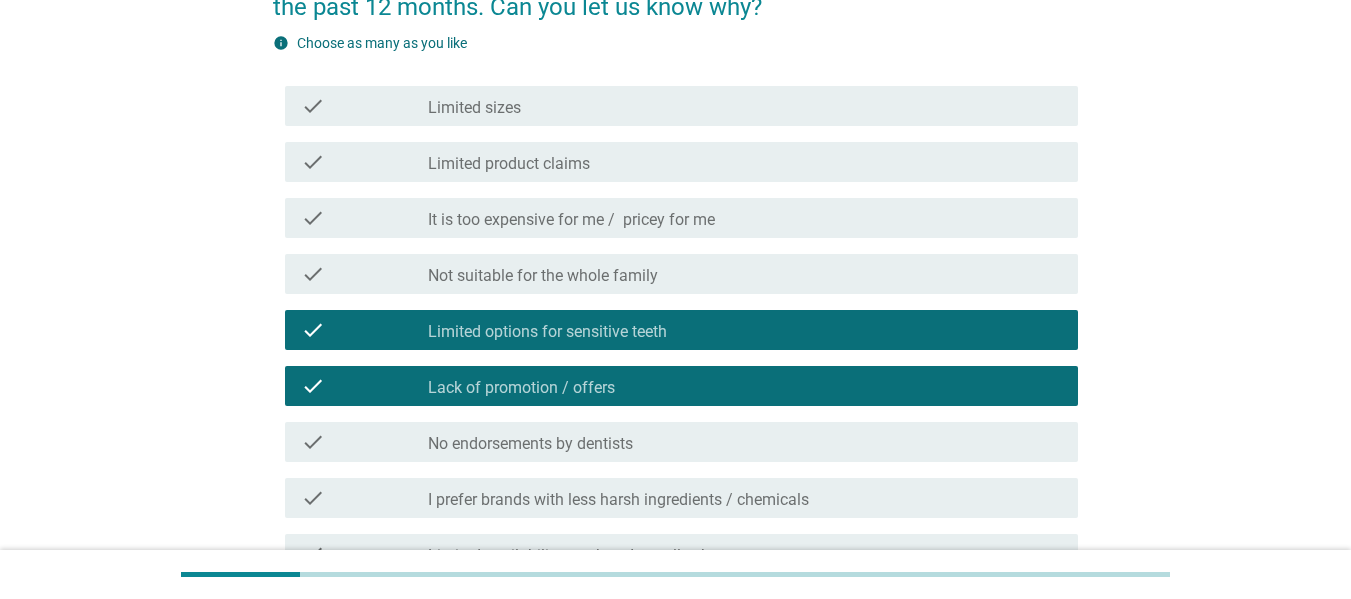 click on "check_box_outline_blank No endorsements by dentists" at bounding box center (745, 442) 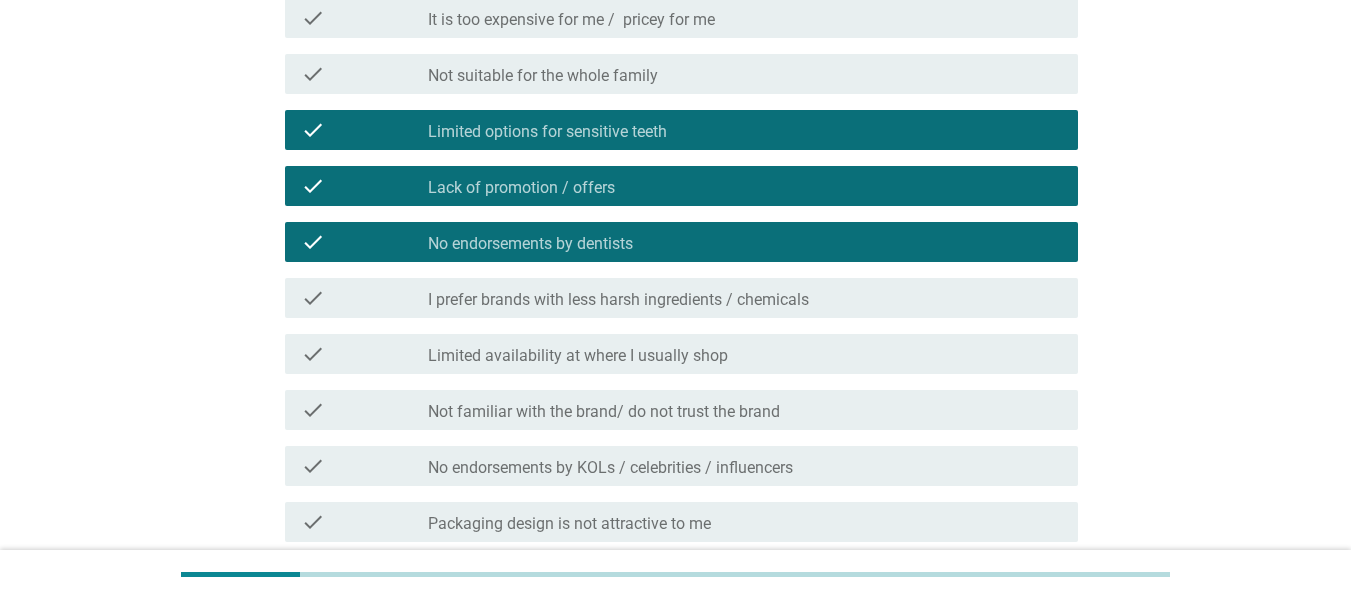scroll, scrollTop: 724, scrollLeft: 0, axis: vertical 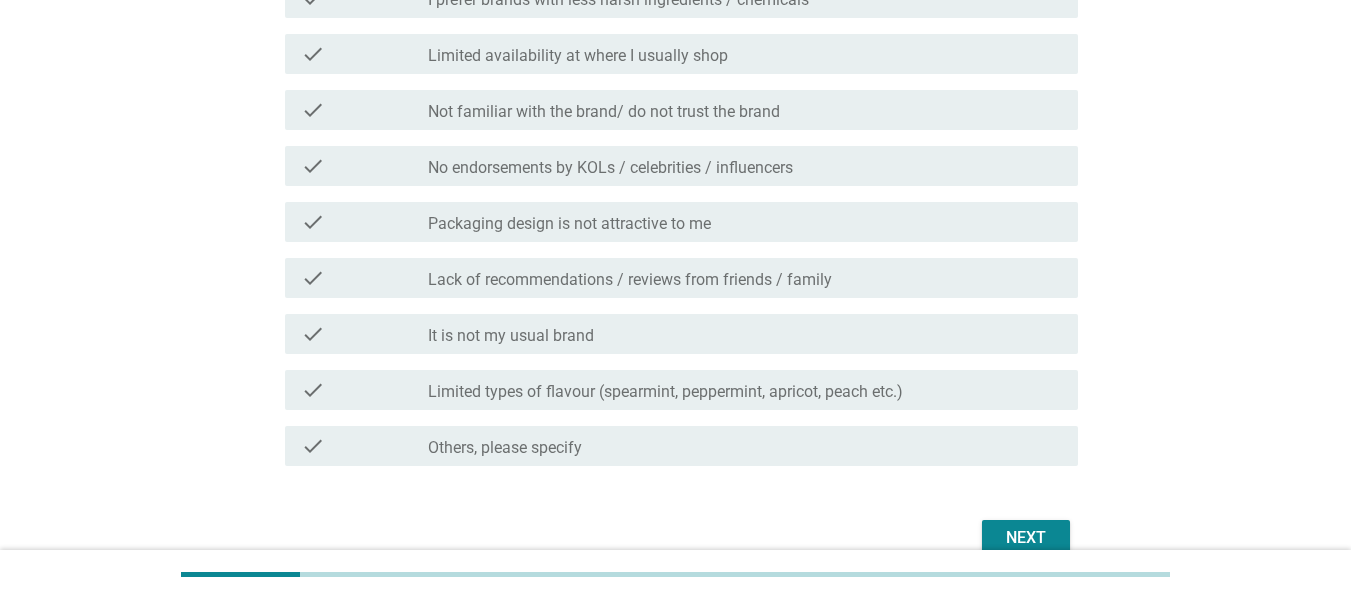 click on "Not familiar with the brand/ do not trust the brand" at bounding box center [604, 112] 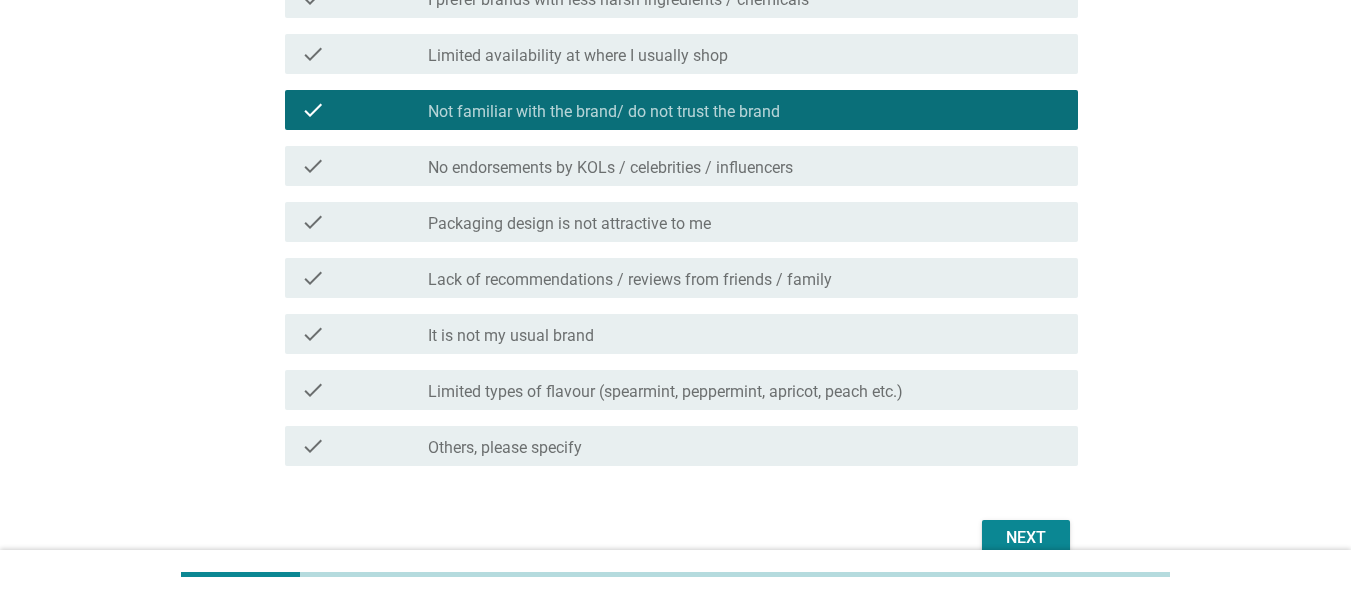 scroll, scrollTop: 824, scrollLeft: 0, axis: vertical 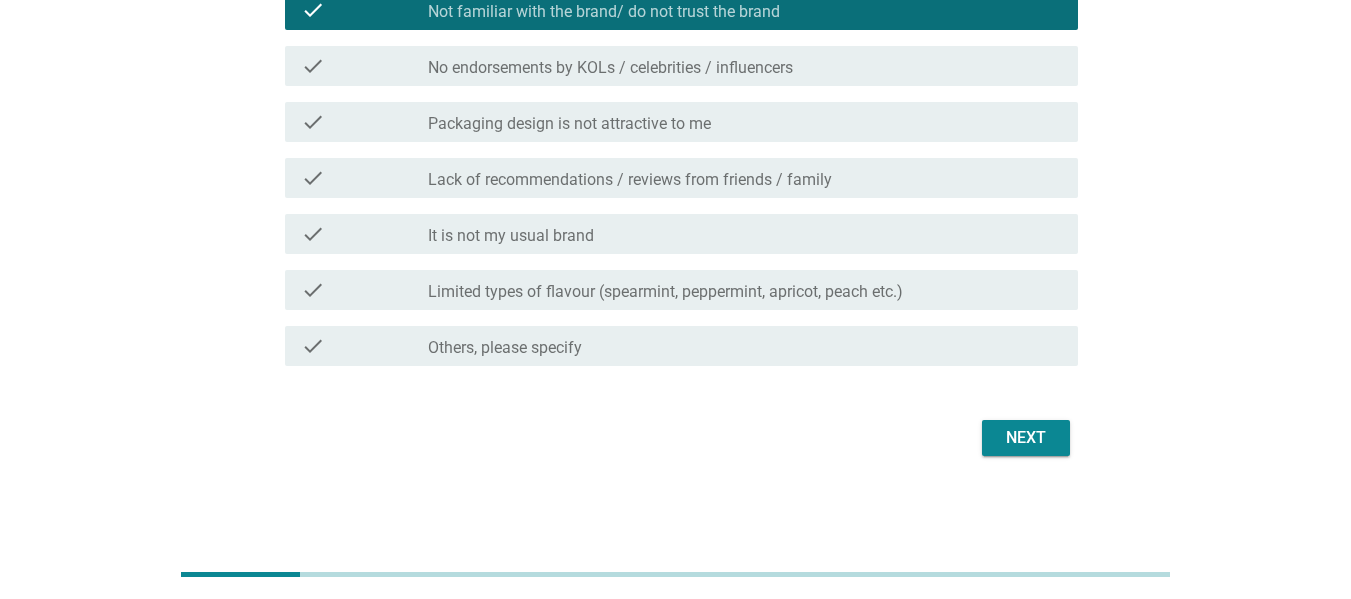 click on "Next" at bounding box center (1026, 438) 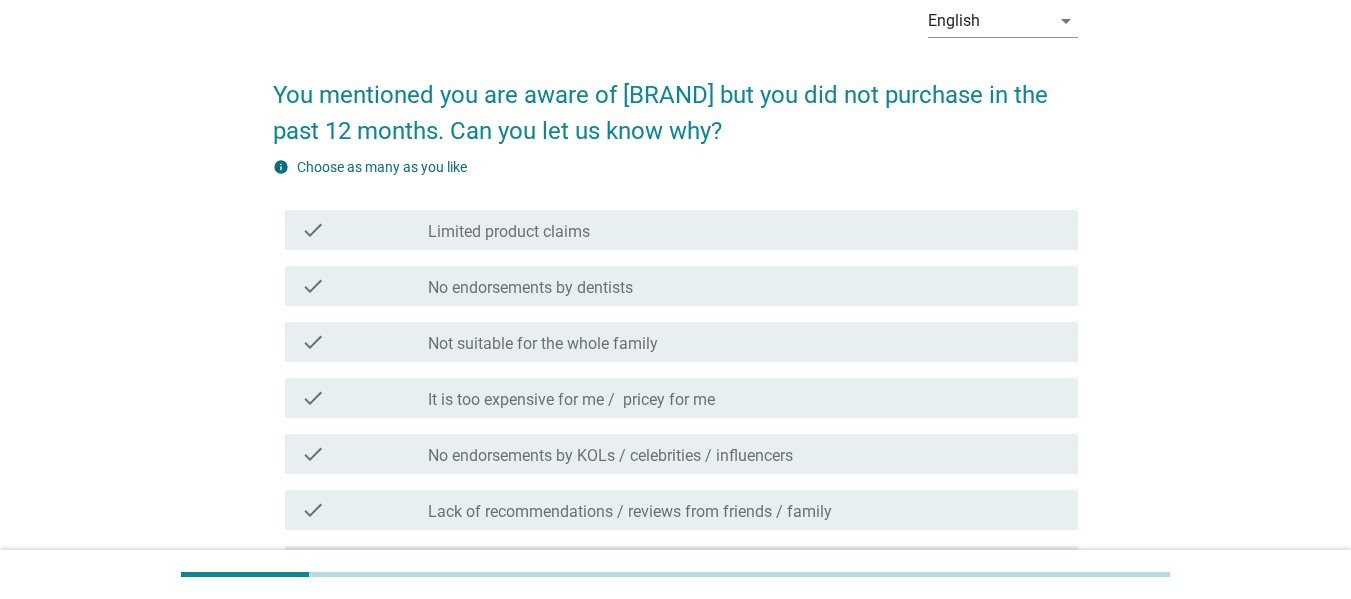 scroll, scrollTop: 200, scrollLeft: 0, axis: vertical 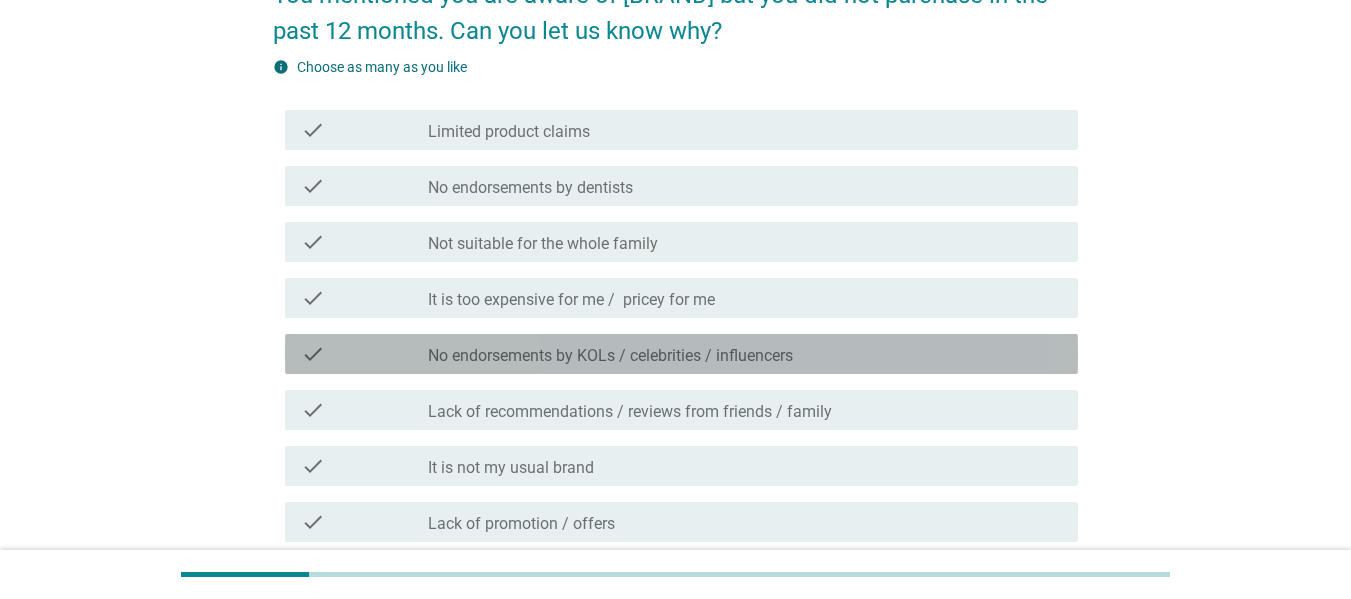 click on "check_box_outline_blank No endorsements by KOLs / celebrities / influencers" at bounding box center [745, 354] 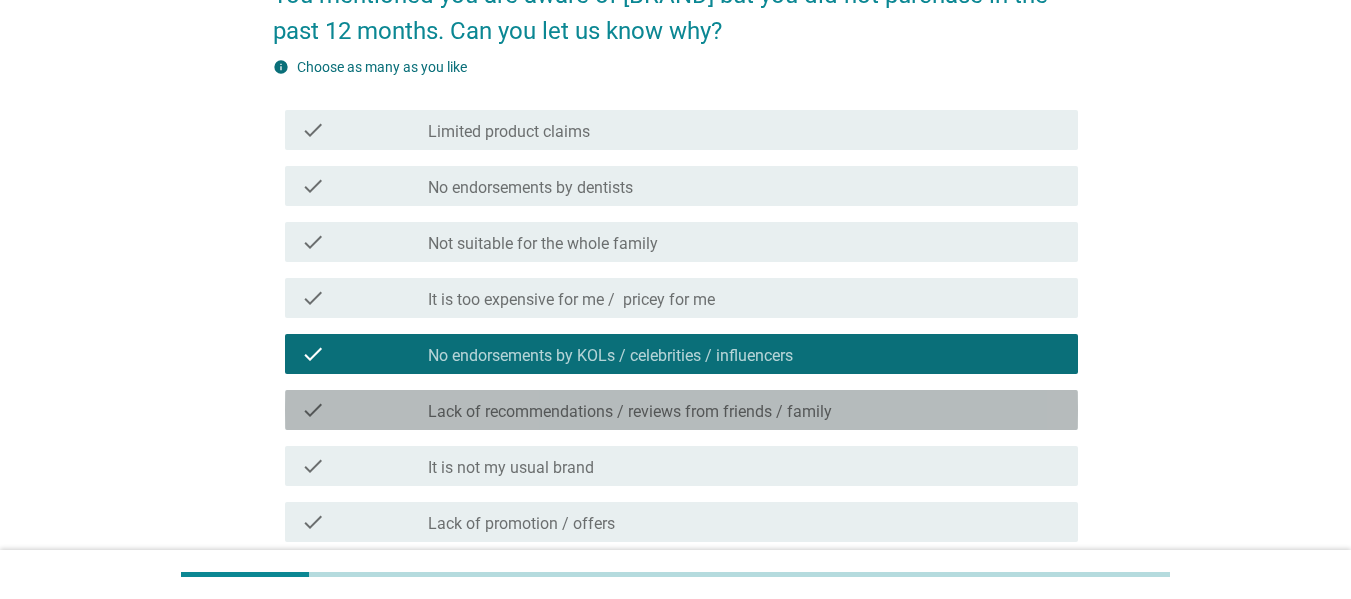 click on "check     check_box_outline_blank Lack of recommendations / reviews from friends / family" at bounding box center [681, 410] 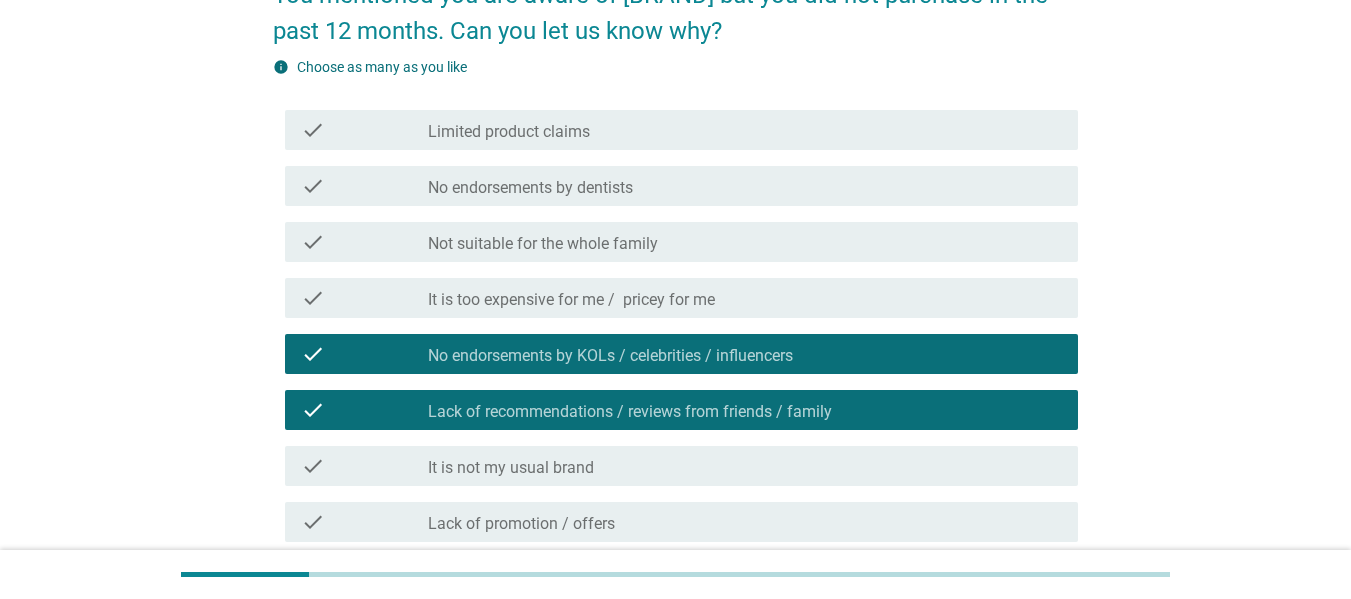 scroll, scrollTop: 500, scrollLeft: 0, axis: vertical 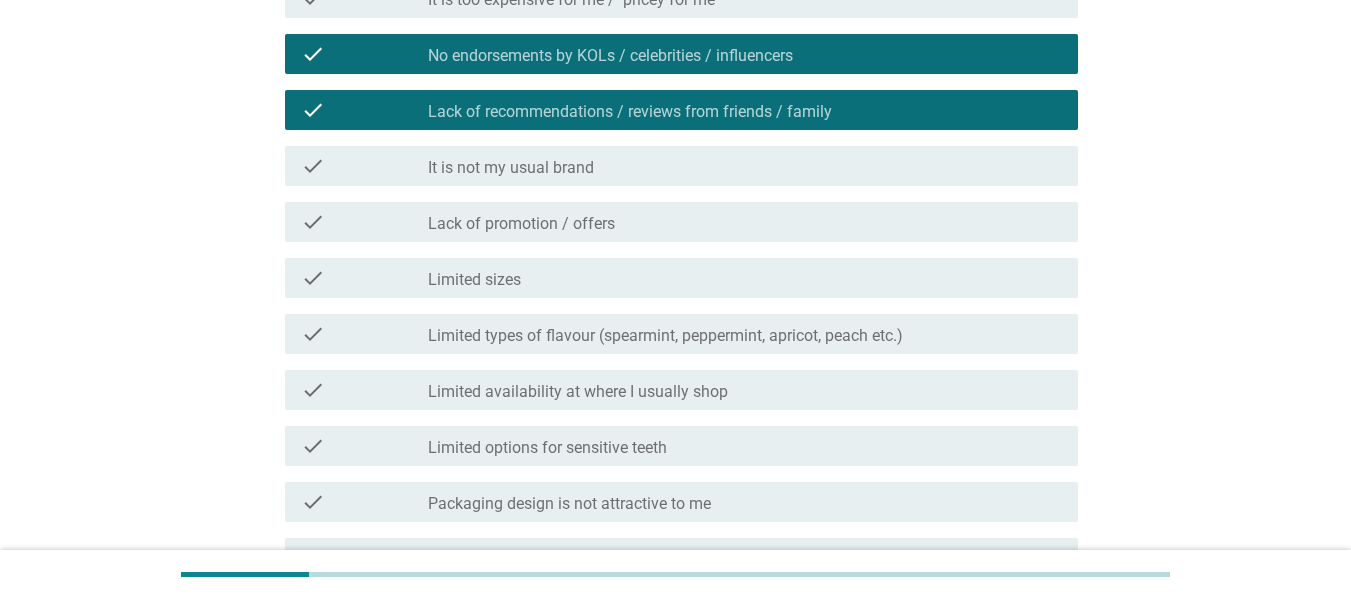 click on "check_box_outline_blank It is not my usual brand" at bounding box center (745, 166) 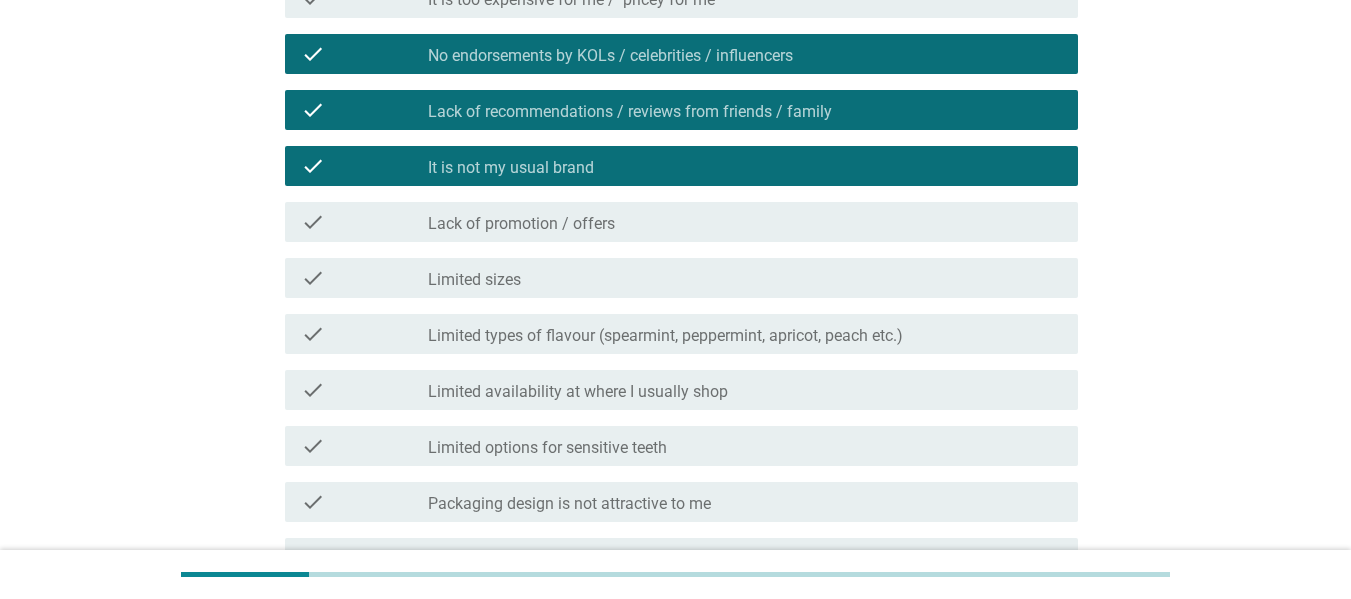 scroll, scrollTop: 824, scrollLeft: 0, axis: vertical 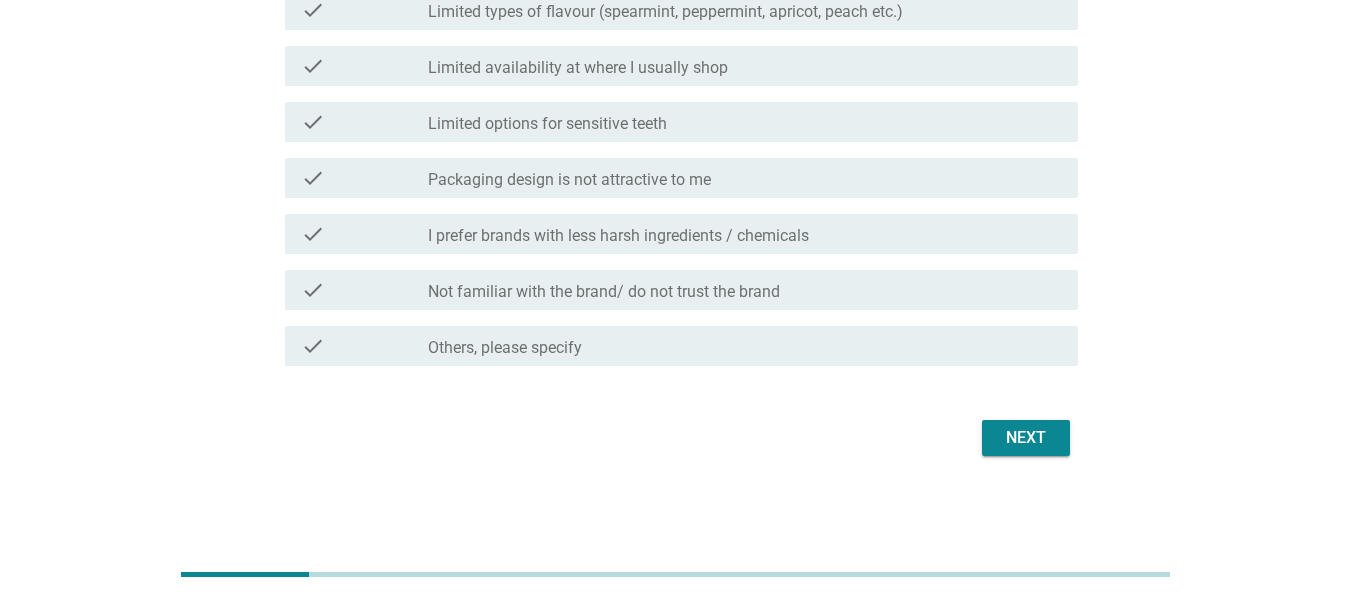 click on "Next" at bounding box center [1026, 438] 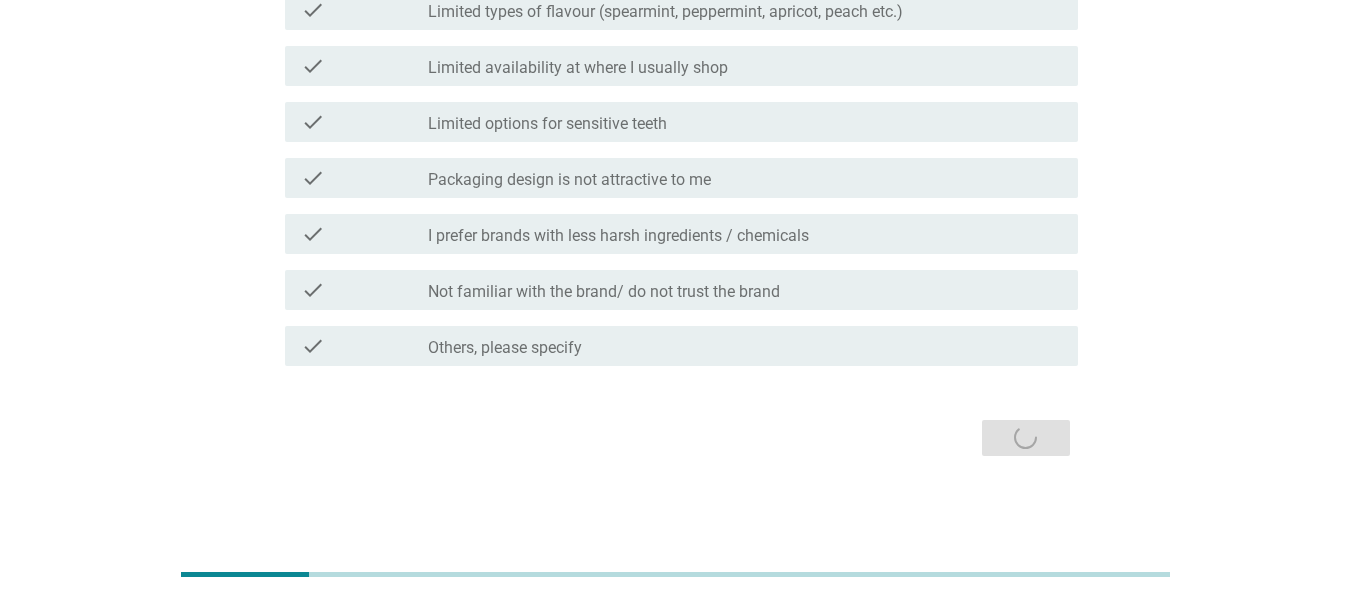 scroll, scrollTop: 0, scrollLeft: 0, axis: both 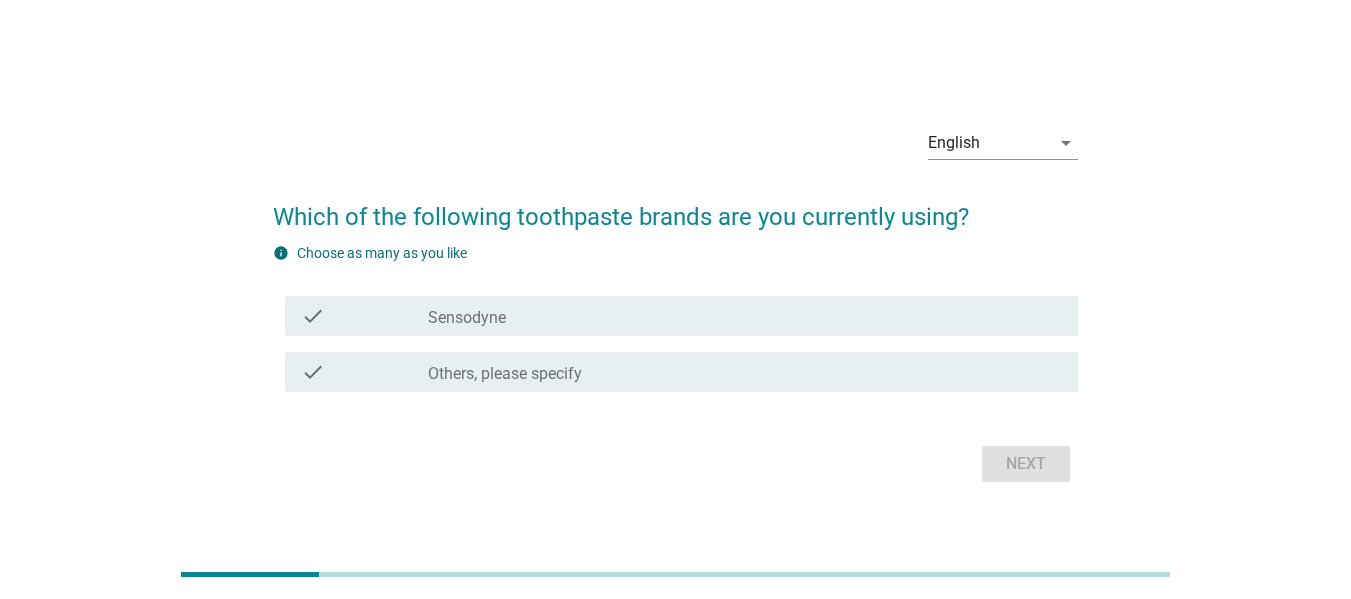 click on "check_box_outline_blank Sensodyne" at bounding box center (745, 316) 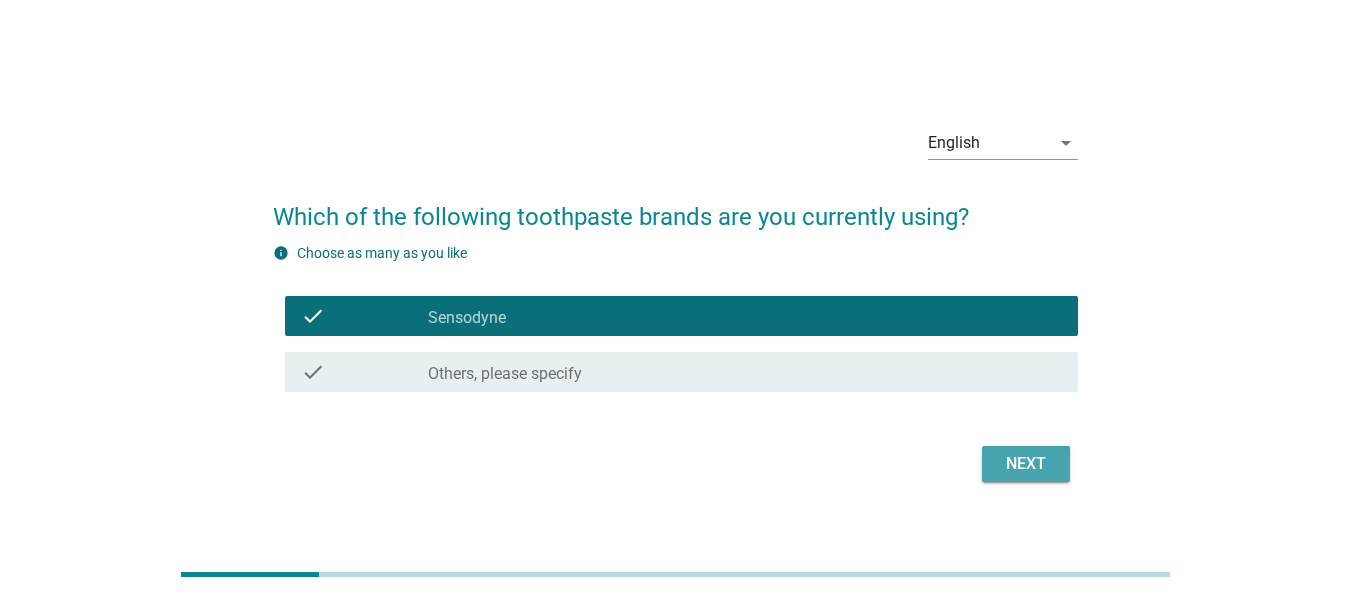 click on "Next" at bounding box center (1026, 464) 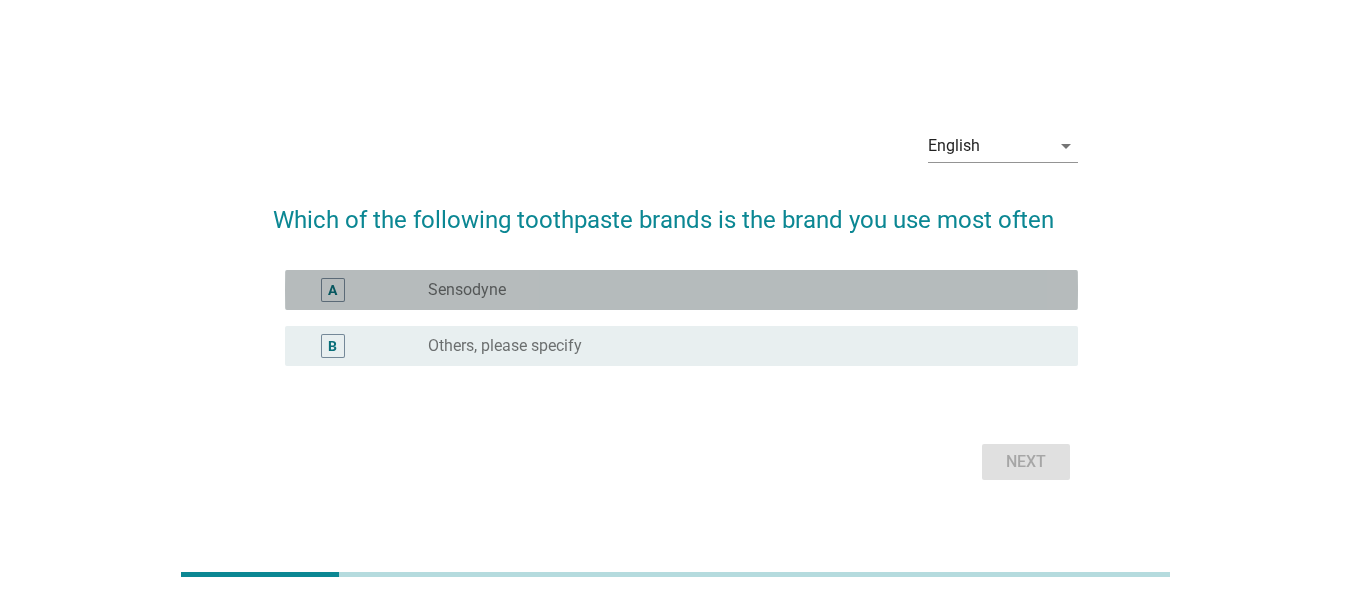 click on "radio_button_unchecked [BRAND]" at bounding box center (737, 290) 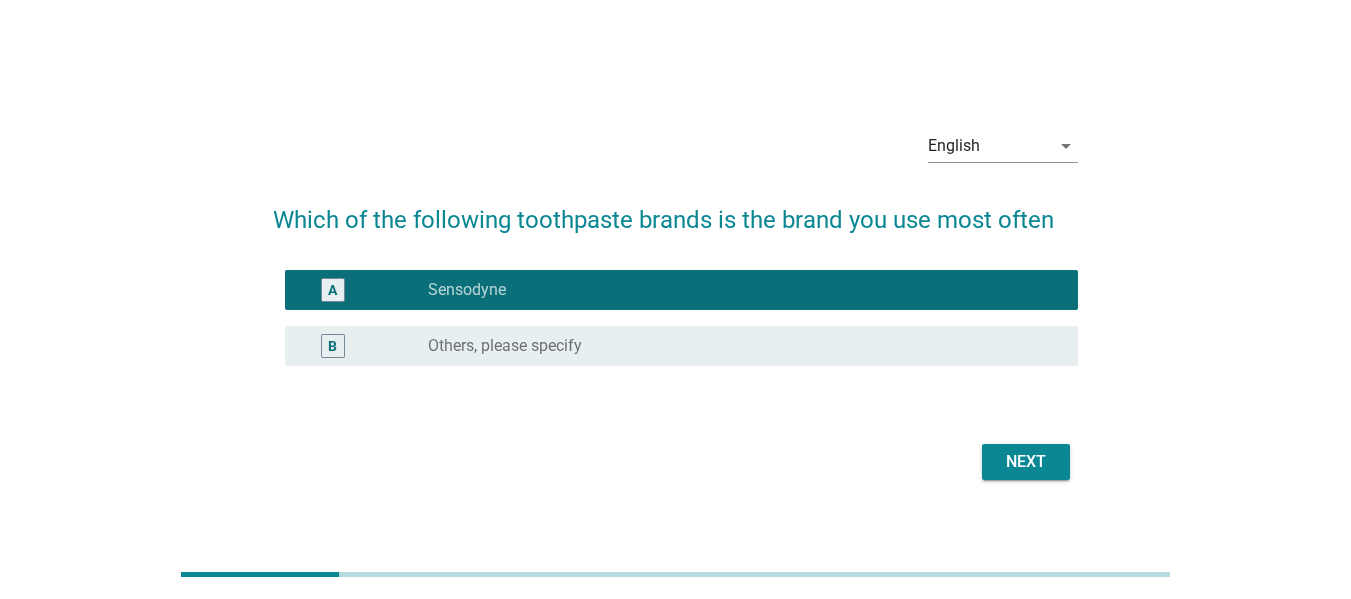 click on "Next" at bounding box center [1026, 462] 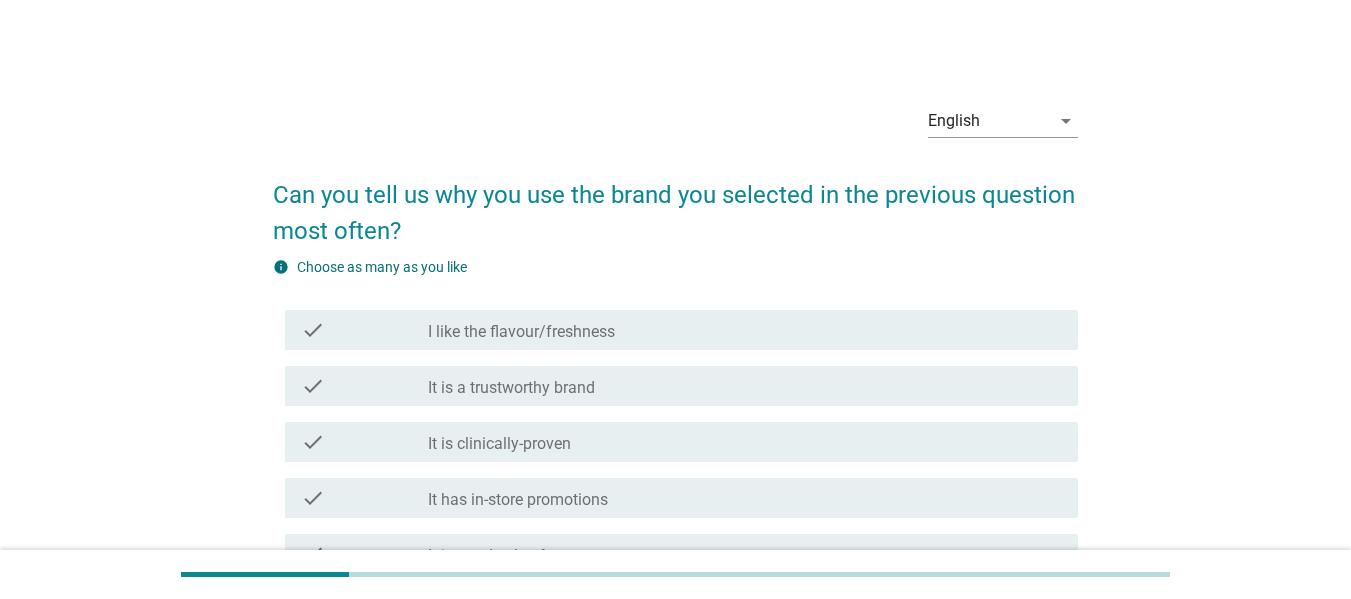 scroll, scrollTop: 200, scrollLeft: 0, axis: vertical 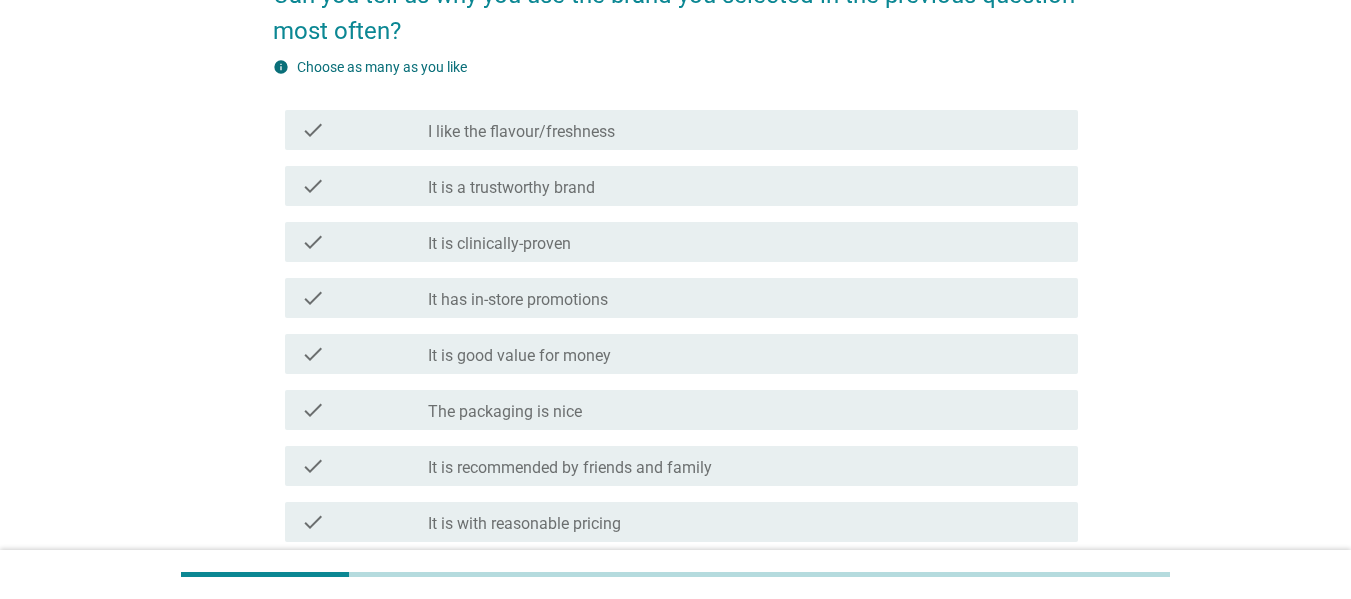 click on "check     check_box_outline_blank It is clinically-proven" at bounding box center (681, 242) 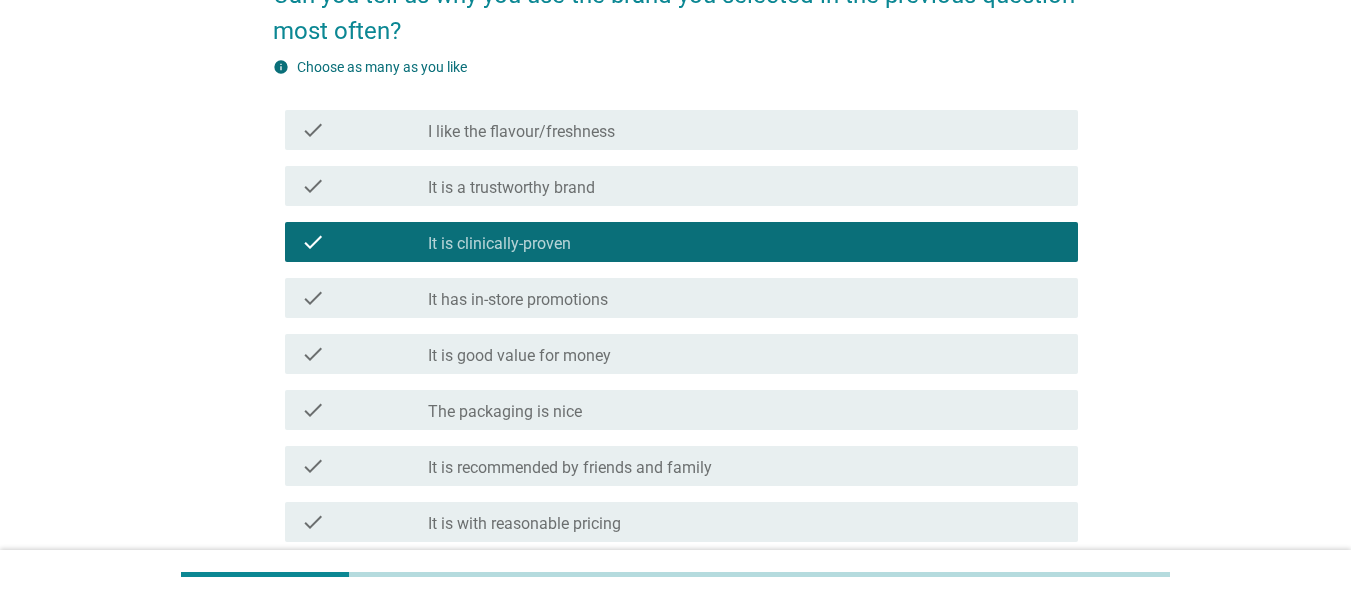 click on "check_box_outline_blank It has in-store promotions" at bounding box center [745, 298] 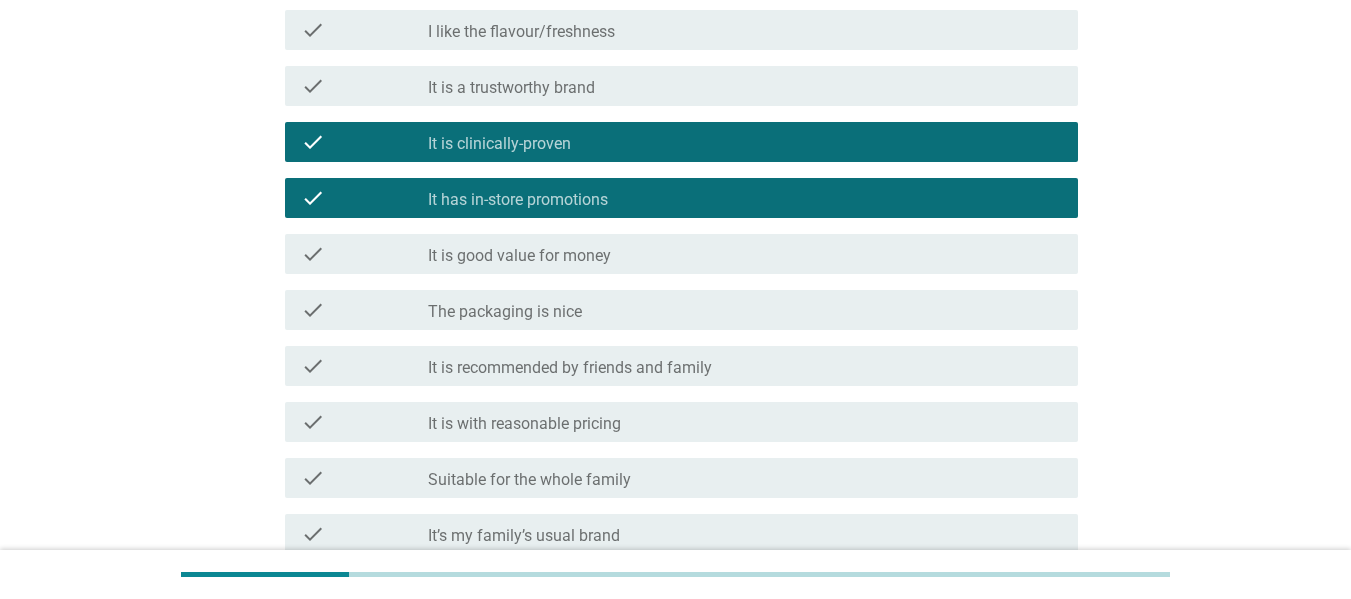 scroll, scrollTop: 500, scrollLeft: 0, axis: vertical 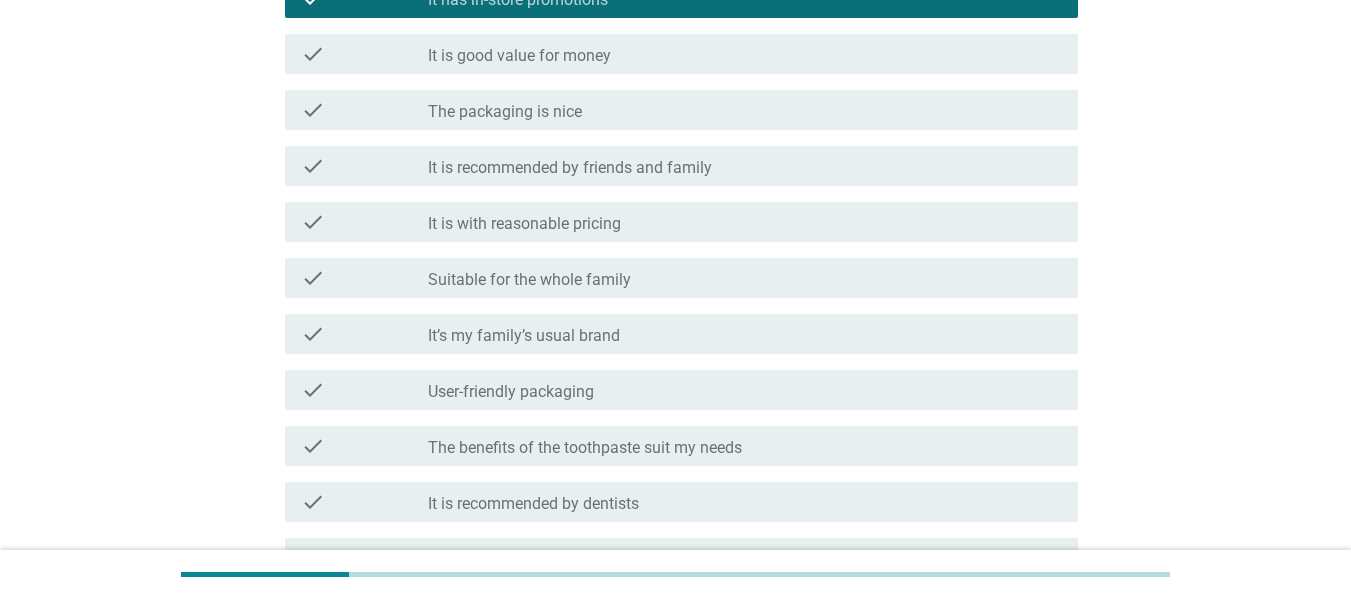 click on "check     check_box_outline_blank The benefits of the toothpaste suit my needs" at bounding box center (681, 446) 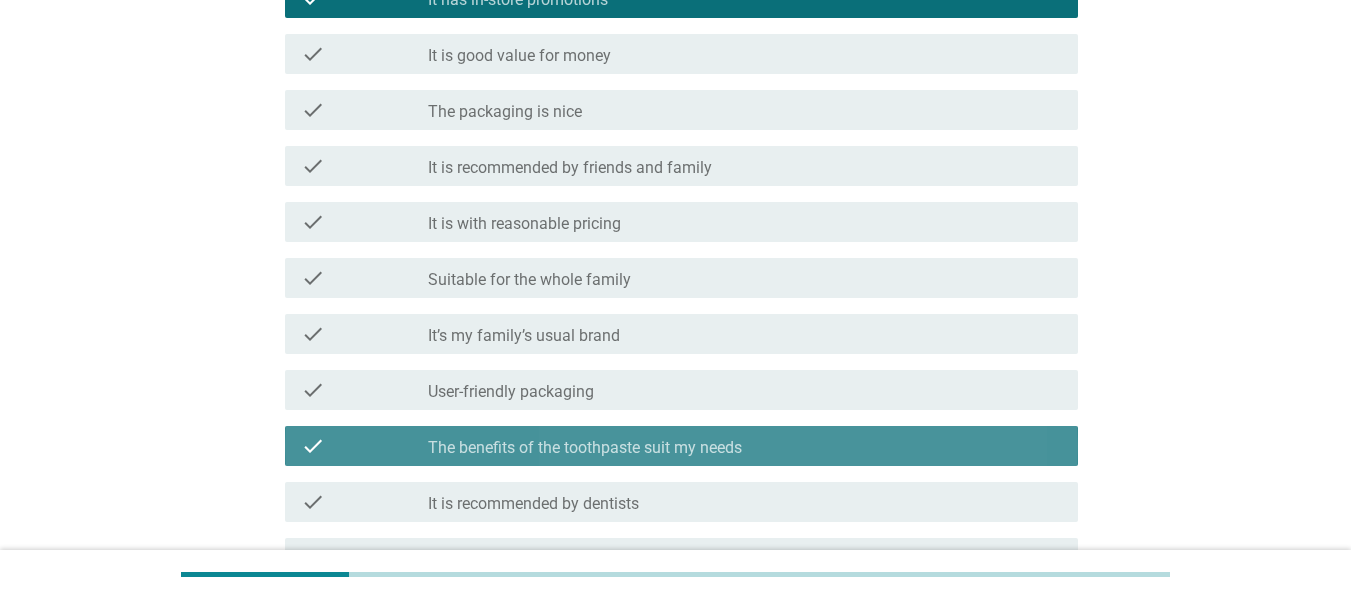 scroll, scrollTop: 700, scrollLeft: 0, axis: vertical 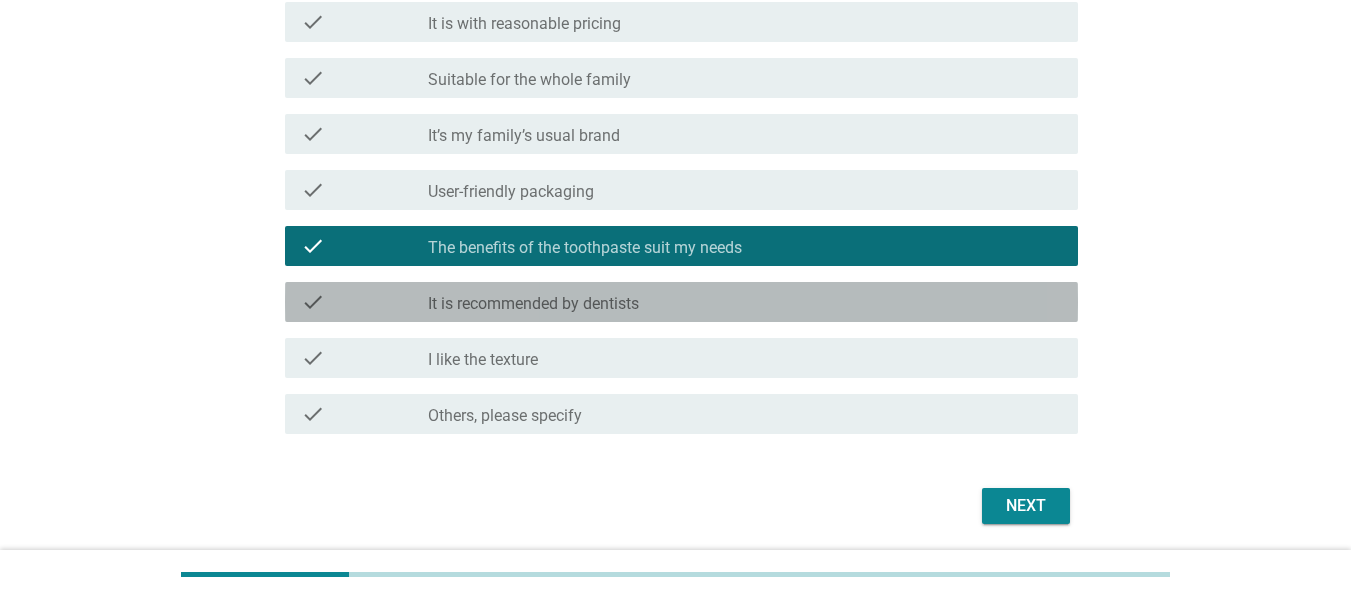 click on "check_box_outline_blank It is recommended by dentists" at bounding box center [745, 302] 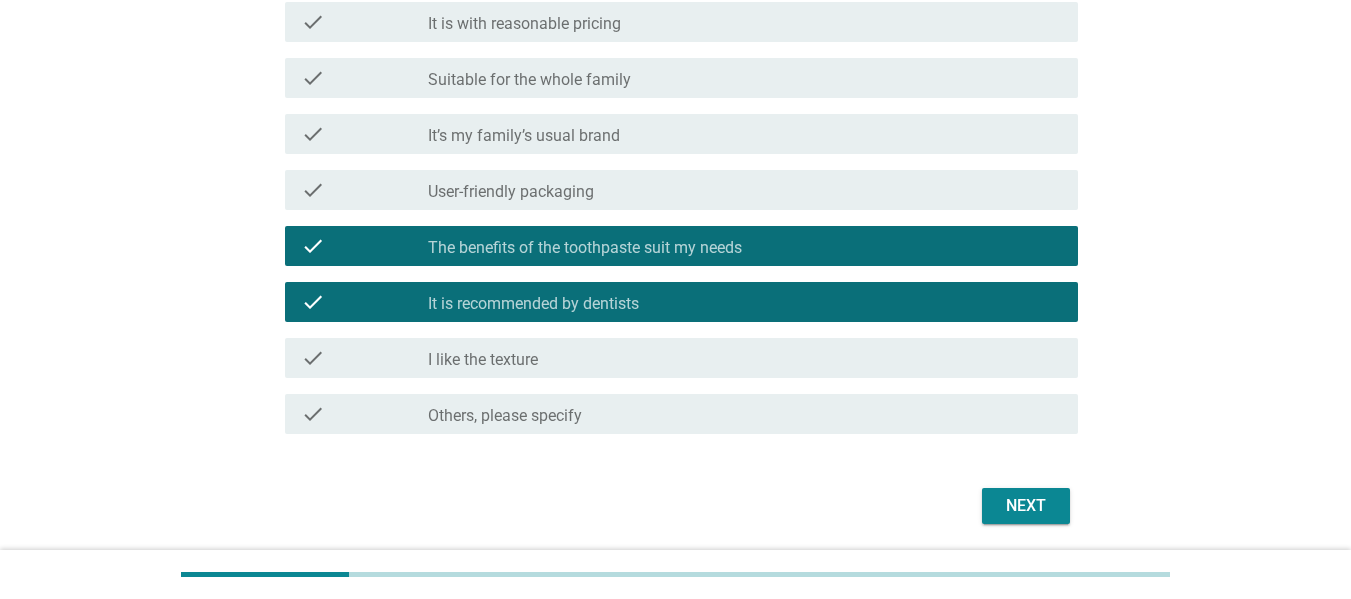 click on "Next" at bounding box center [1026, 506] 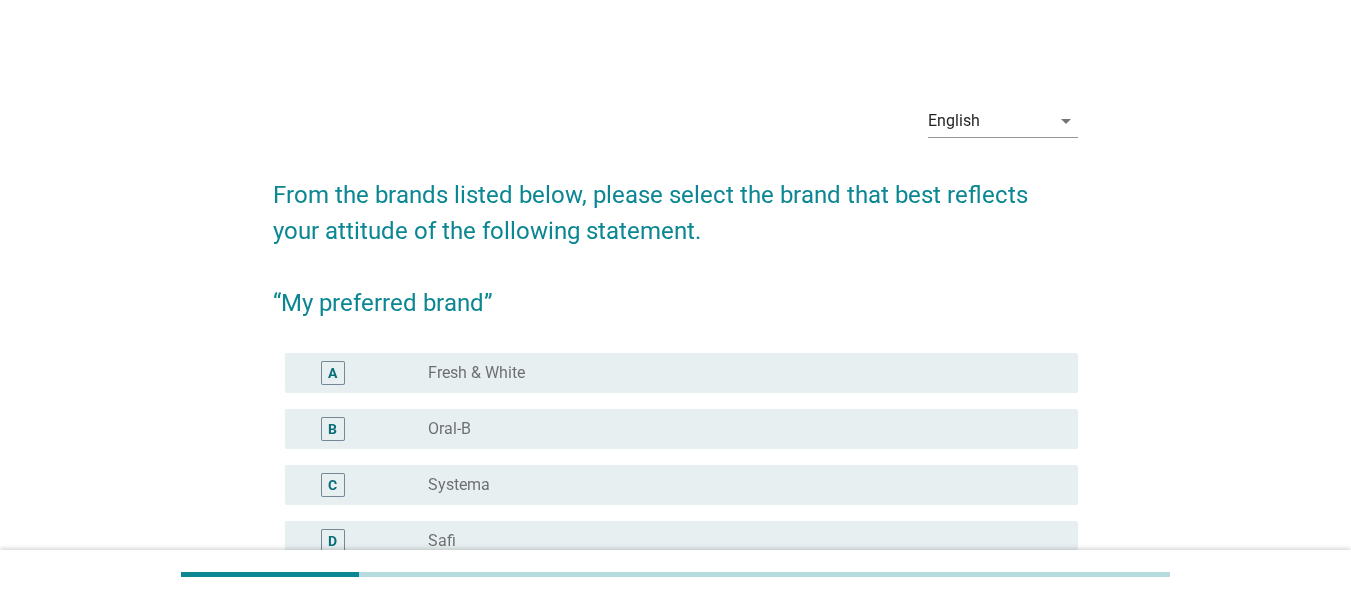 scroll, scrollTop: 300, scrollLeft: 0, axis: vertical 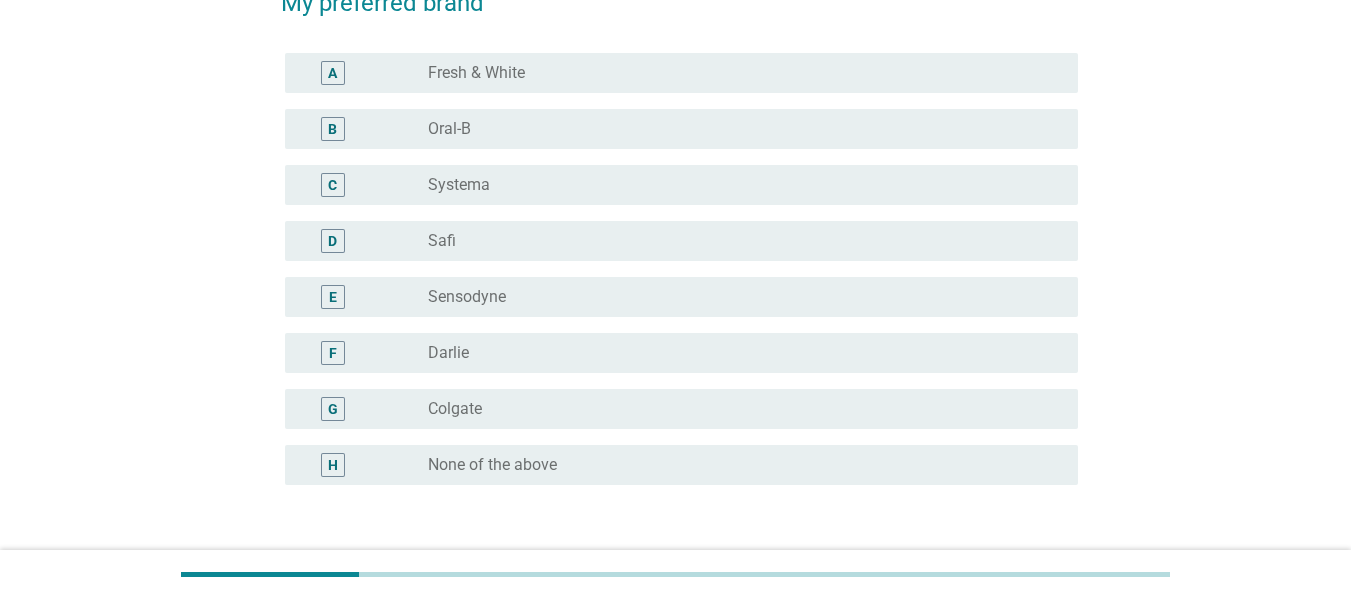 click on "radio_button_unchecked [BRAND]" at bounding box center (737, 297) 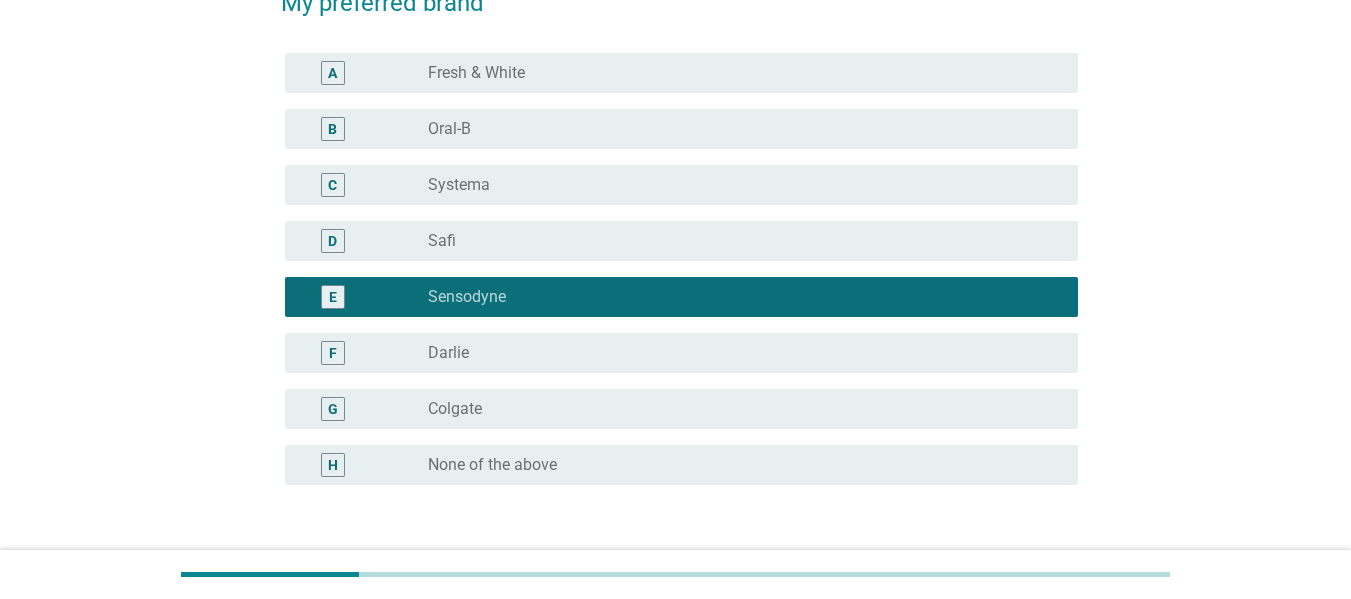 scroll, scrollTop: 443, scrollLeft: 0, axis: vertical 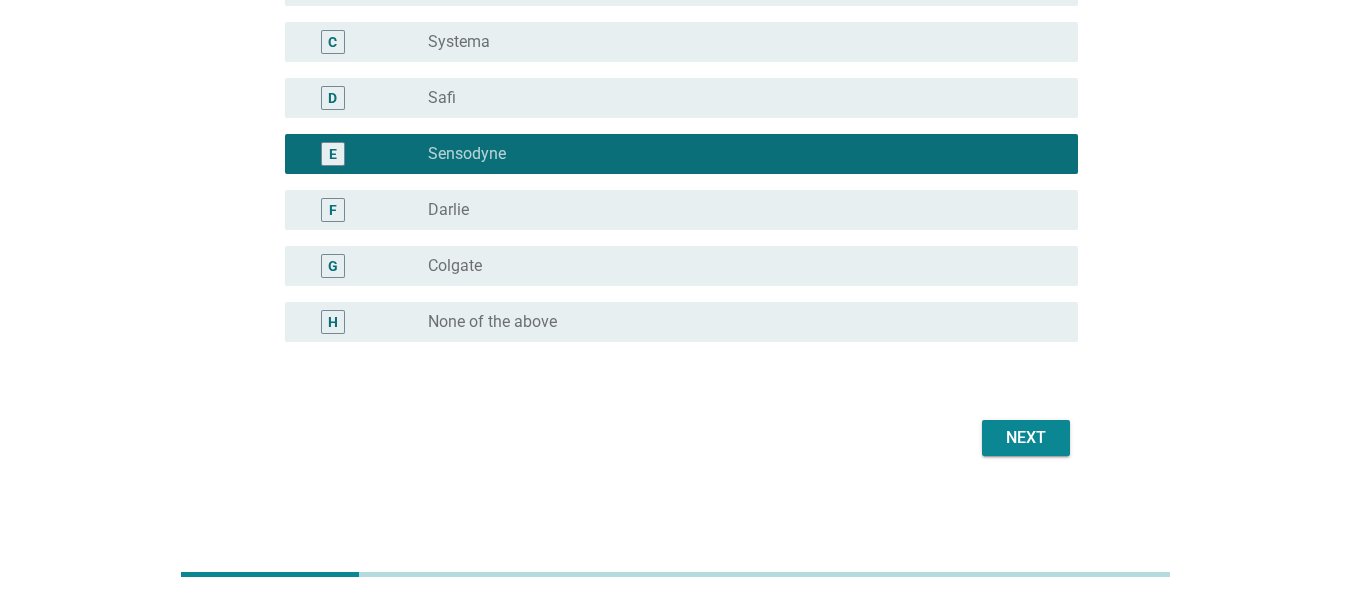 click on "Next" at bounding box center [1026, 438] 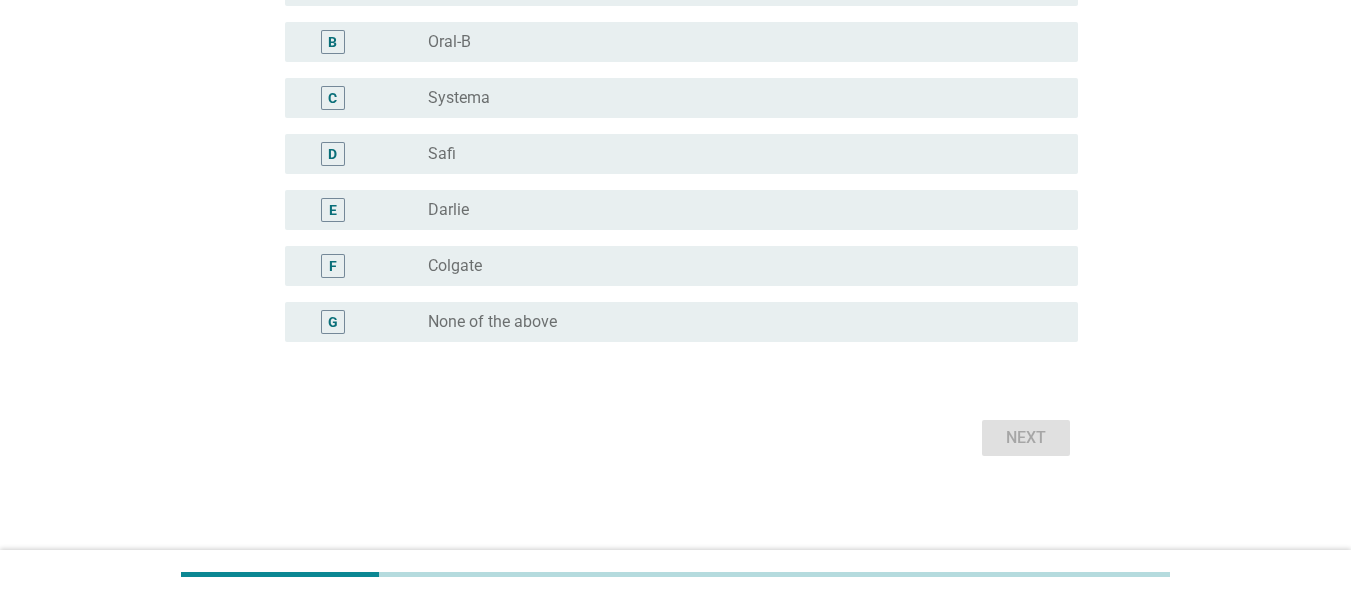 scroll, scrollTop: 0, scrollLeft: 0, axis: both 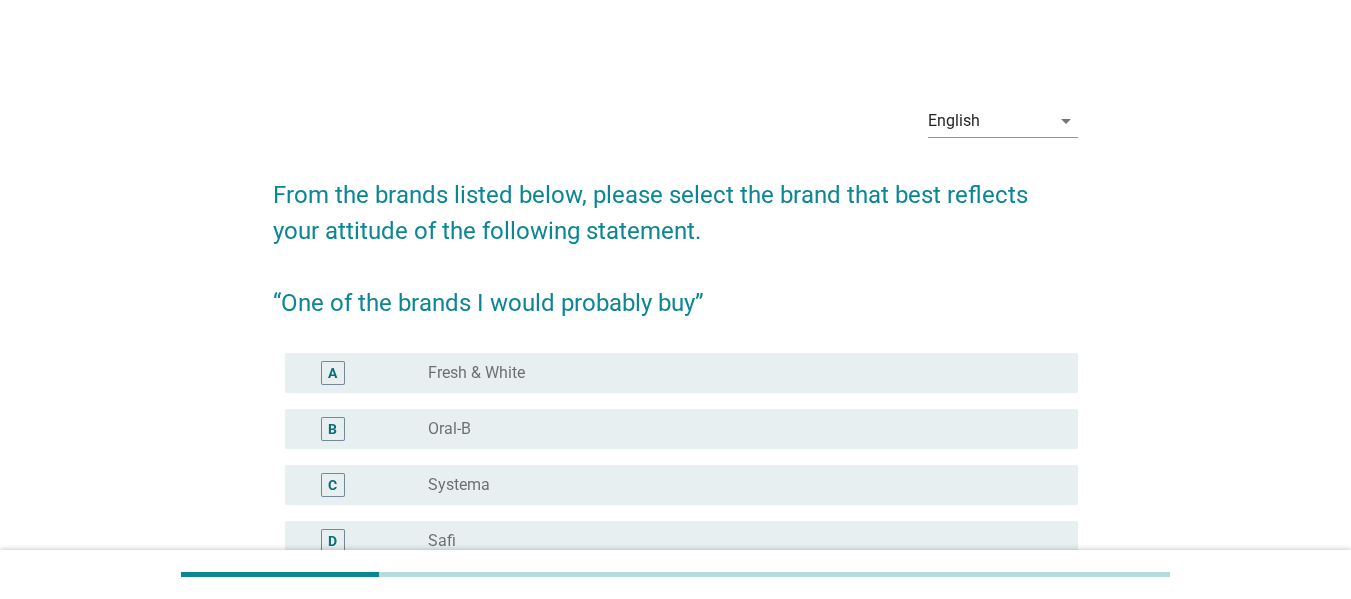 click on "radio_button_unchecked [BRAND]" at bounding box center [737, 373] 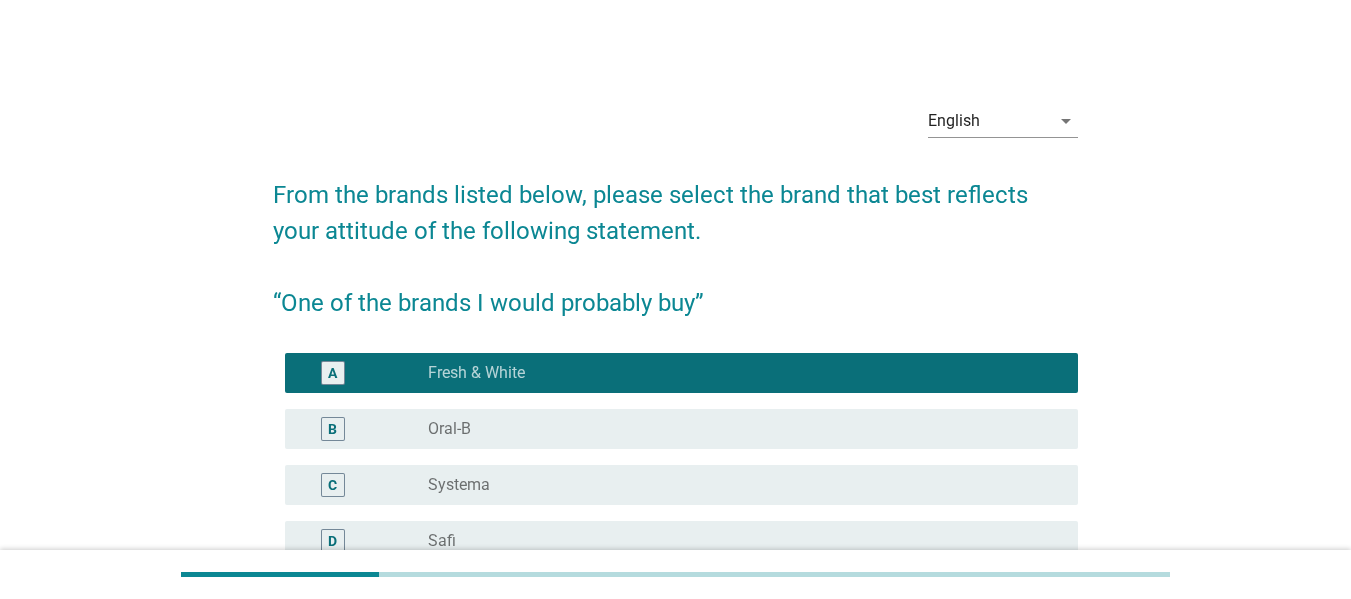 click on "B     radio_button_unchecked Oral-B" at bounding box center [681, 429] 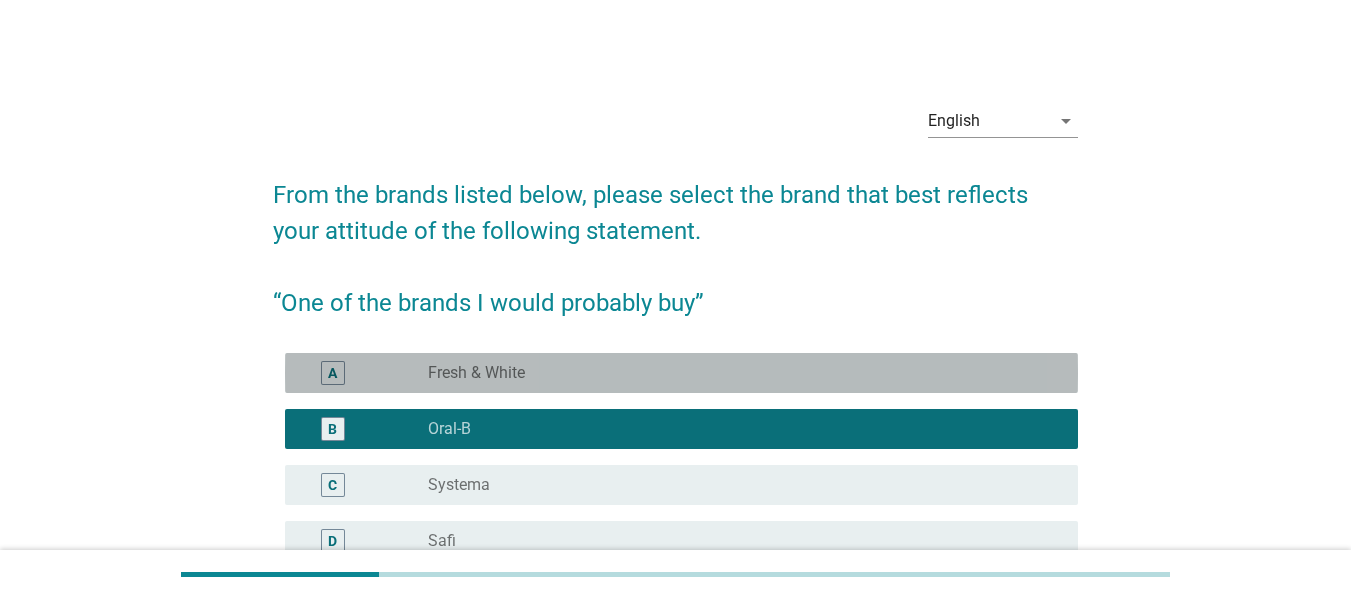 click on "radio_button_unchecked [BRAND]" at bounding box center (737, 373) 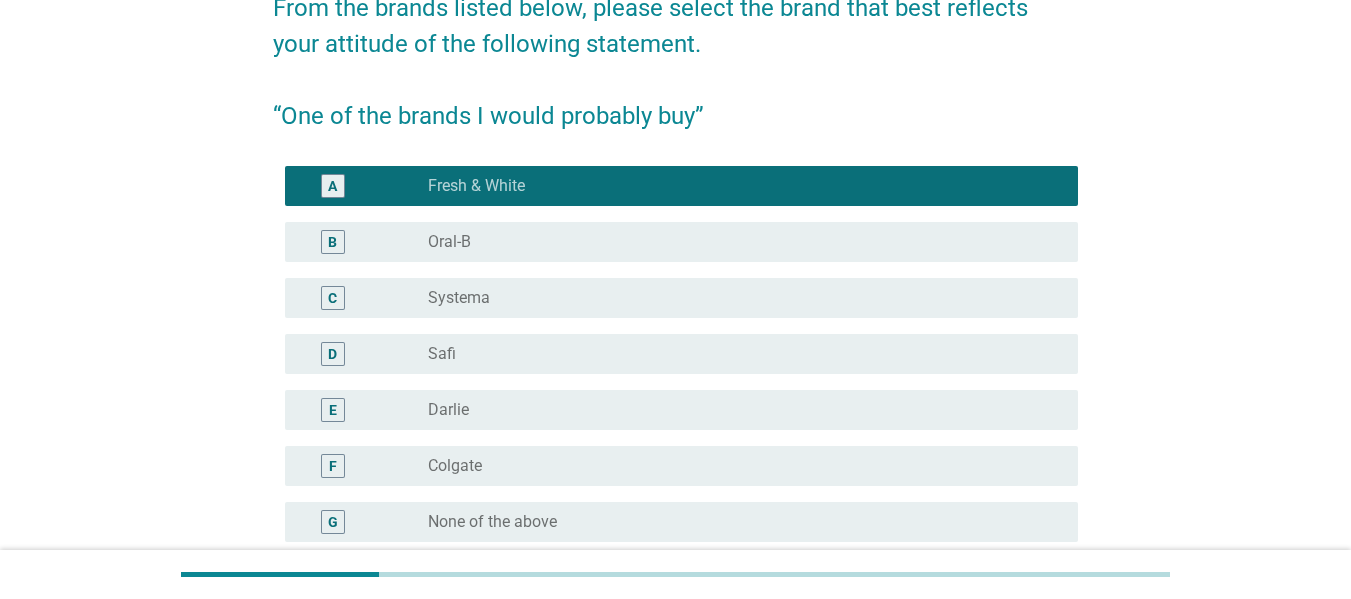 scroll, scrollTop: 287, scrollLeft: 0, axis: vertical 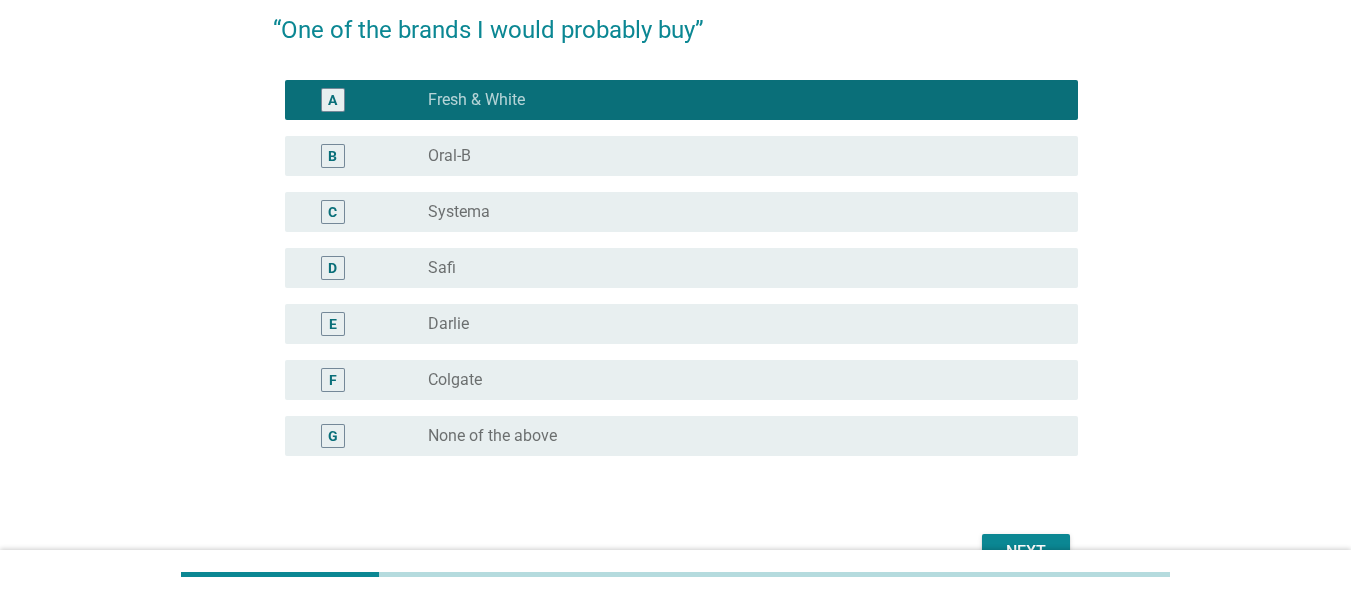 click on "English arrow_drop_down   From the brands listed below, please select the brand that best reflects your attitude of the following statement.
“One of the brands I would probably buy”     A     radio_button_checked [BRAND]   B     radio_button_unchecked [BRAND]   C     radio_button_unchecked [BRAND]   D     radio_button_unchecked [BRAND]   E     radio_button_unchecked [BRAND]   F     radio_button_unchecked [BRAND]   G     radio_button_unchecked None of the above     Next" at bounding box center [675, 196] 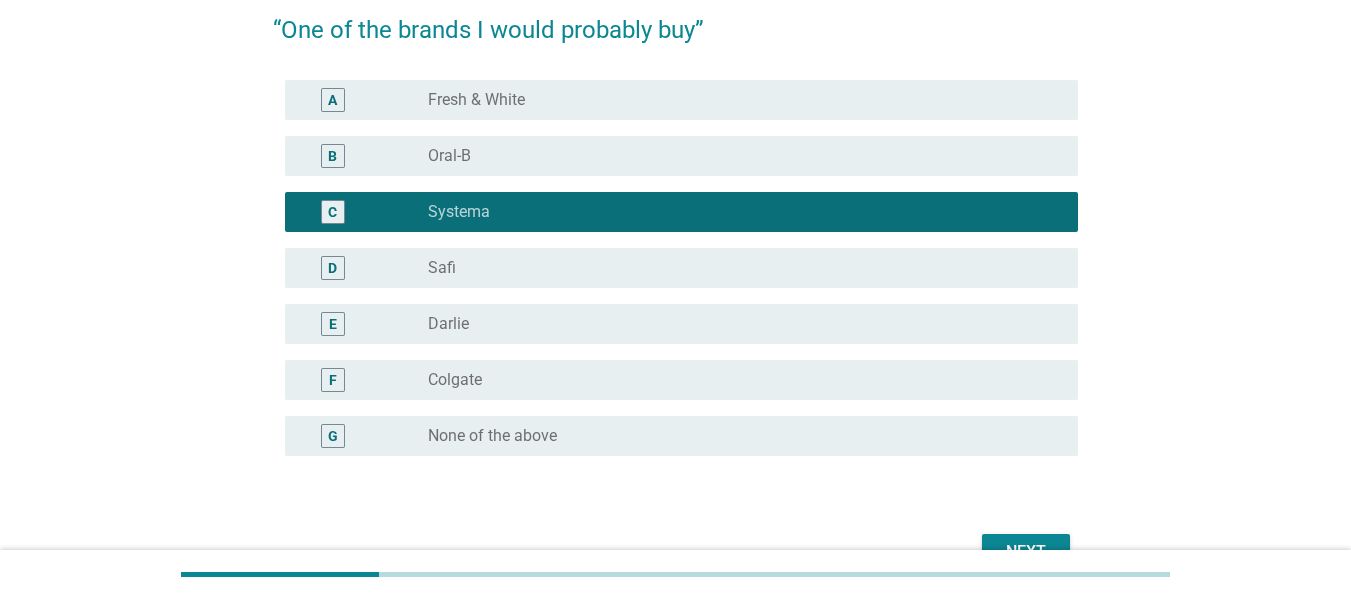 click on "Next" at bounding box center [1026, 552] 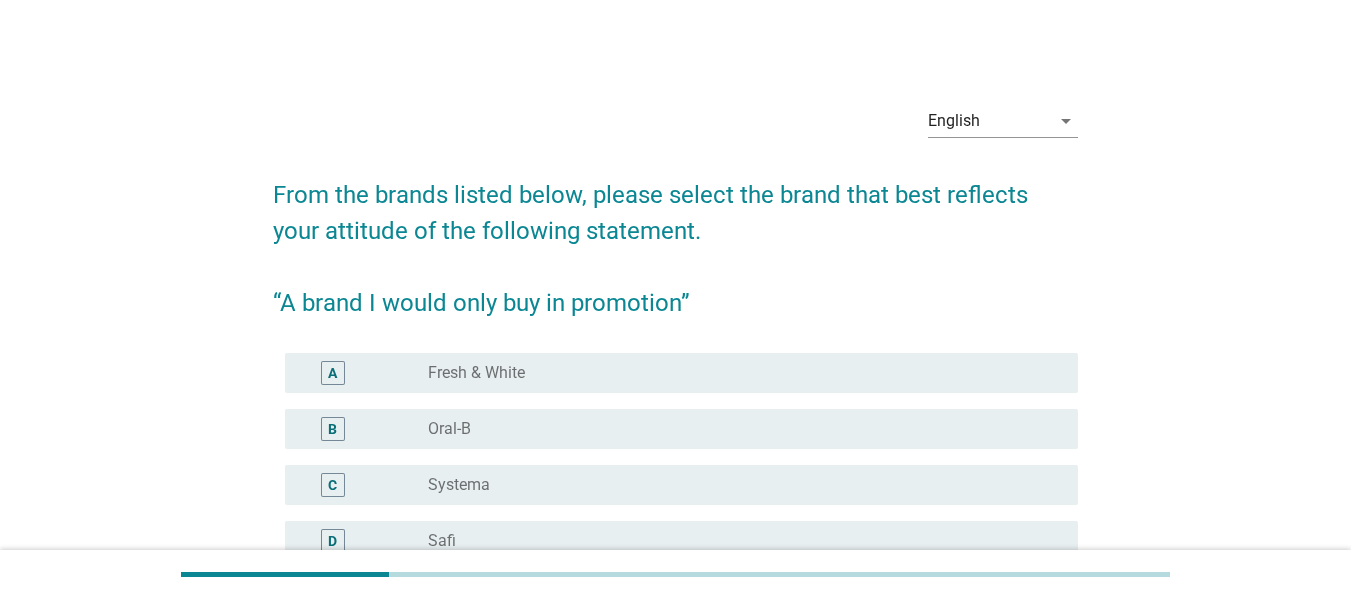 scroll, scrollTop: 200, scrollLeft: 0, axis: vertical 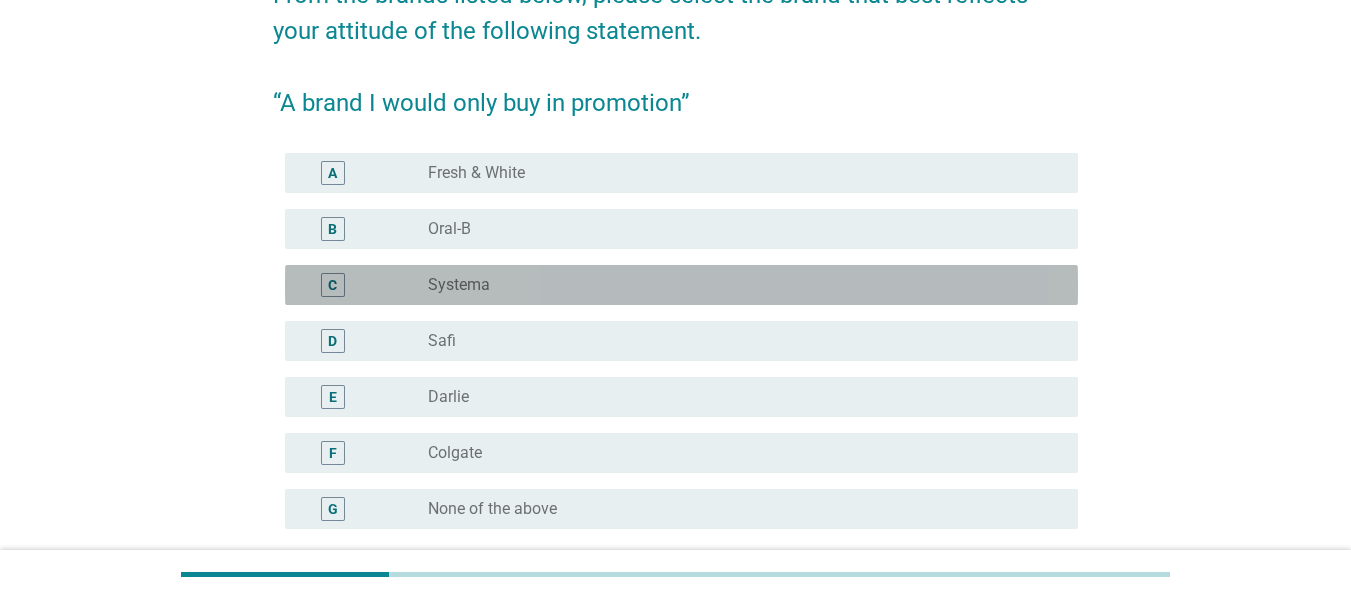 click on "radio_button_unchecked Systema" at bounding box center (737, 285) 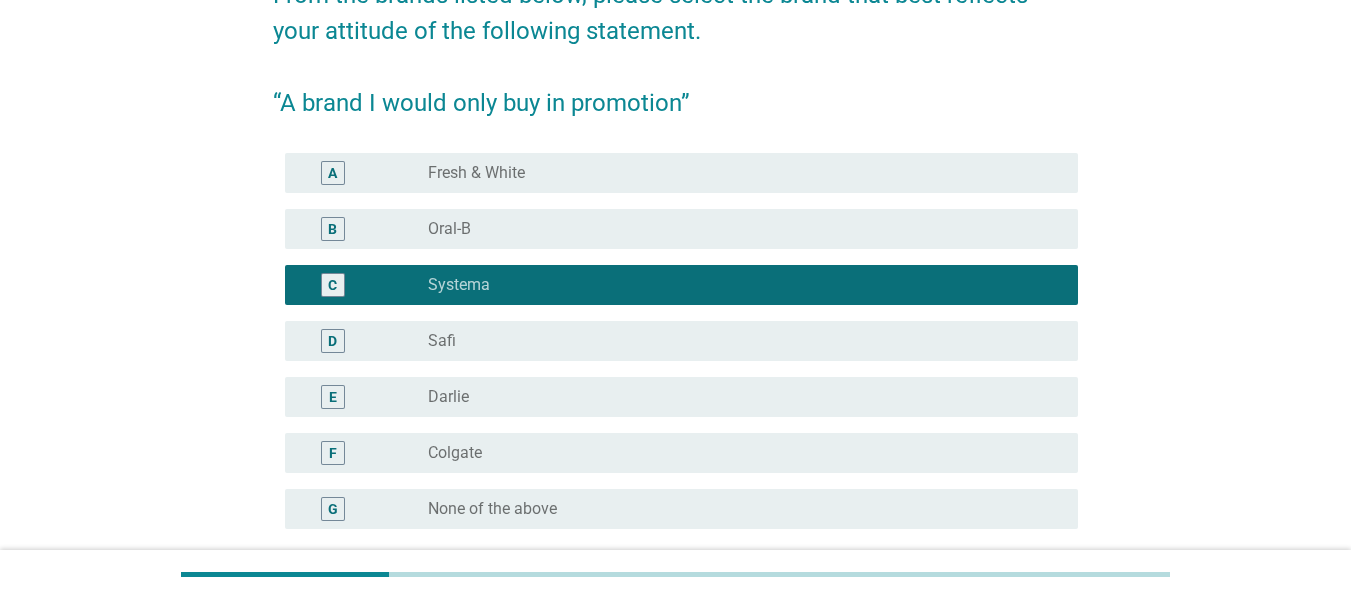 scroll, scrollTop: 387, scrollLeft: 0, axis: vertical 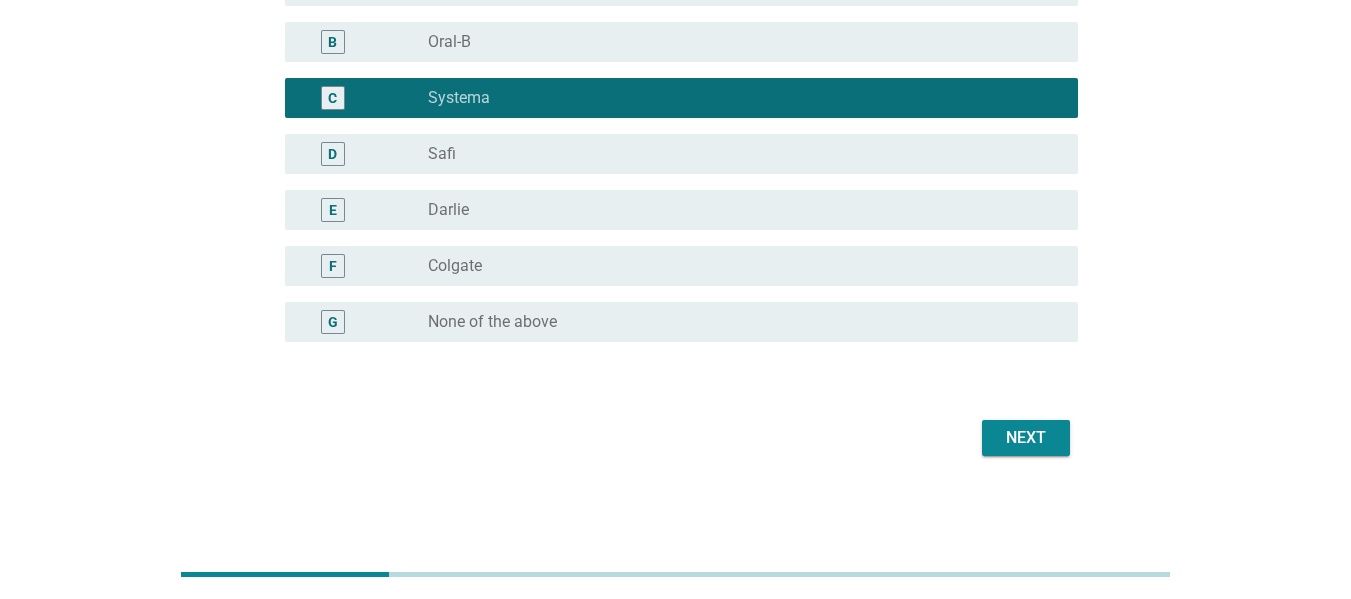 click on "Next" at bounding box center [1026, 438] 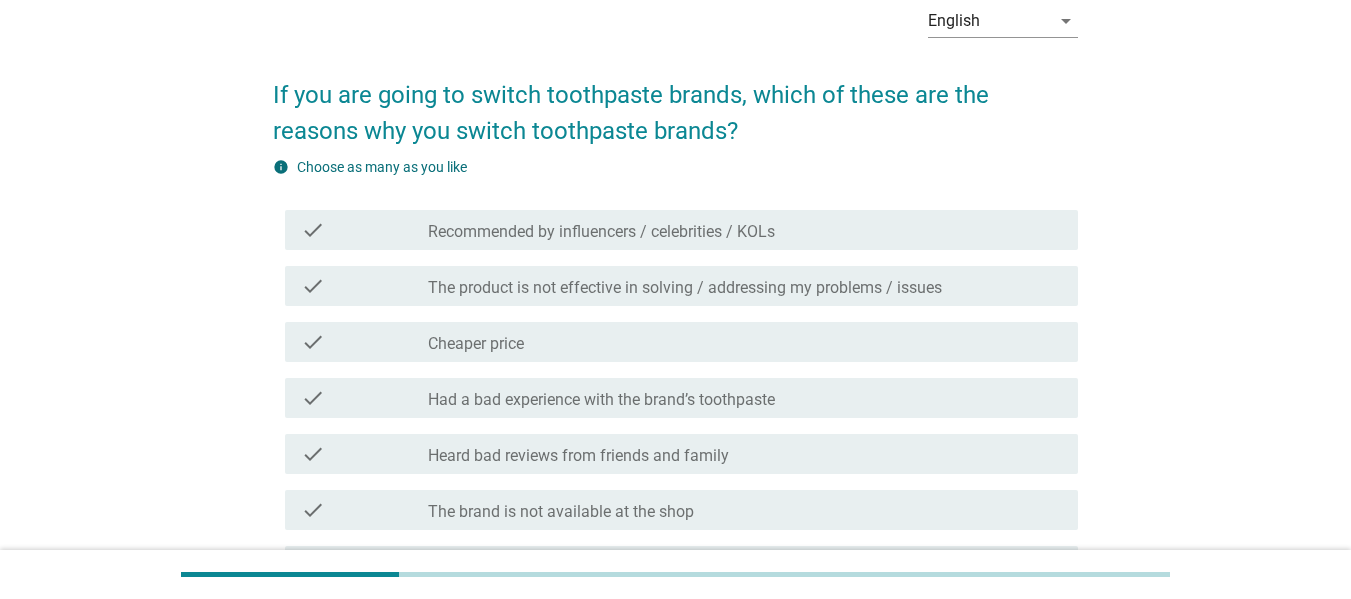 scroll, scrollTop: 200, scrollLeft: 0, axis: vertical 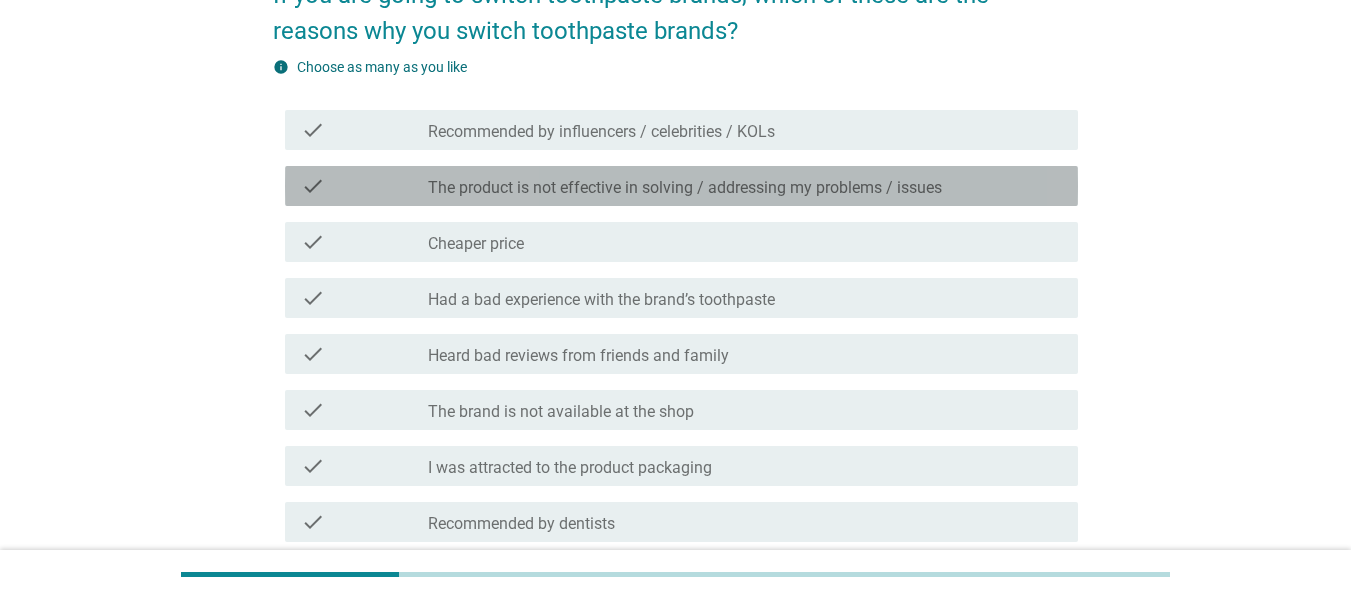 click on "check_box_outline_blank The product is not effective in solving / addressing my problems / issues" at bounding box center [745, 186] 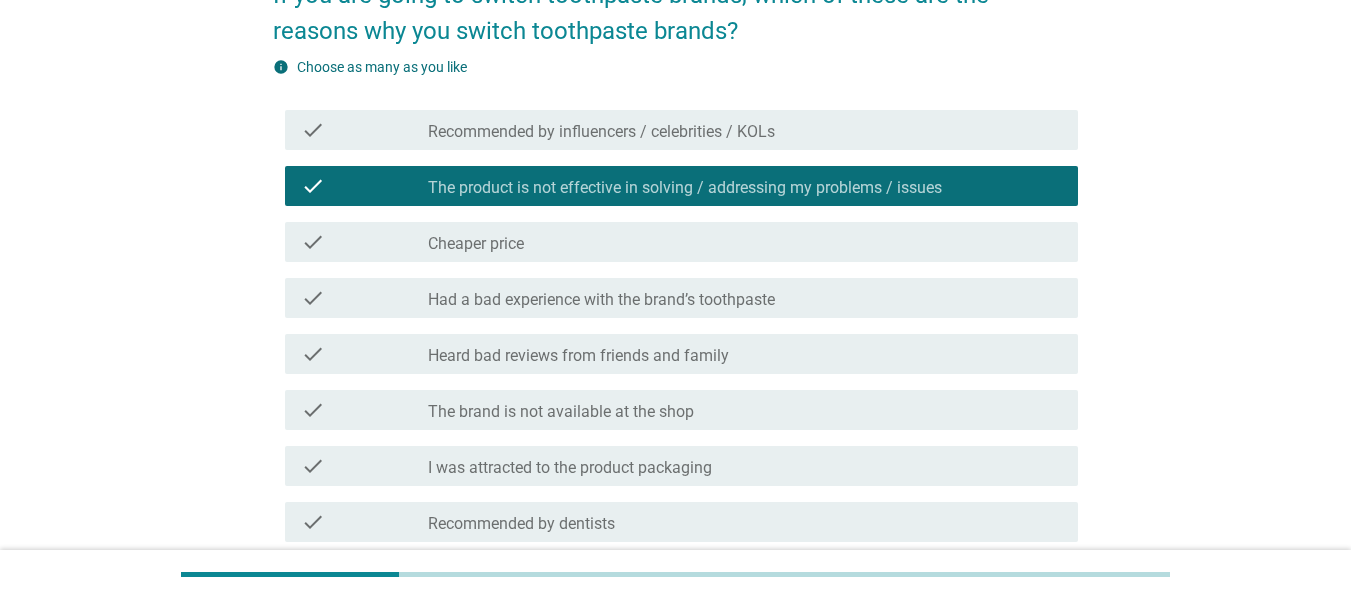 scroll, scrollTop: 300, scrollLeft: 0, axis: vertical 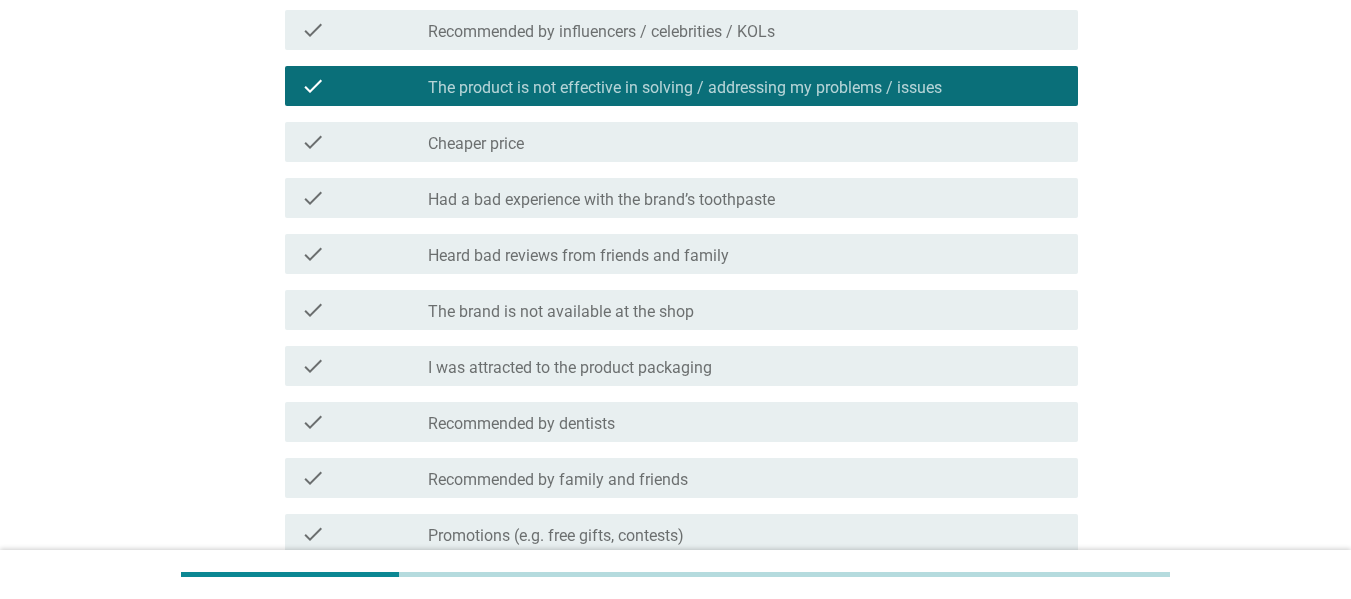 click on "check_box_outline_blank Had a bad experience with the brand’s toothpaste" at bounding box center [745, 198] 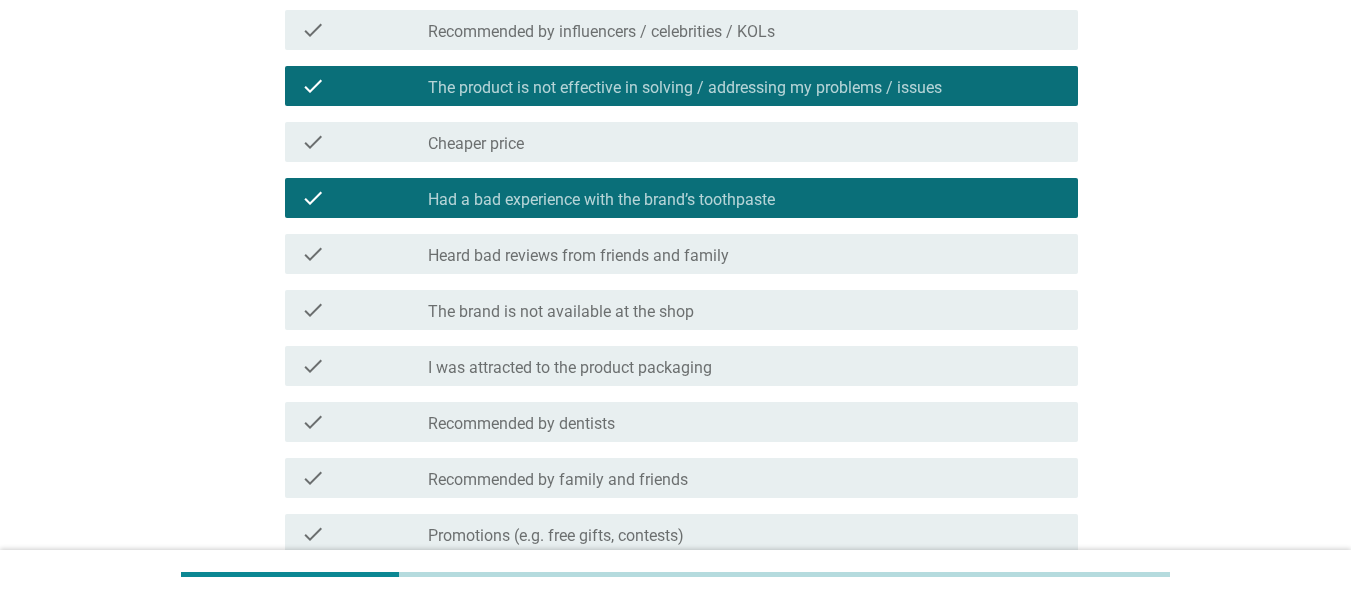 click on "check_box_outline_blank Heard bad reviews from friends and family" at bounding box center (745, 254) 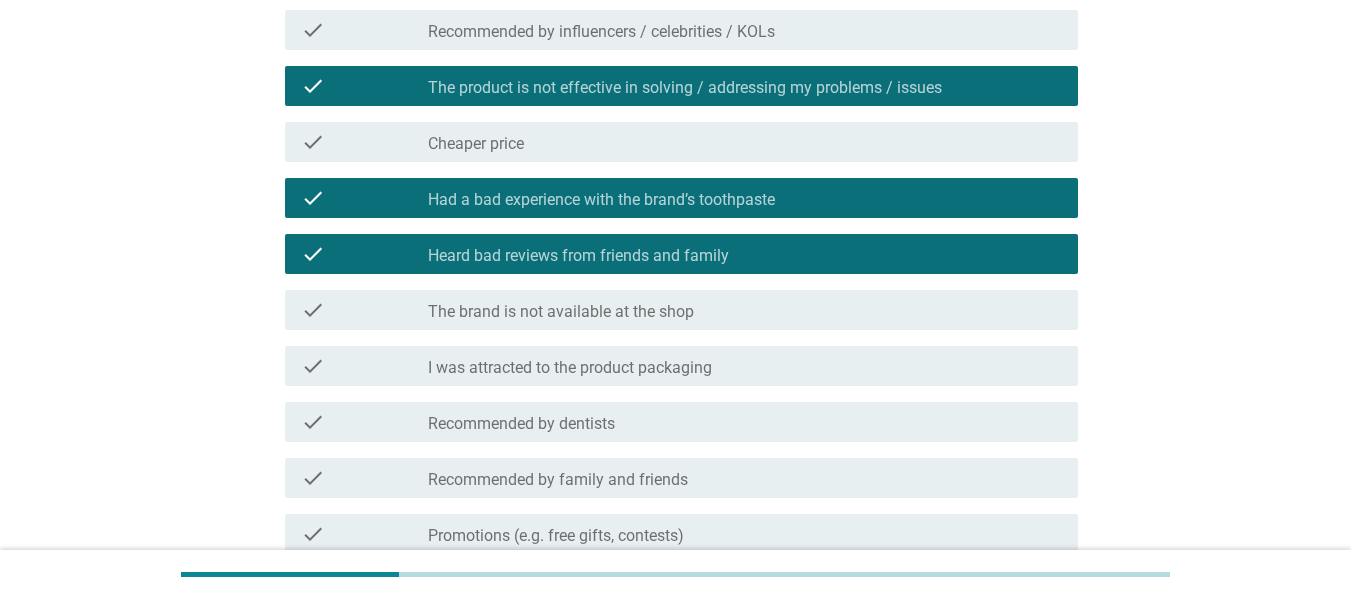 scroll, scrollTop: 500, scrollLeft: 0, axis: vertical 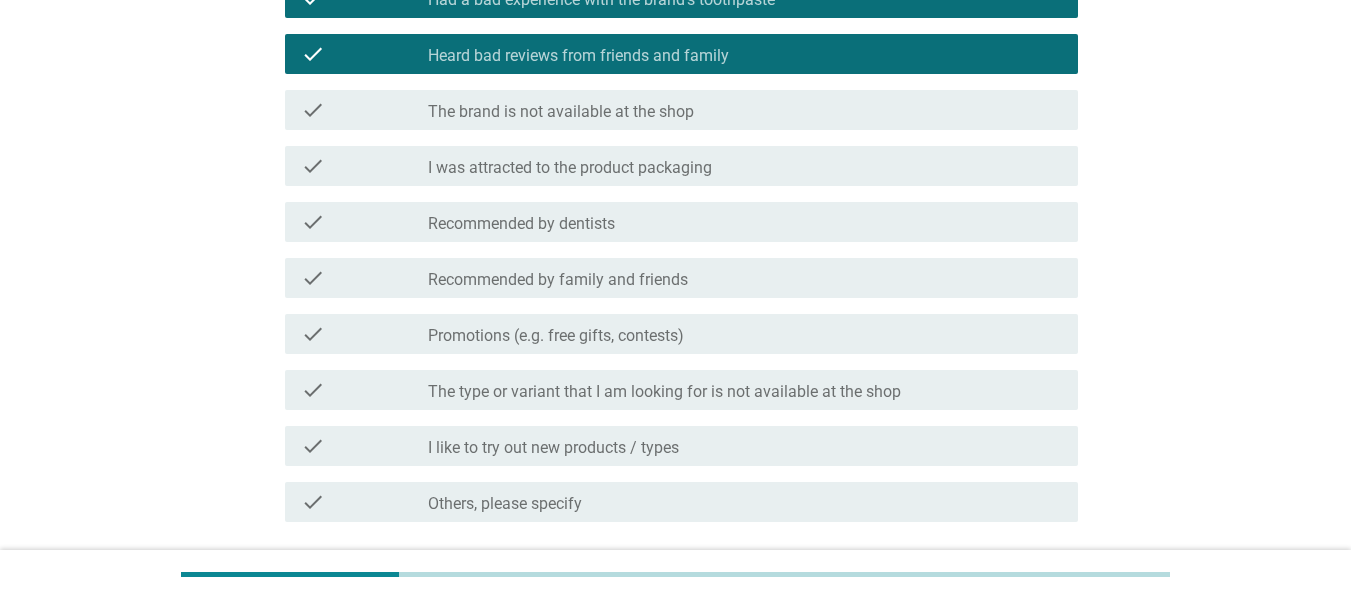click on "English arrow_drop_down   If you are going to switch toothpaste brands, which of these are the reasons why you switch toothpaste brands?     info   Choose as many as you like   check     check_box_outline_blank Recommended by influencers / celebrities / KOLs   check     check_box_outline_blank The product is not effective in solving / addressing my problems / issues   check     check_box_outline_blank Cheaper price   check     check_box_outline_blank Had a bad experience with the brand’s toothpaste   check     check_box_outline_blank Heard bad reviews from friends and family   check     check_box_outline_blank The brand is not available at the shop   check     check_box_outline_blank I was attracted to the product packaging   check     check_box_outline_blank Recommended by dentists   check     check_box_outline_blank Recommended by family and friends   check     check_box_outline_blank Promotions (e.g. free gifts, contests)   check     check_box_outline_blank   check     check_box_outline_blank   check" at bounding box center (675, 103) 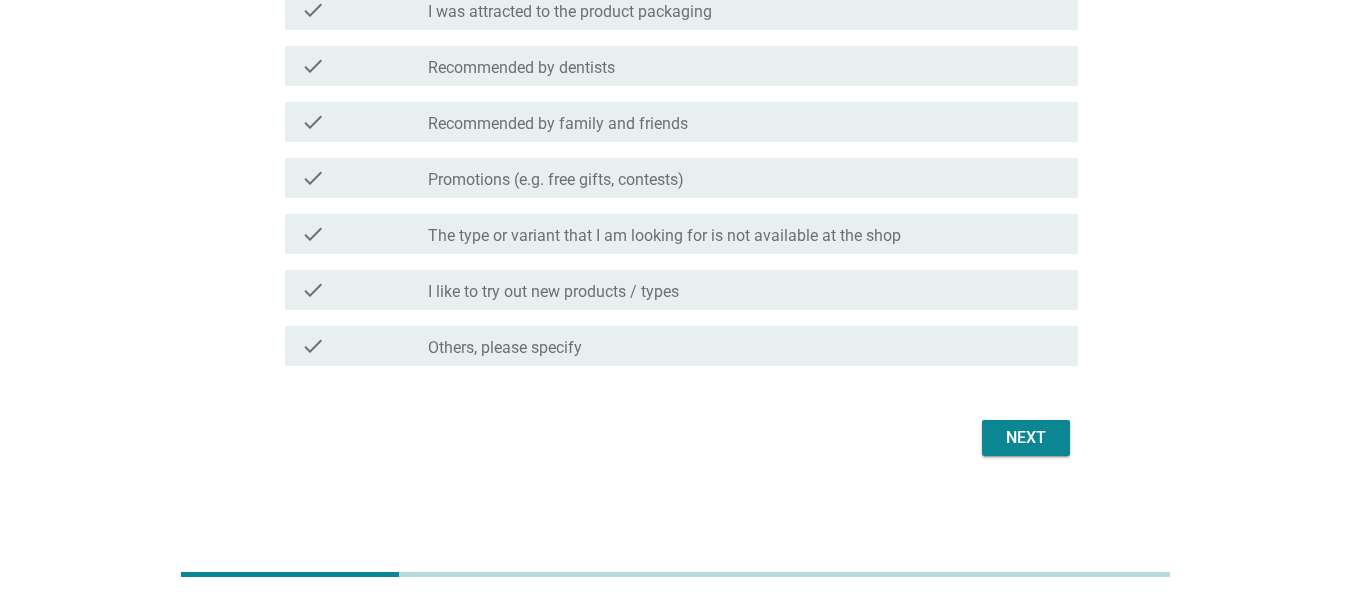click on "Next" at bounding box center (675, 438) 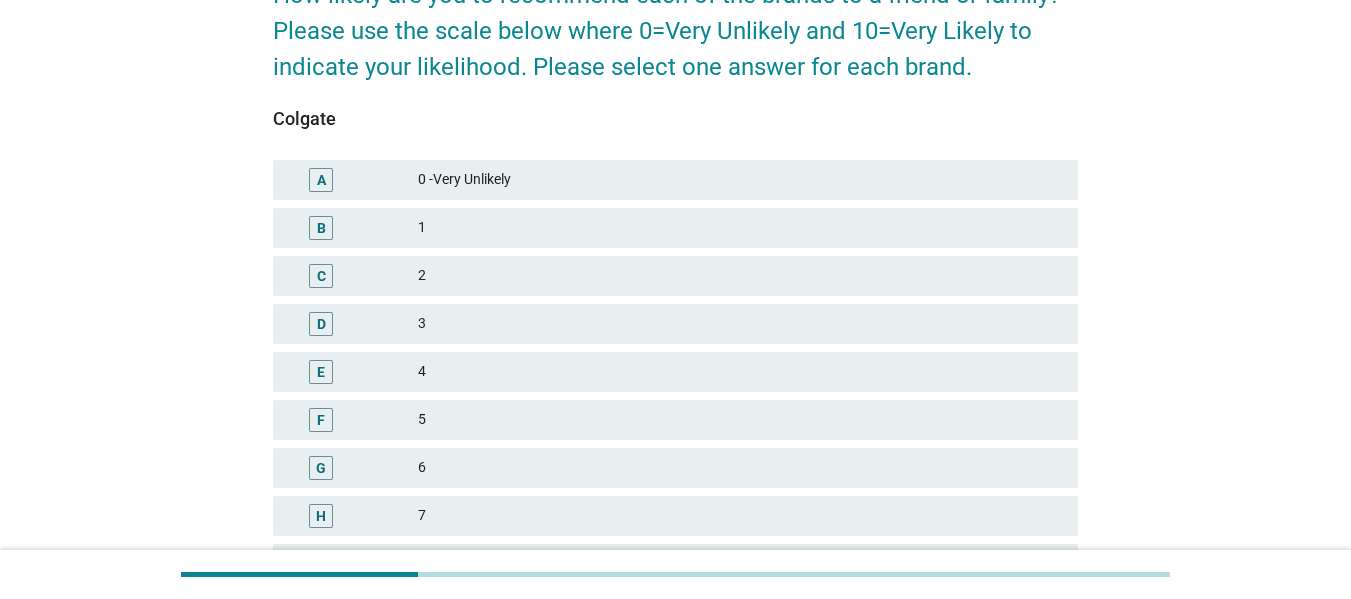scroll, scrollTop: 400, scrollLeft: 0, axis: vertical 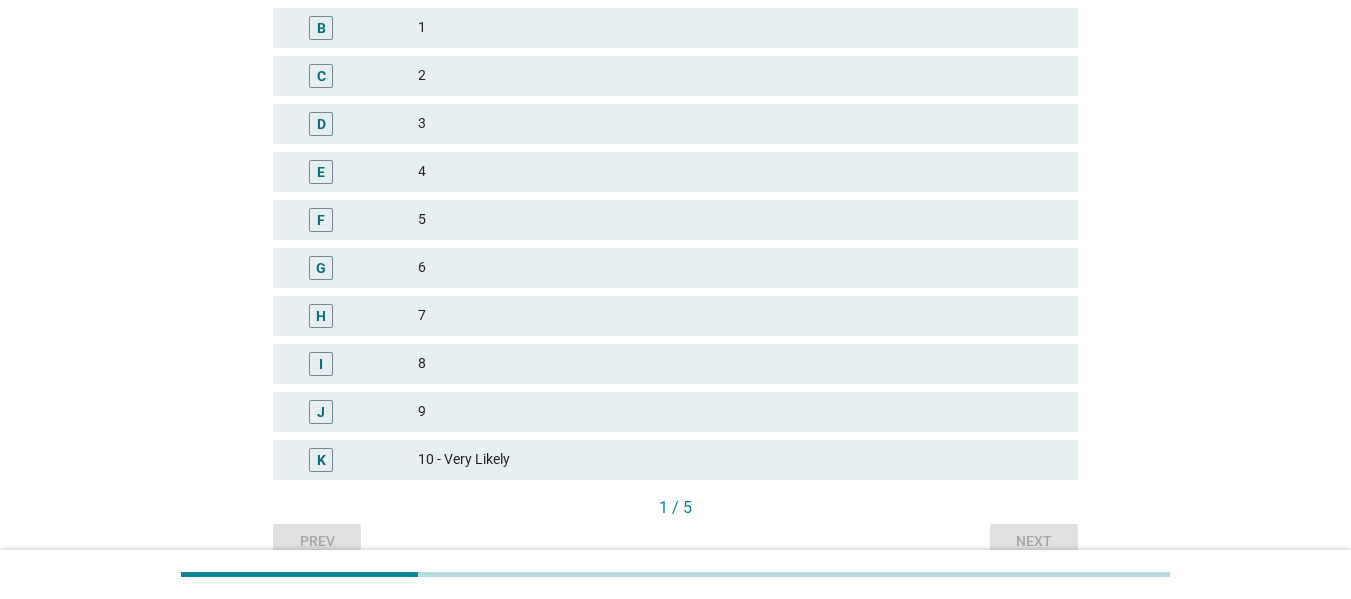 click on "7" at bounding box center [740, 316] 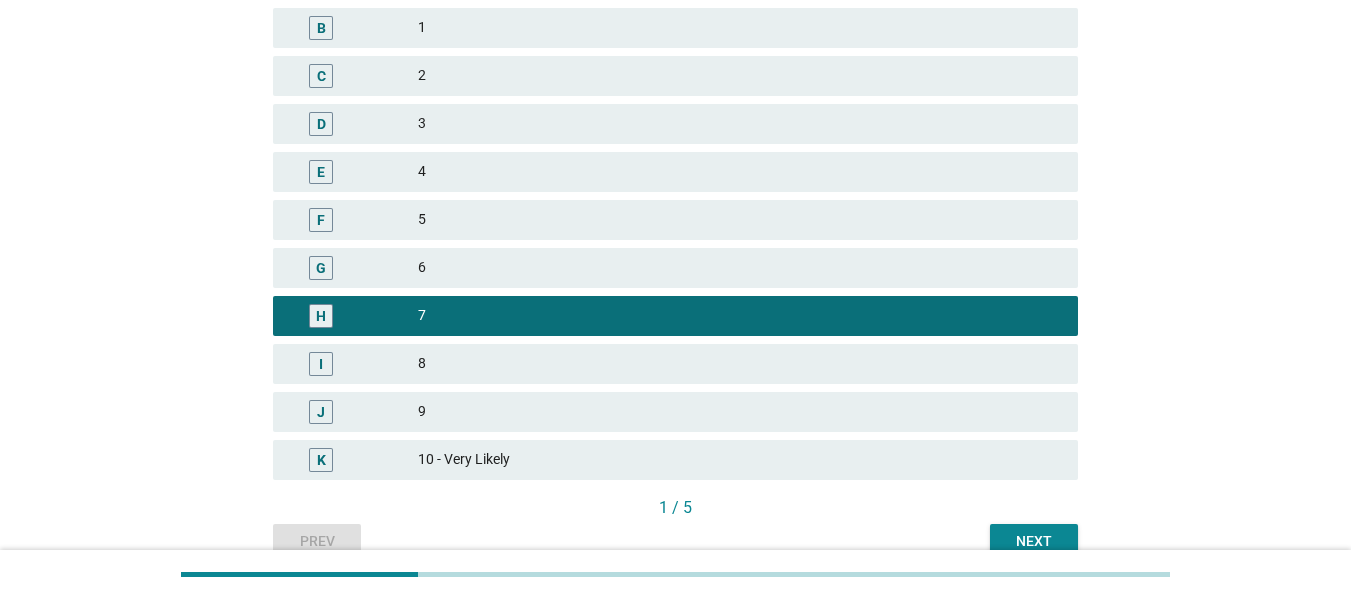 scroll, scrollTop: 498, scrollLeft: 0, axis: vertical 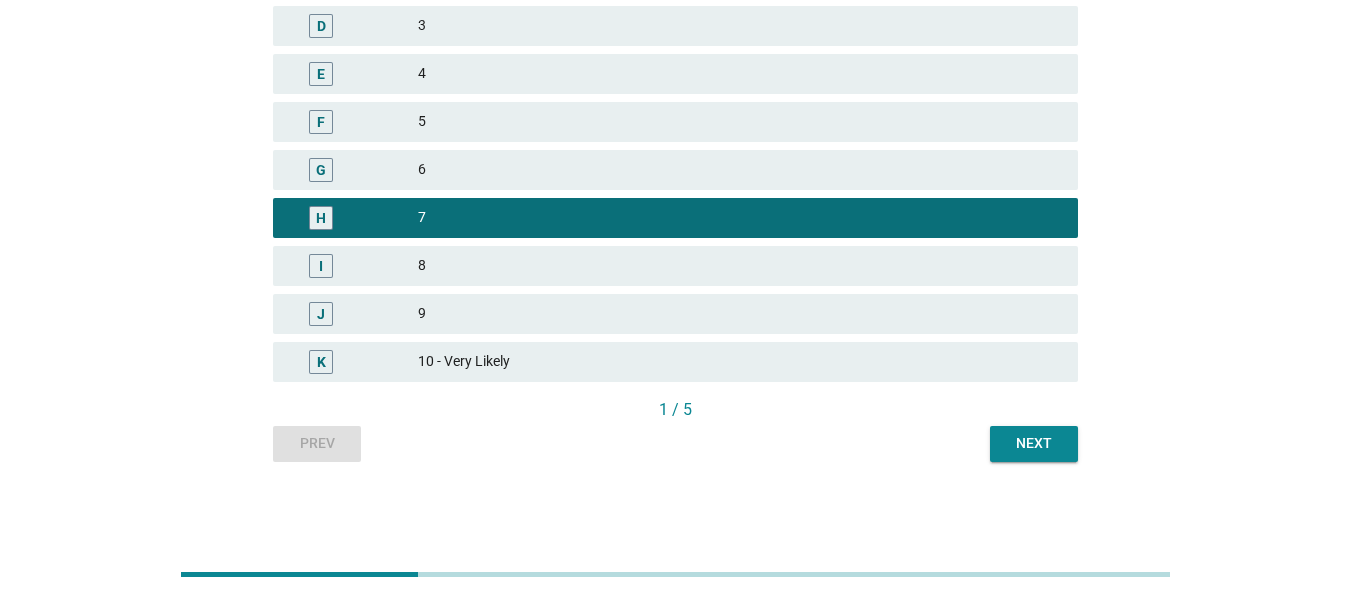 click on "Next" at bounding box center [1034, 444] 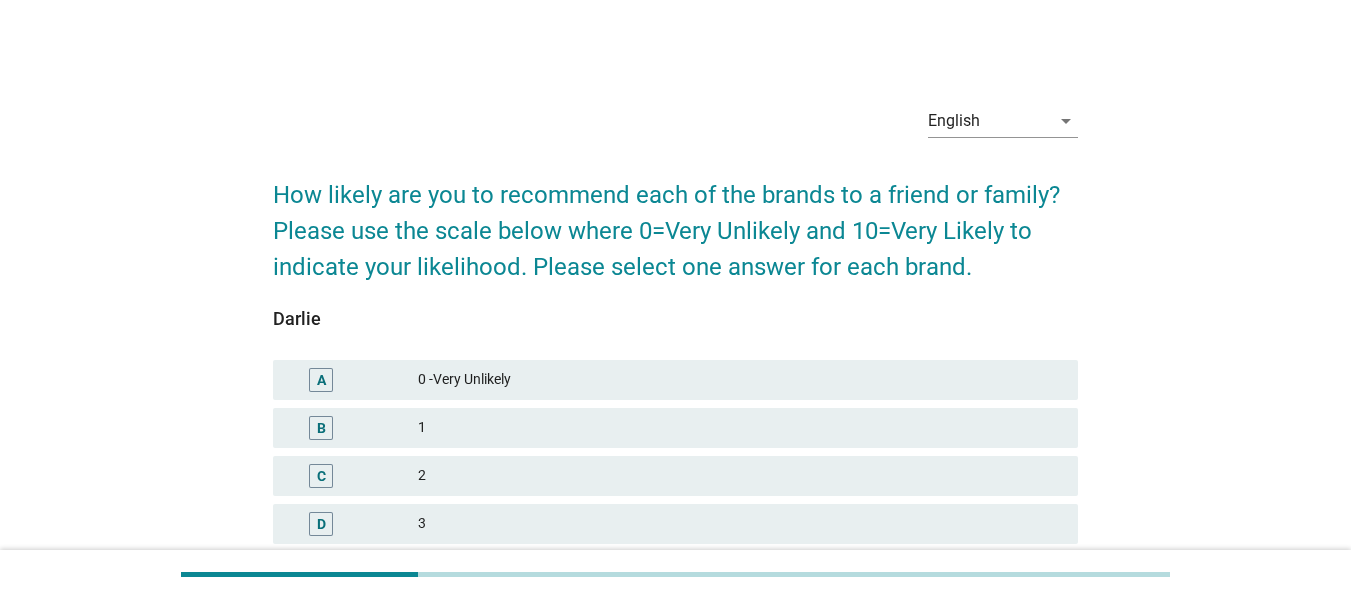 click on "1" at bounding box center [740, 428] 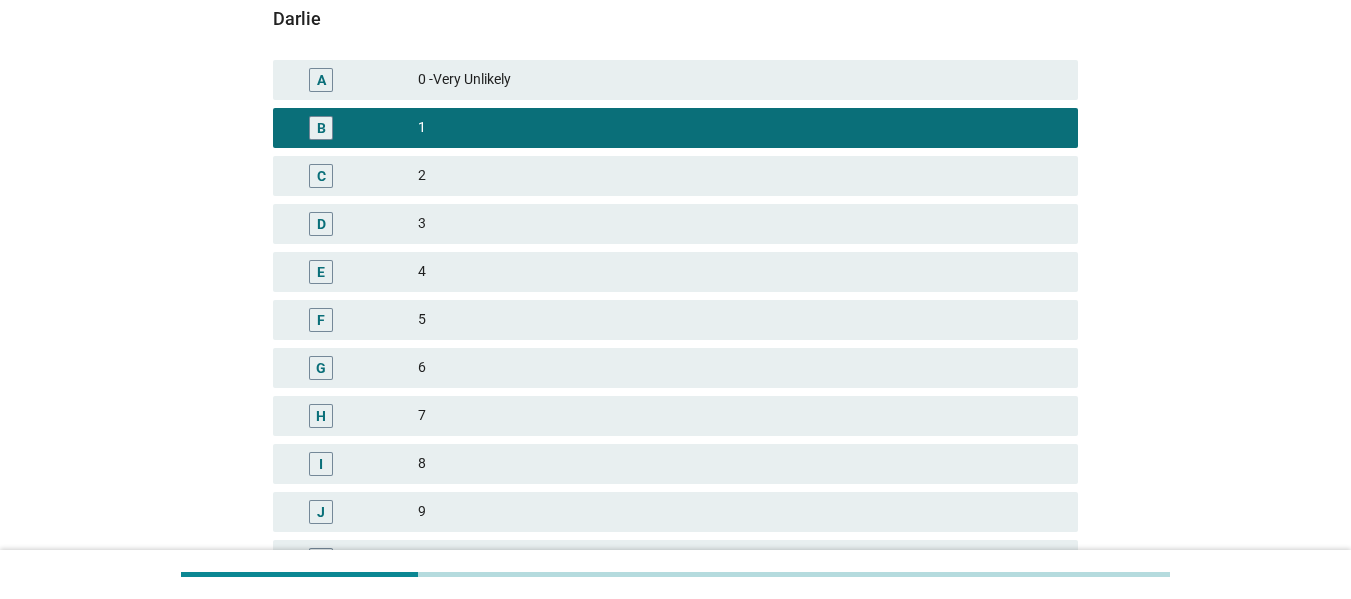 scroll, scrollTop: 400, scrollLeft: 0, axis: vertical 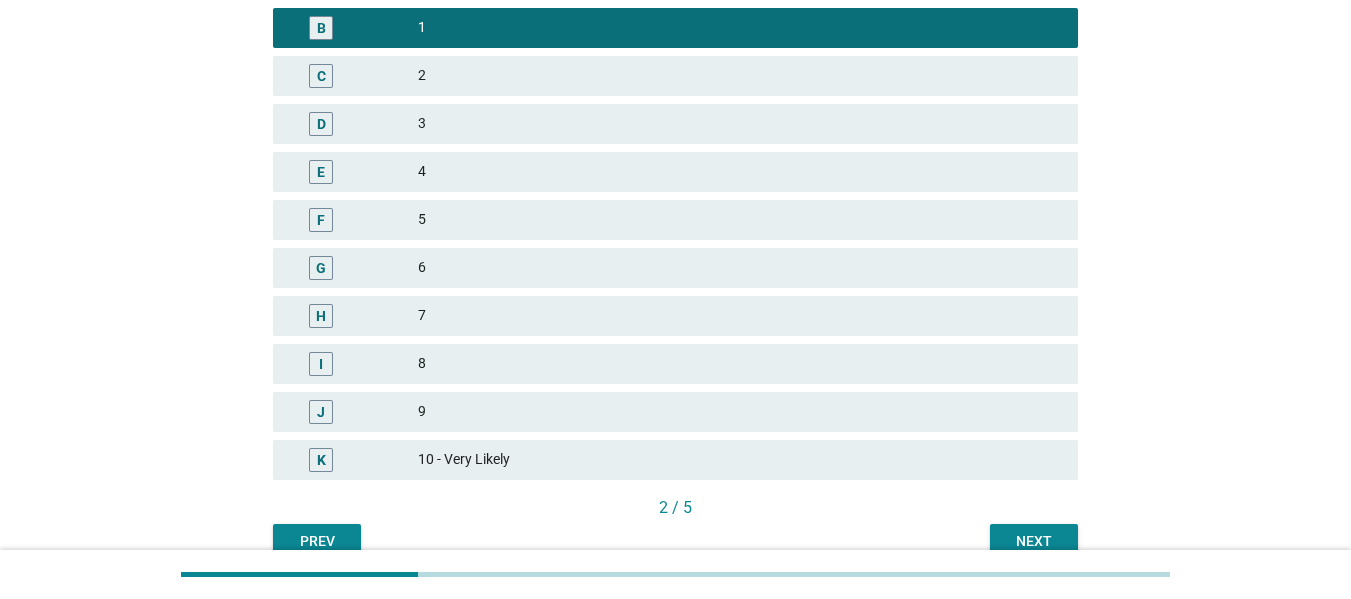 click on "E   4" at bounding box center (675, 172) 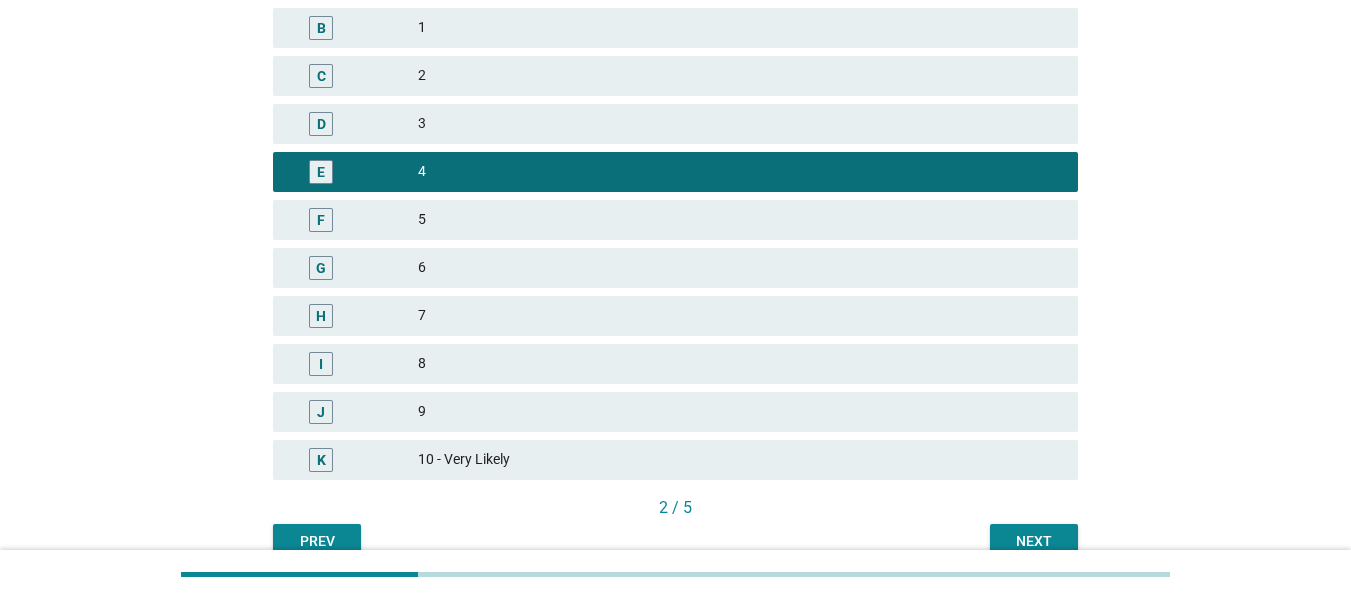 click on "Next" at bounding box center (1034, 542) 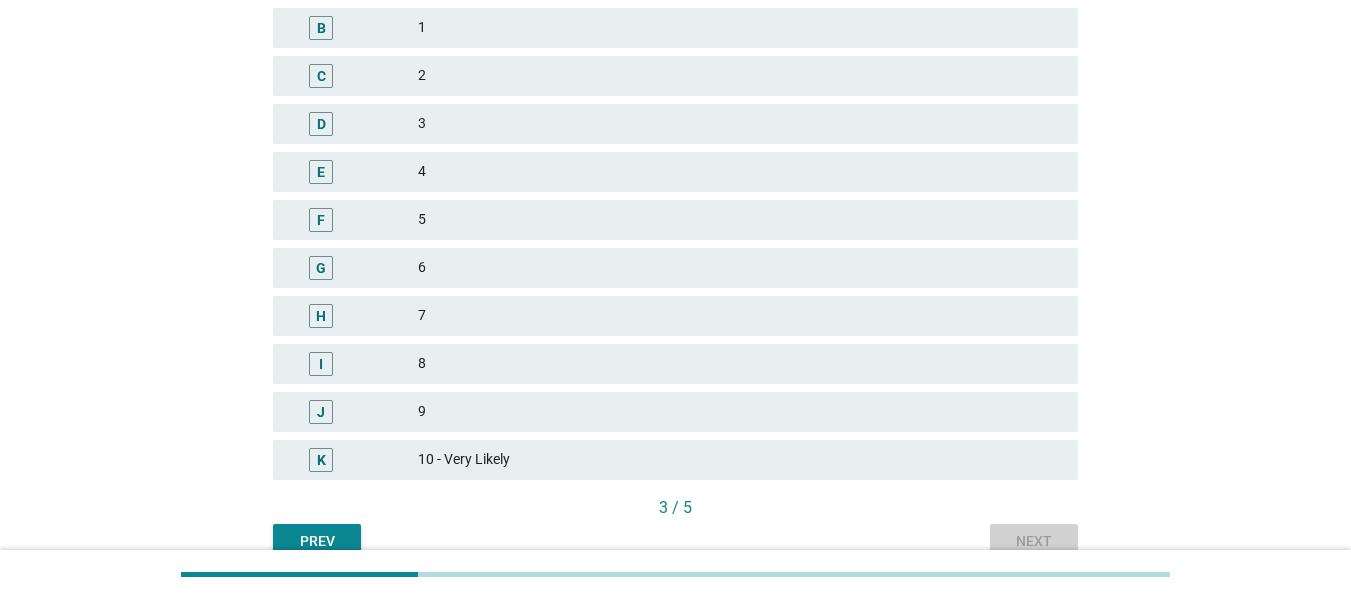 scroll, scrollTop: 0, scrollLeft: 0, axis: both 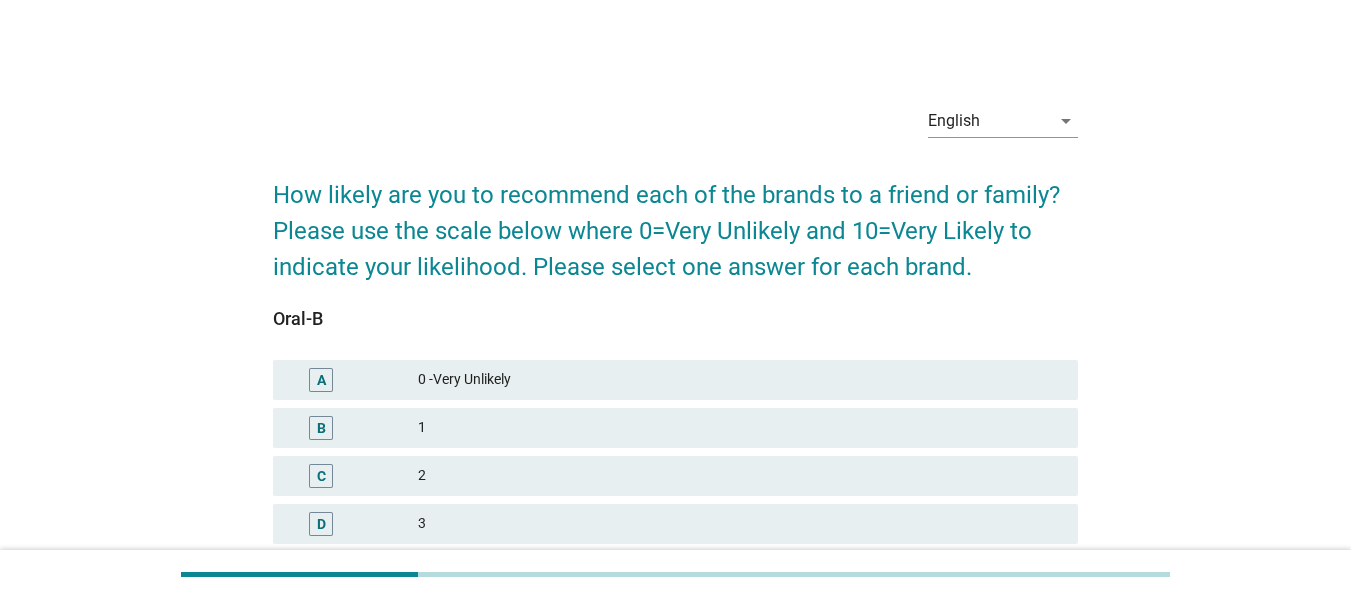 click on "C   2" at bounding box center (675, 476) 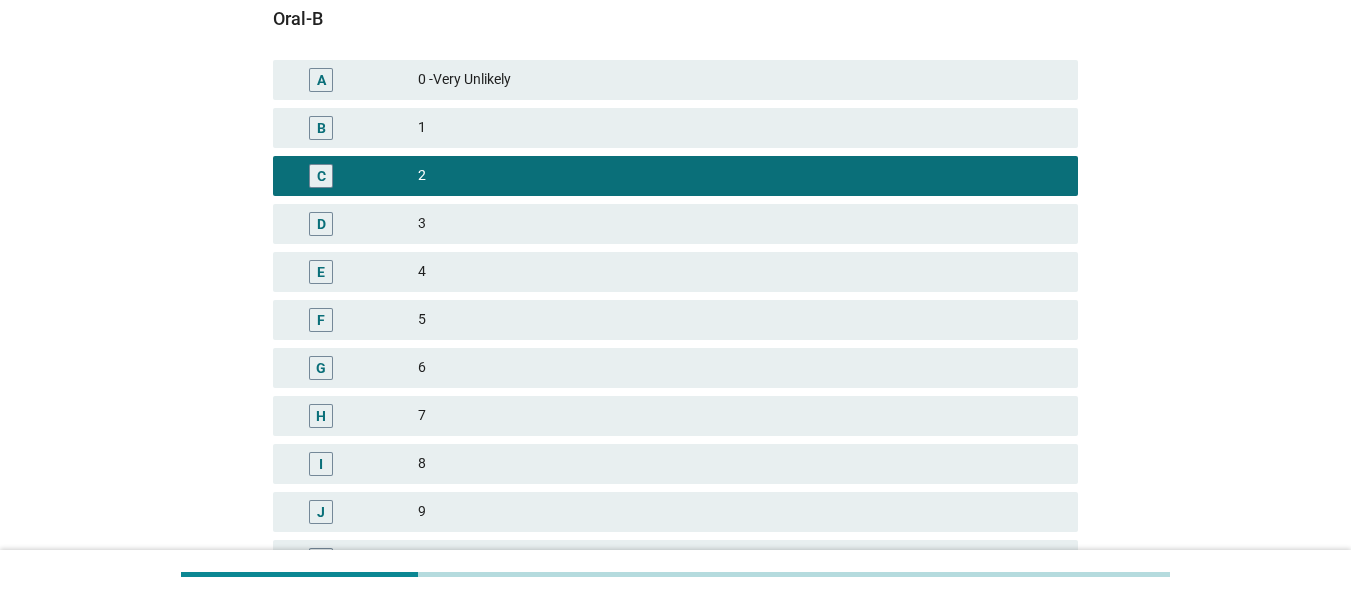 scroll, scrollTop: 498, scrollLeft: 0, axis: vertical 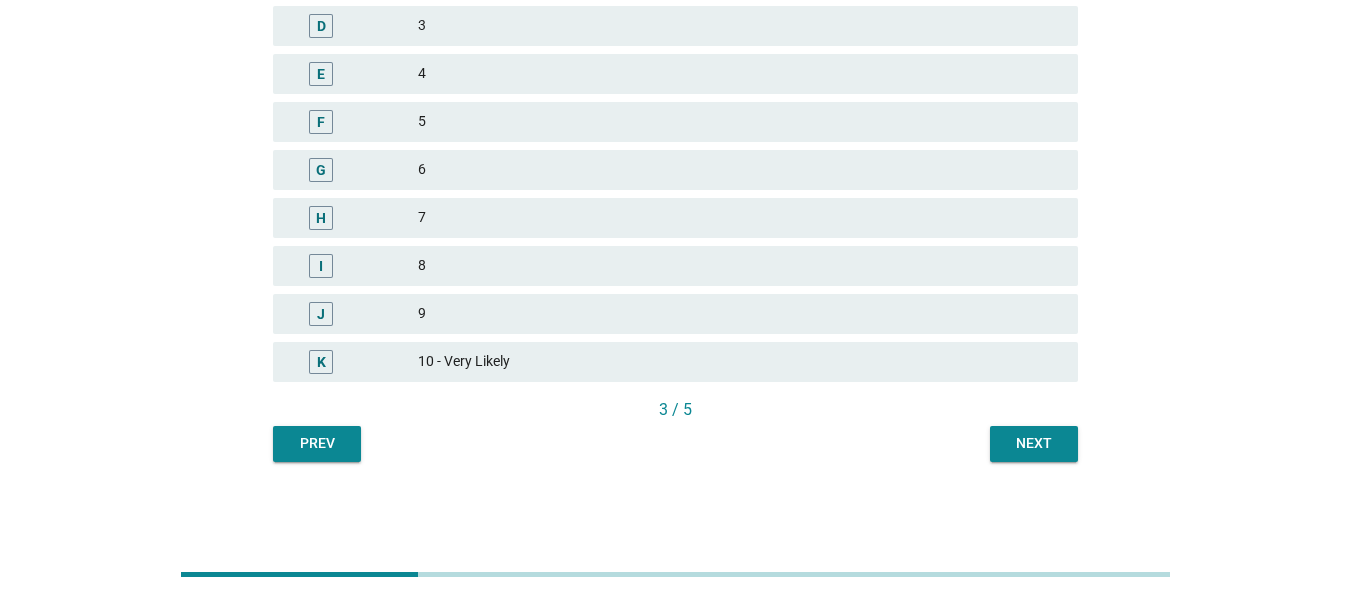 click on "Next" at bounding box center [1034, 443] 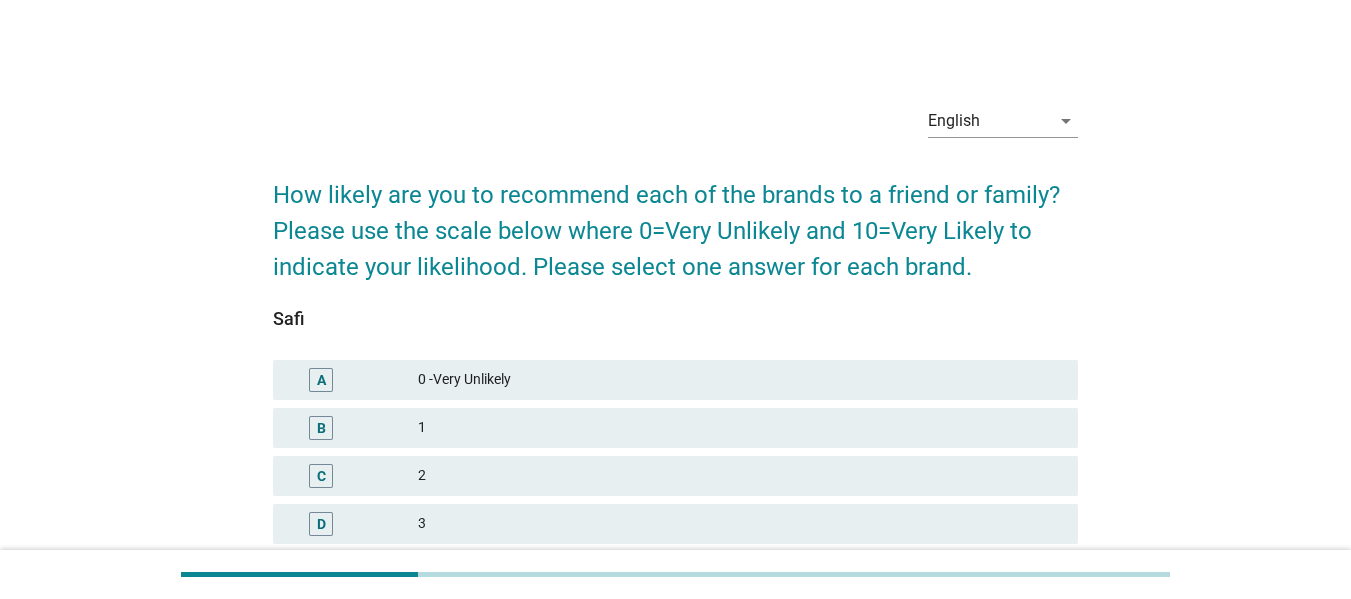 scroll, scrollTop: 400, scrollLeft: 0, axis: vertical 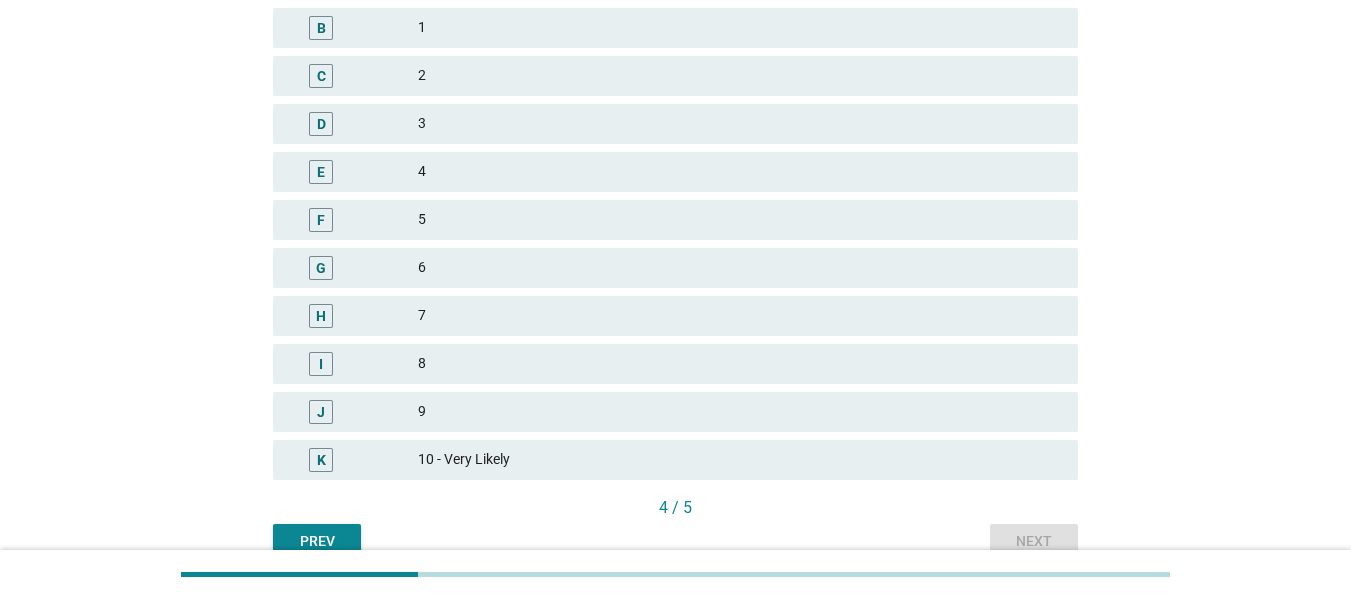 click on "B   1" at bounding box center [675, 28] 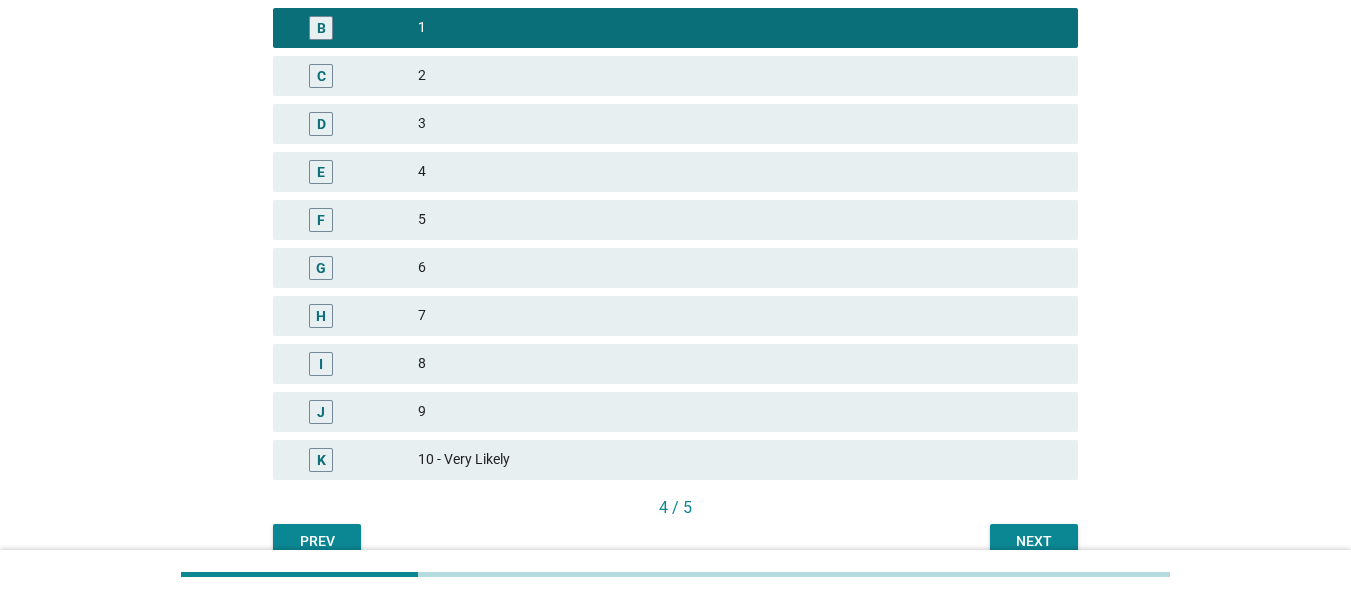 click on "Next" at bounding box center [1034, 542] 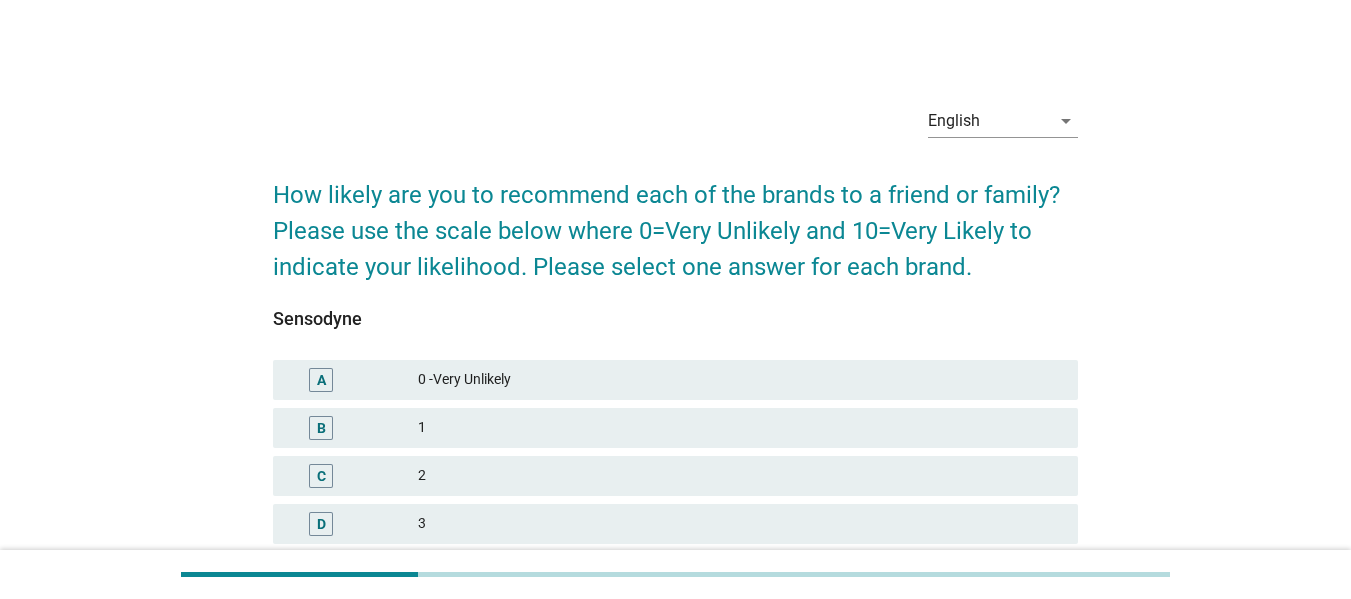 scroll, scrollTop: 200, scrollLeft: 0, axis: vertical 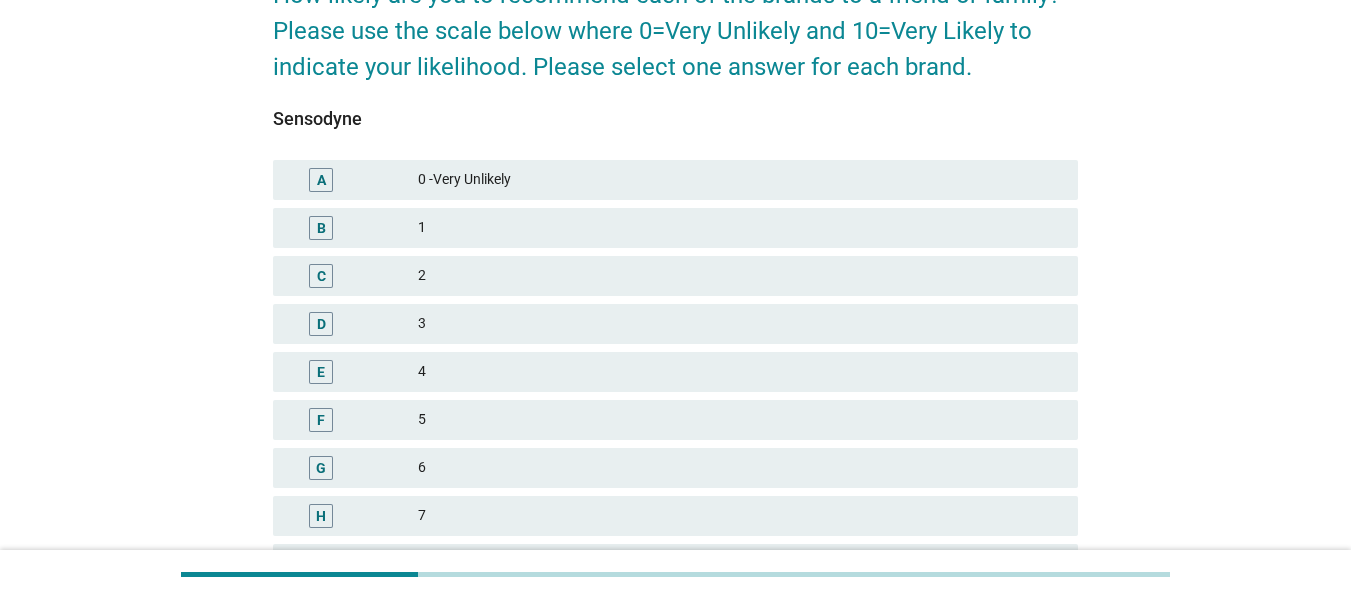 click on "7" at bounding box center (740, 516) 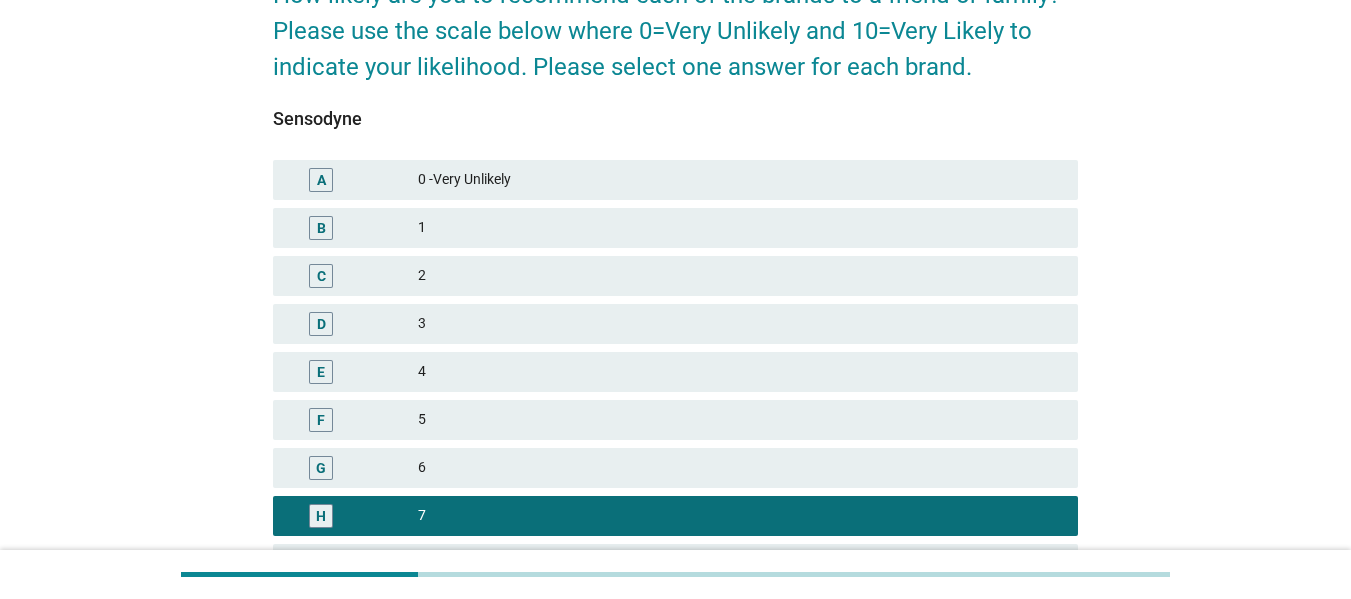 scroll, scrollTop: 498, scrollLeft: 0, axis: vertical 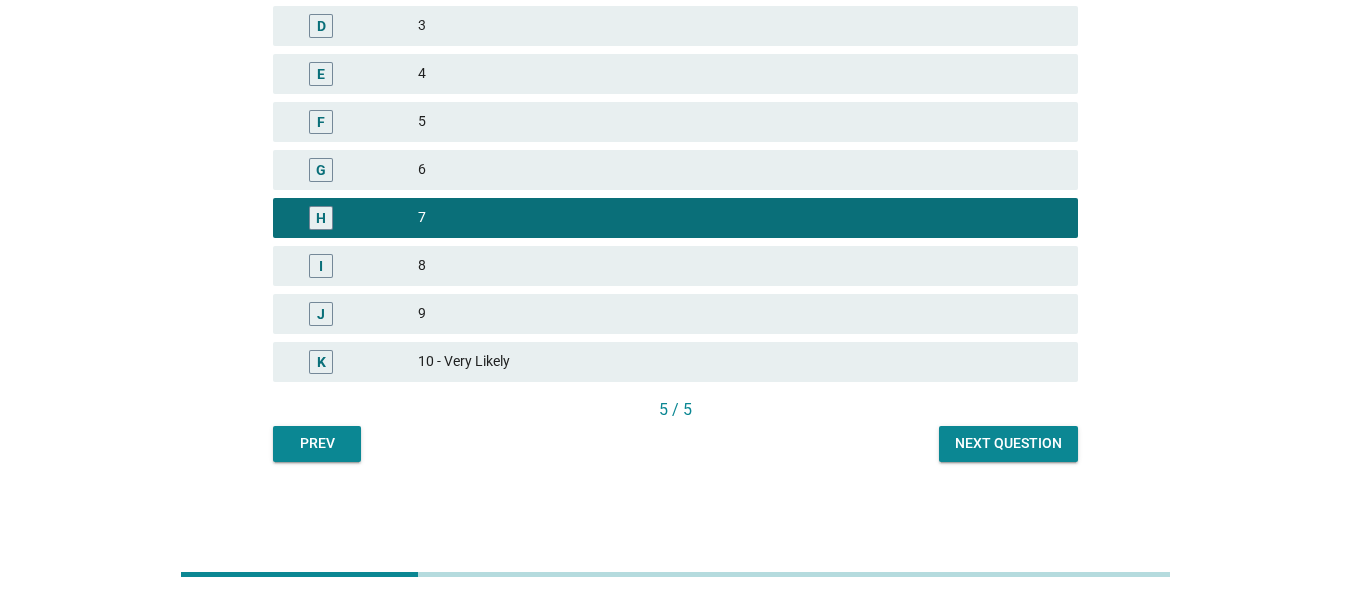 click on "9" at bounding box center (740, 314) 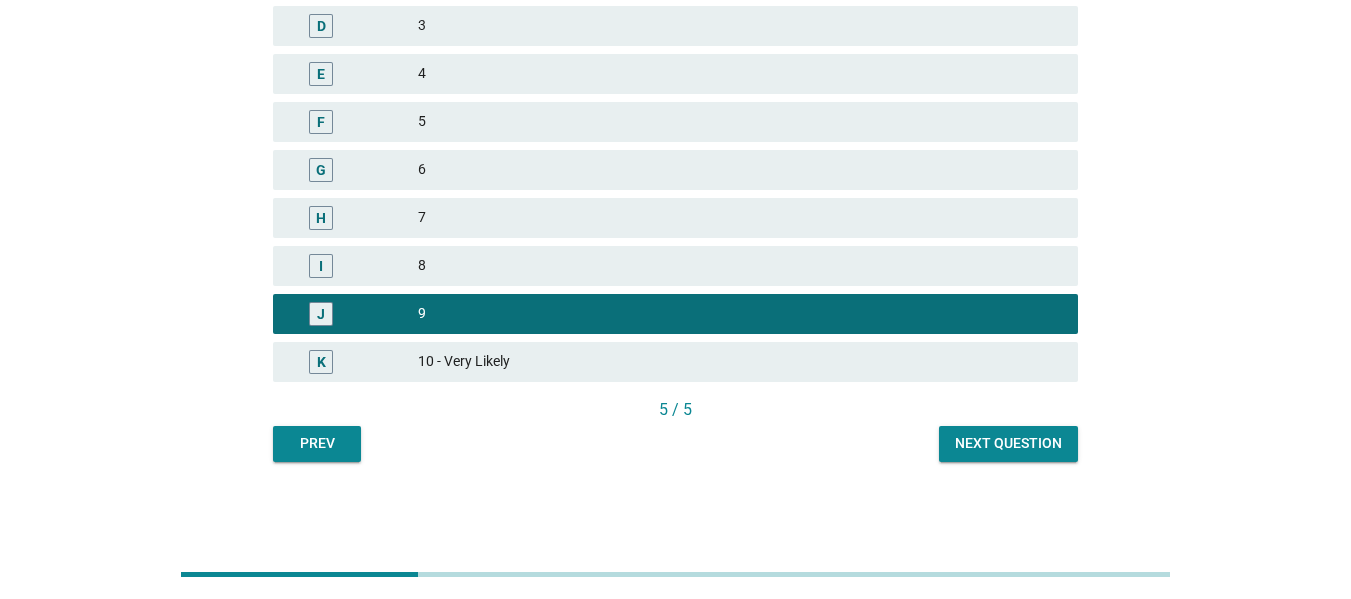 click on "Next question" at bounding box center (1008, 443) 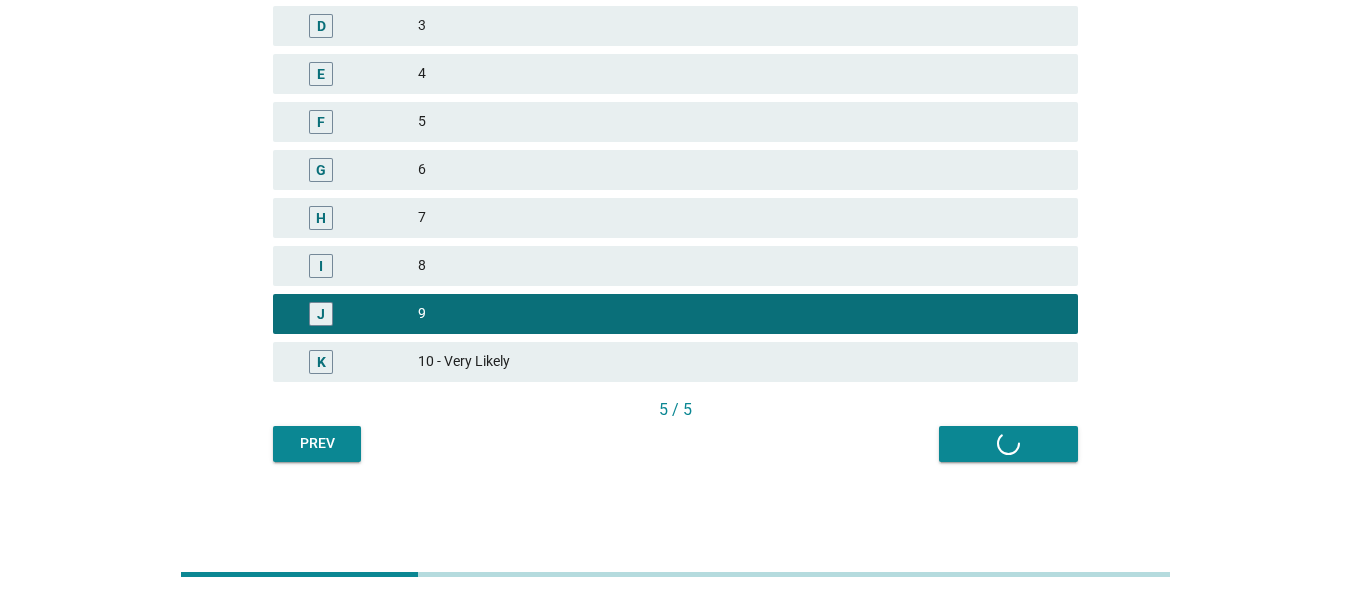 scroll, scrollTop: 0, scrollLeft: 0, axis: both 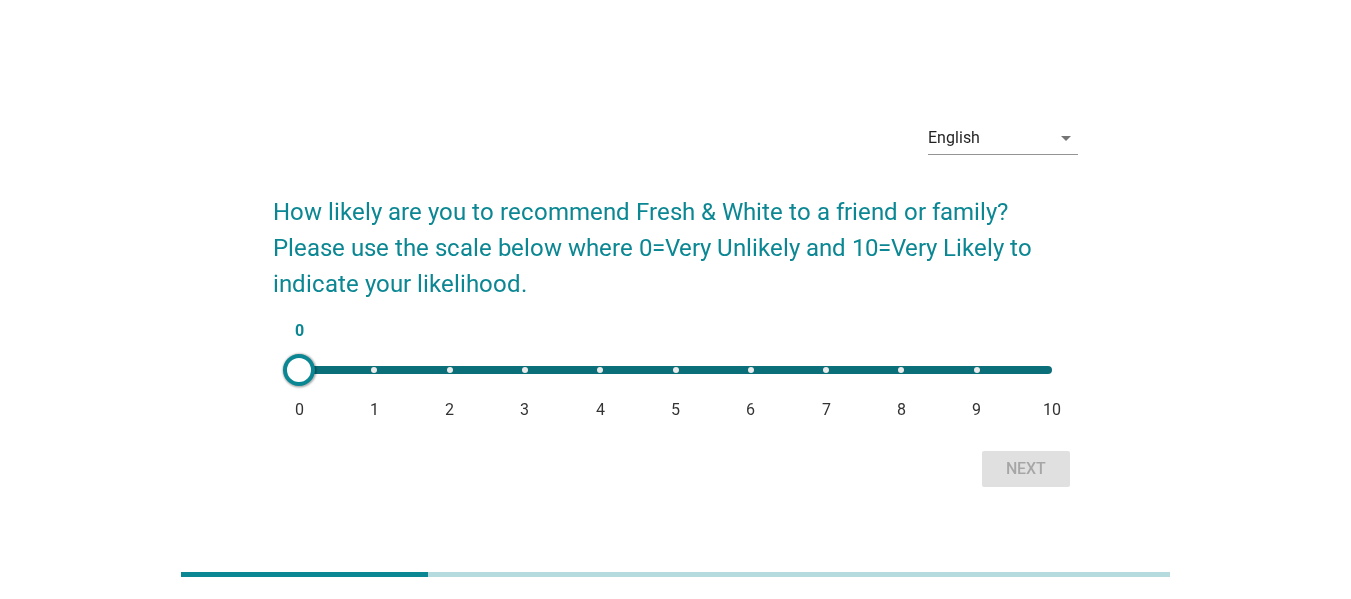 click on "0
0
1
2
3
4
5
6
7
8
9
10" at bounding box center [675, 370] 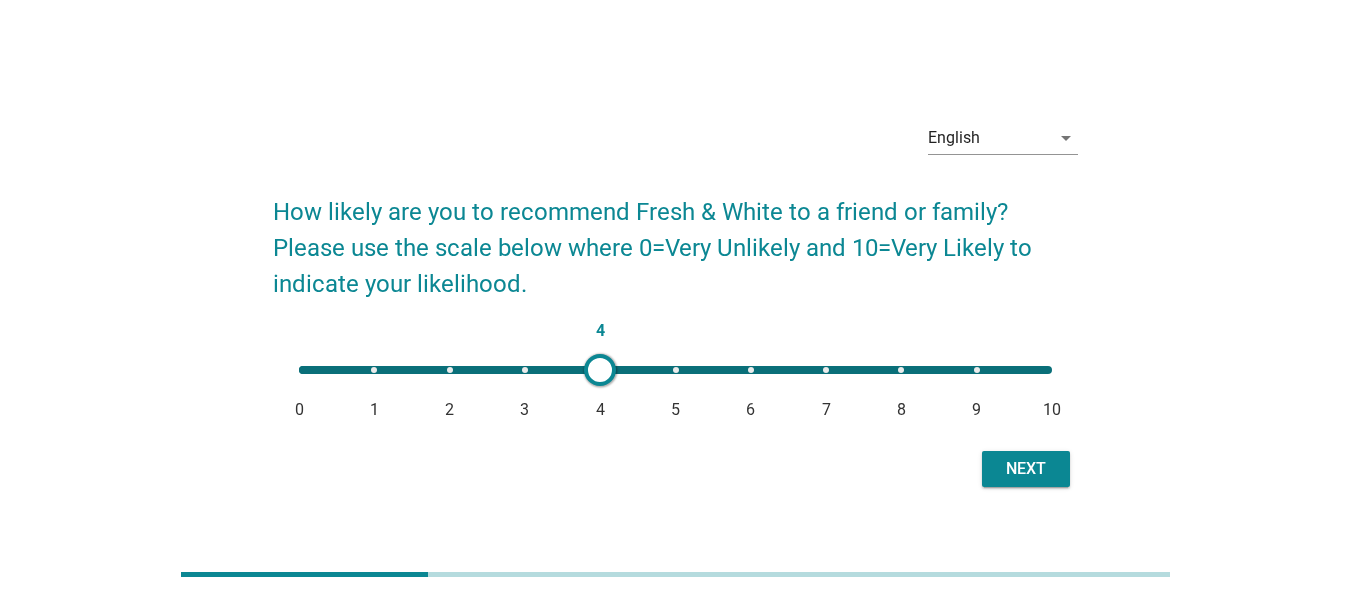 click on "4
0
1
2
3
4
5
6
7
8
9
10" at bounding box center (675, 370) 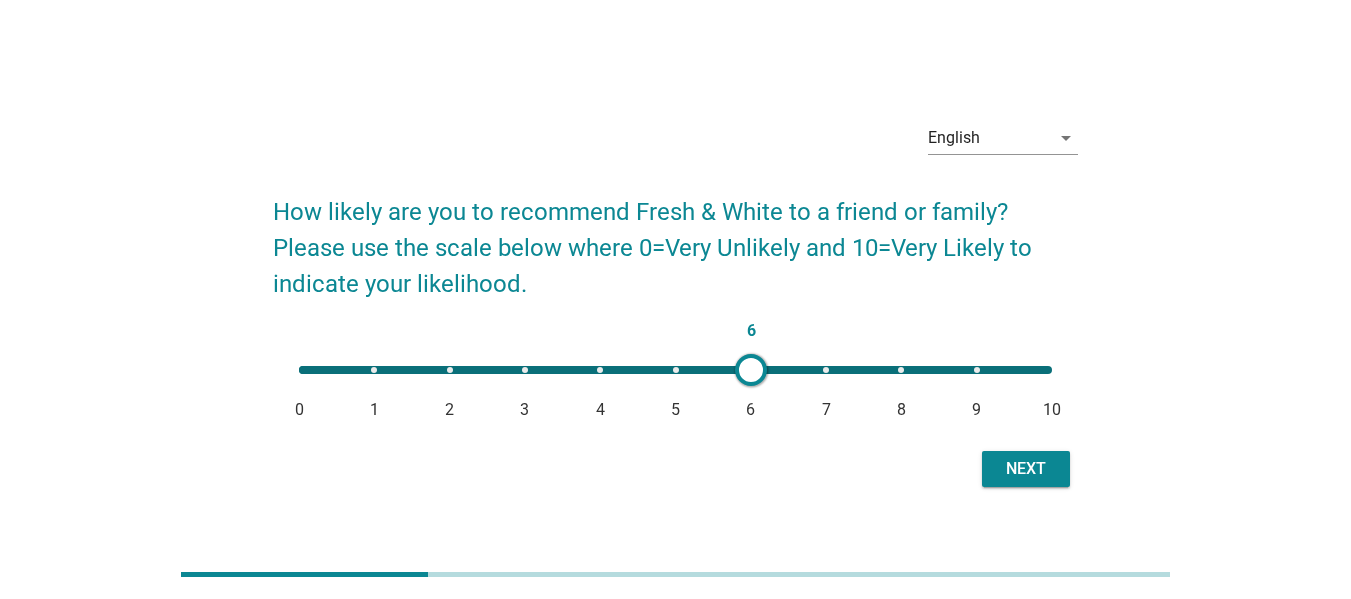 click on "6
0
1
2
3
4
5
6
7
8
9
10" at bounding box center [675, 370] 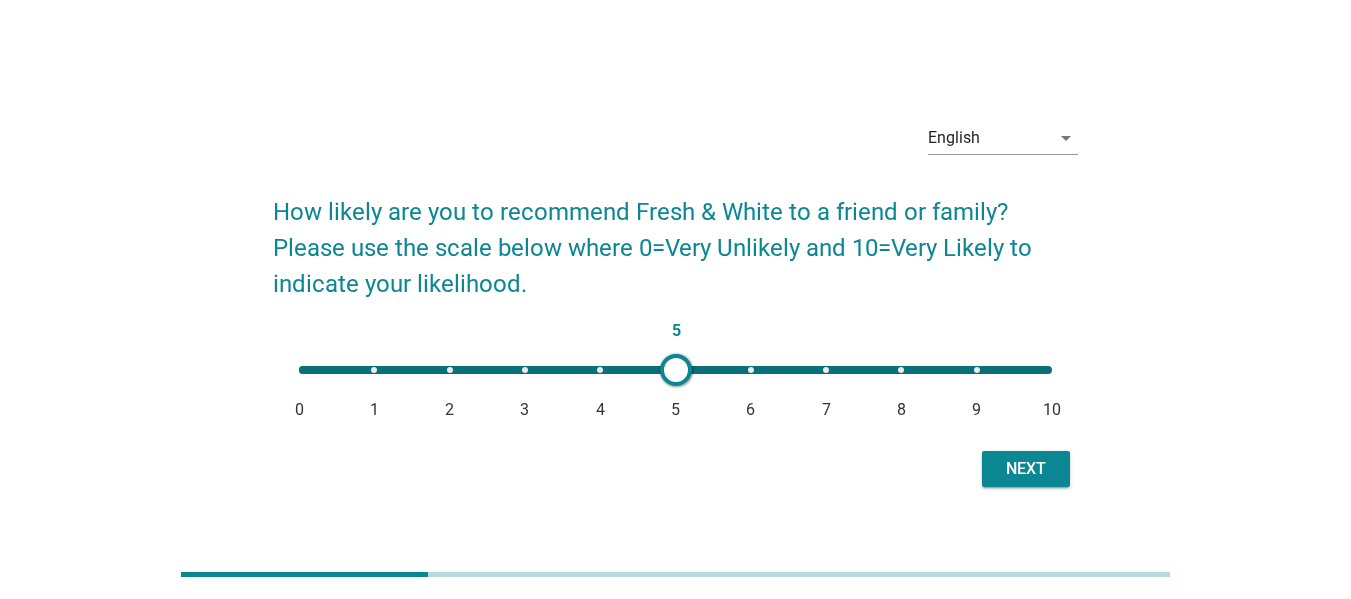 click on "5
0
1
2
3
4
5
6
7
8
9
10" at bounding box center (675, 370) 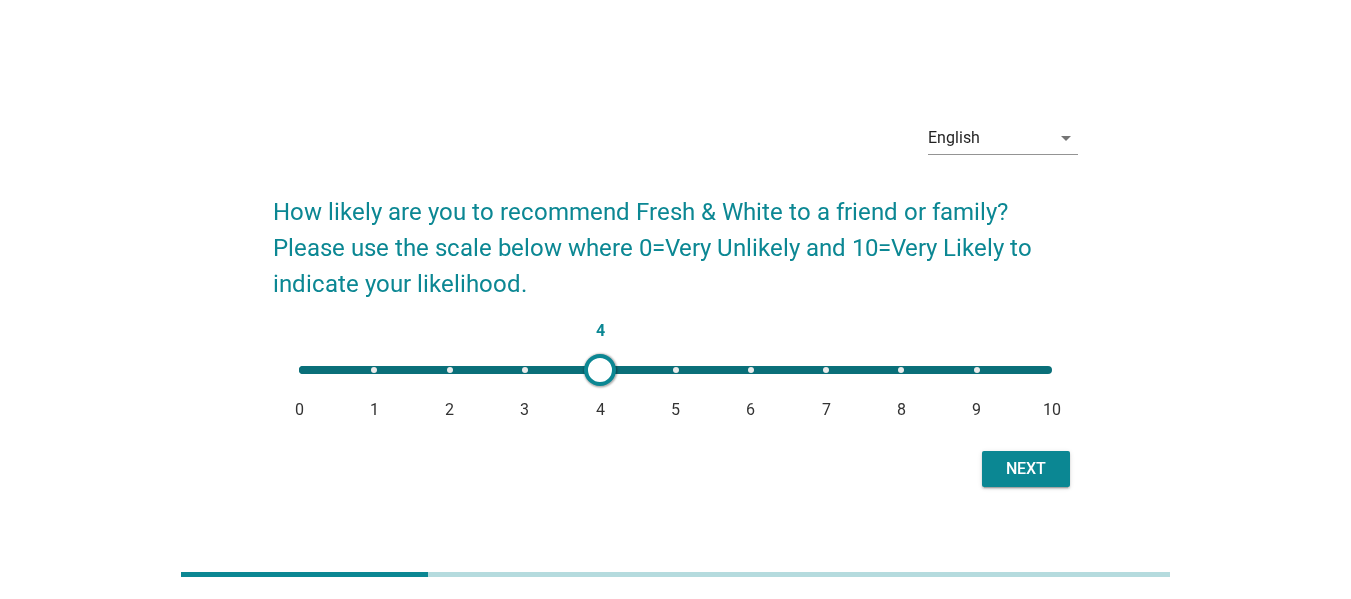 scroll, scrollTop: 49, scrollLeft: 0, axis: vertical 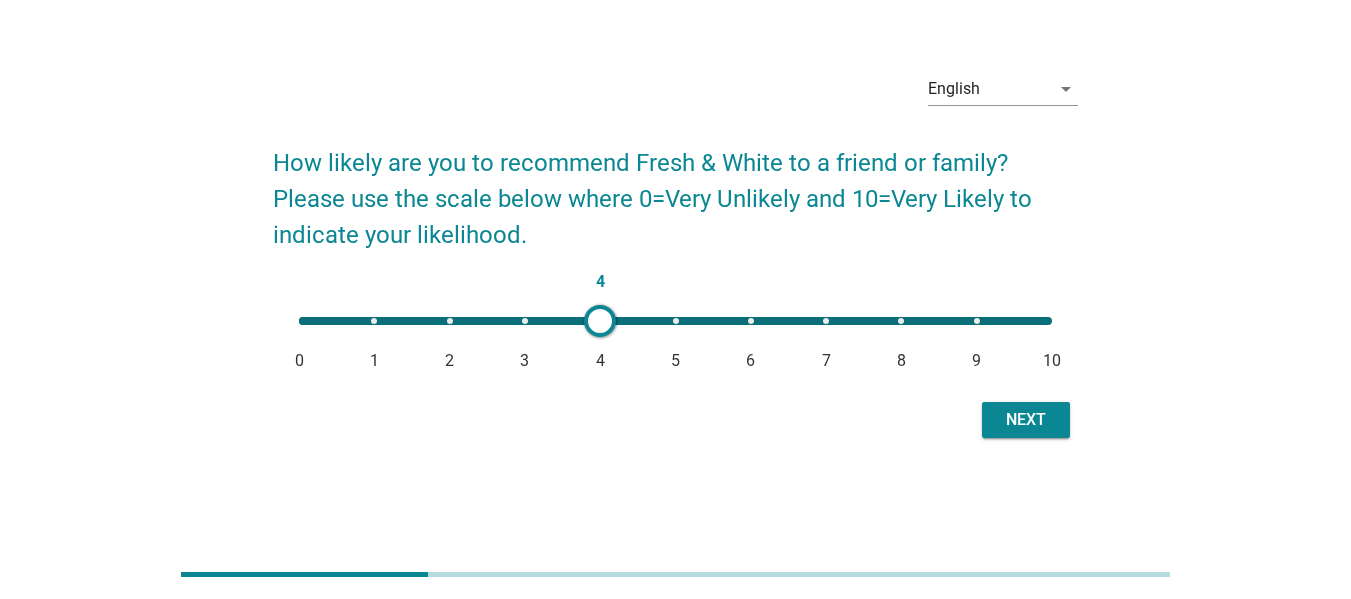 click on "Next" at bounding box center (1026, 420) 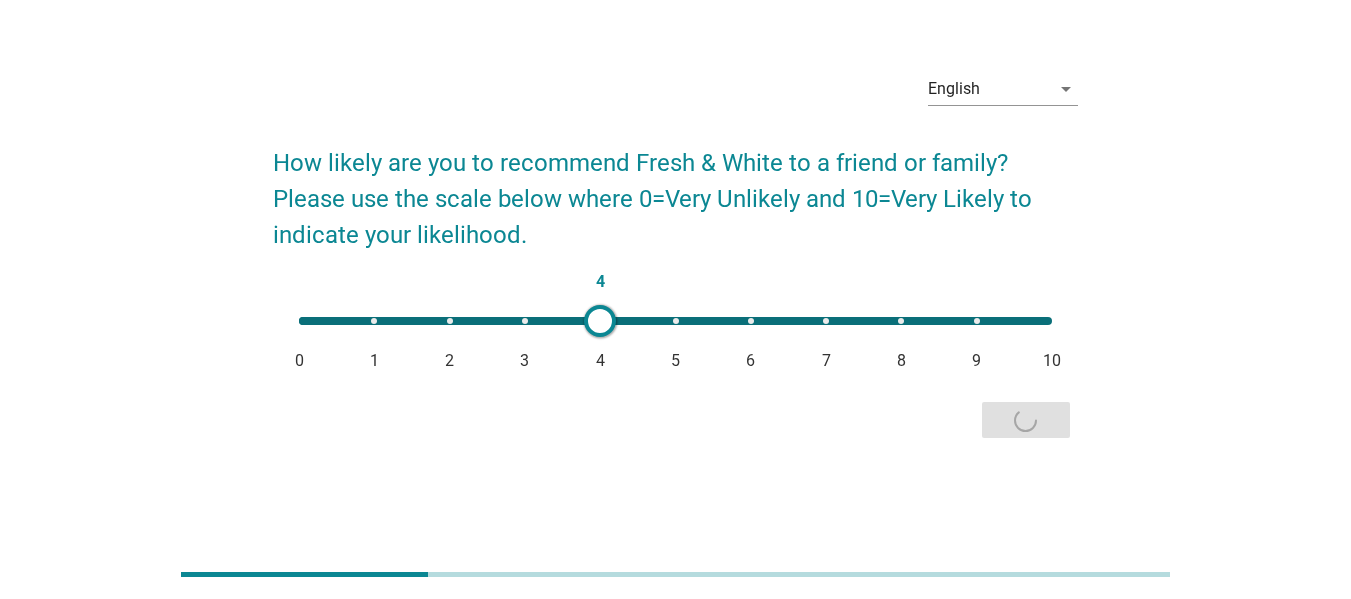 scroll, scrollTop: 0, scrollLeft: 0, axis: both 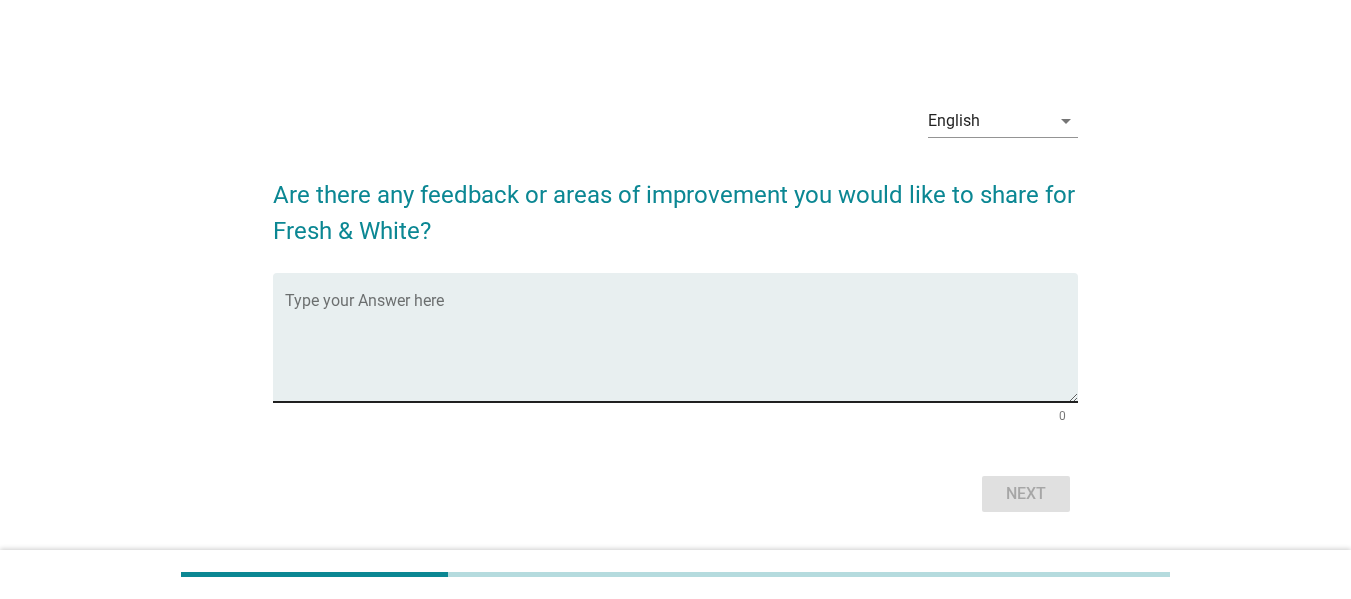 click at bounding box center [681, 349] 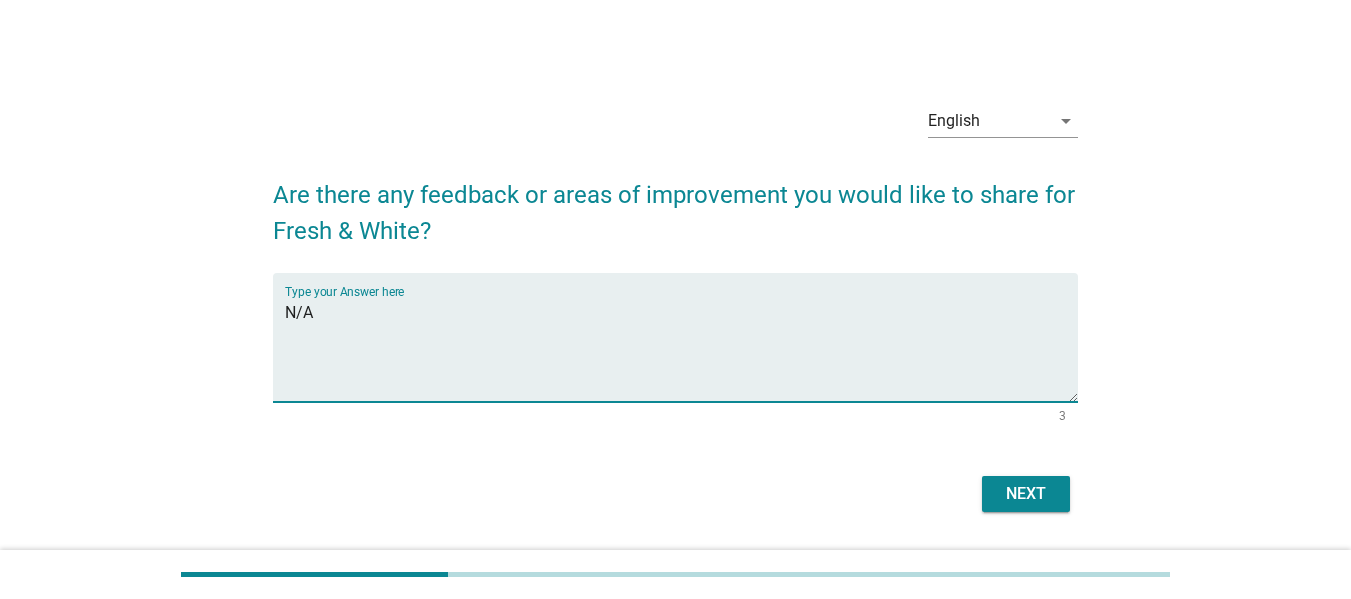 type on "N/A" 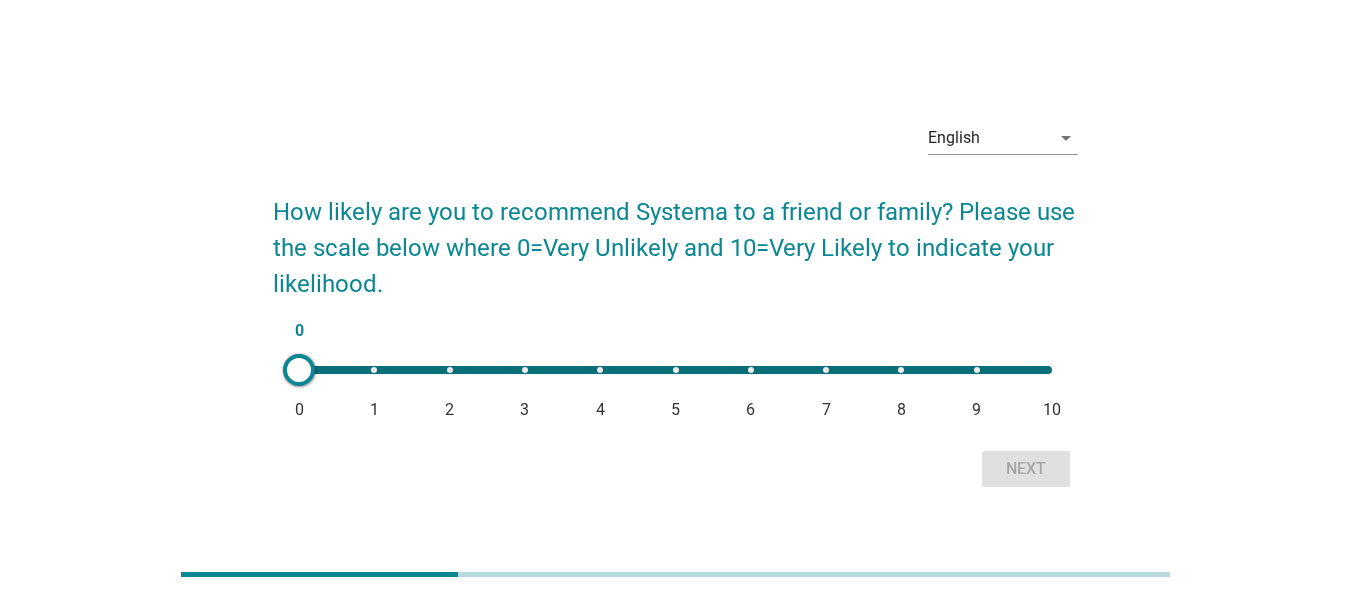 click on "0
0
1
2
3
4
5
6
7
8
9
10" at bounding box center [675, 370] 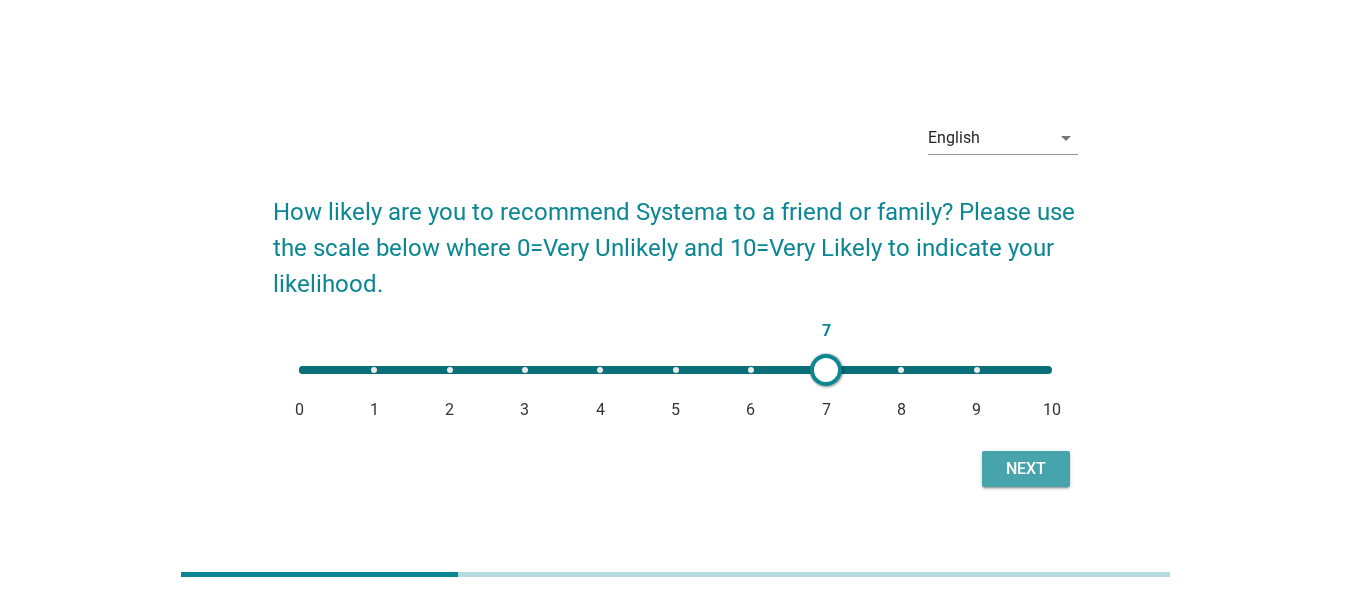 click on "Next" at bounding box center [1026, 469] 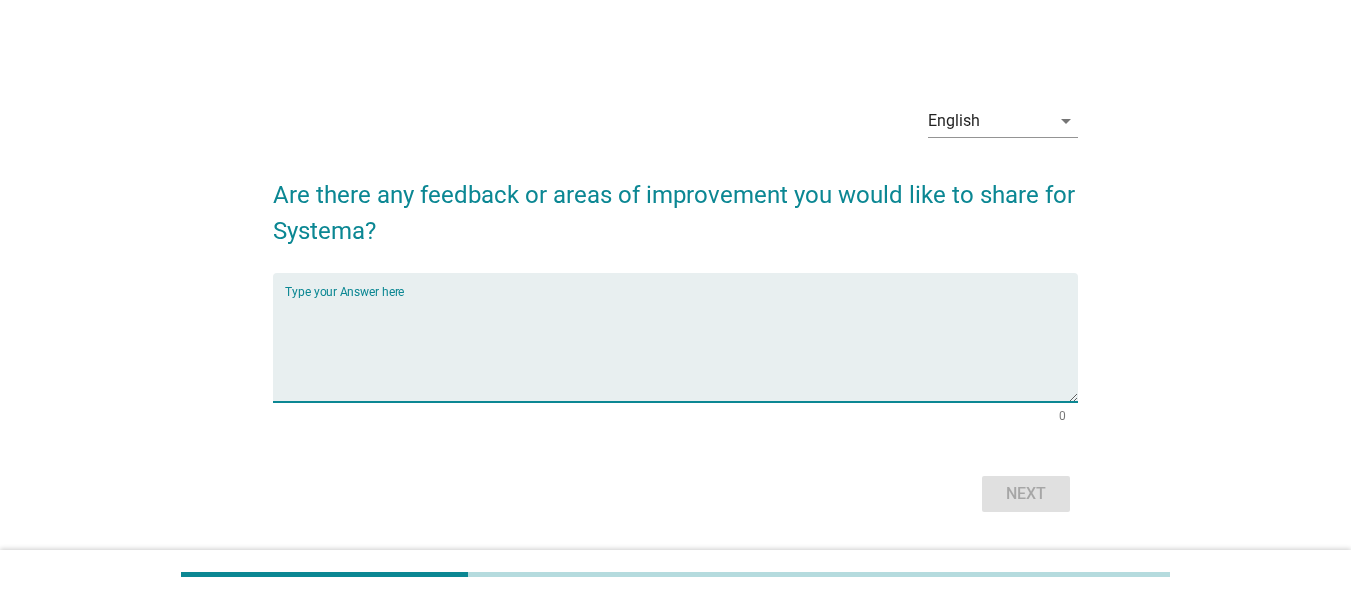 click at bounding box center (681, 349) 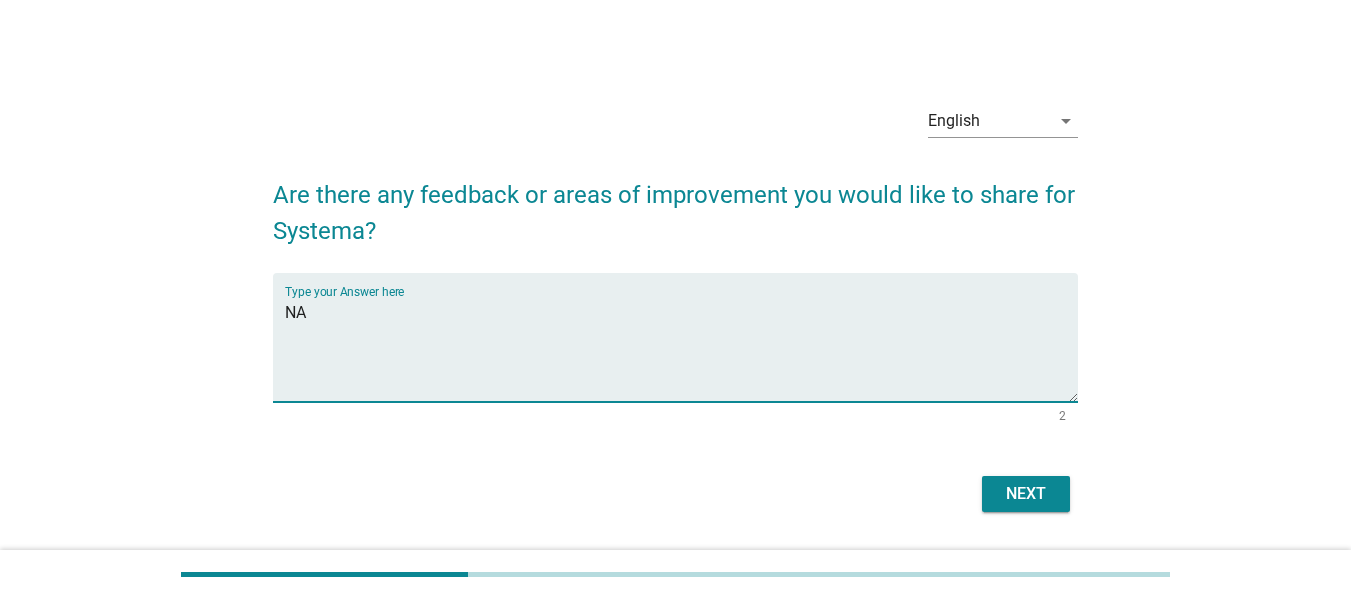 type on "NA" 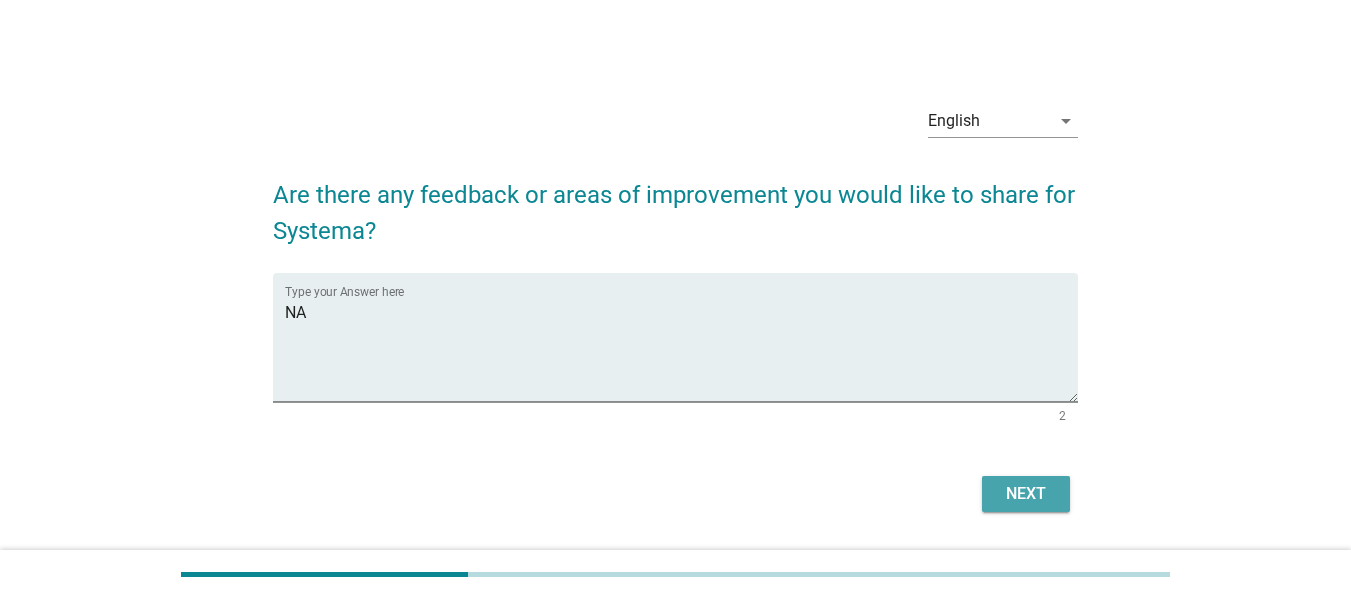 click on "Next" at bounding box center [1026, 494] 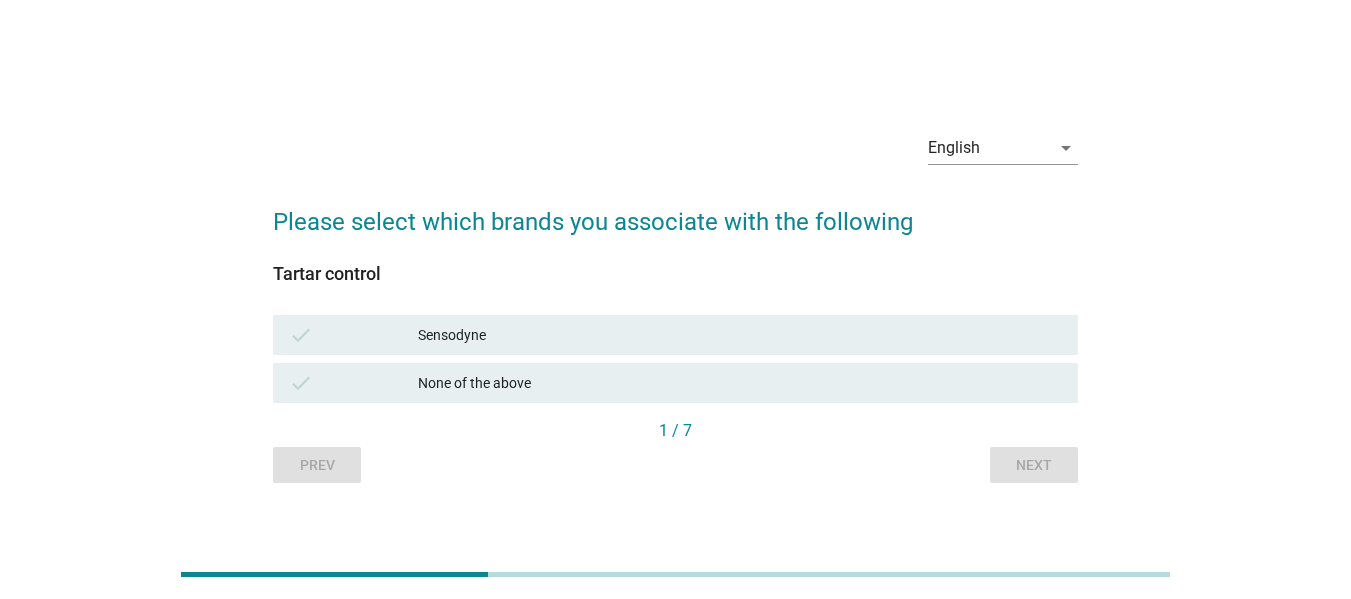 click on "Sensodyne" at bounding box center (740, 335) 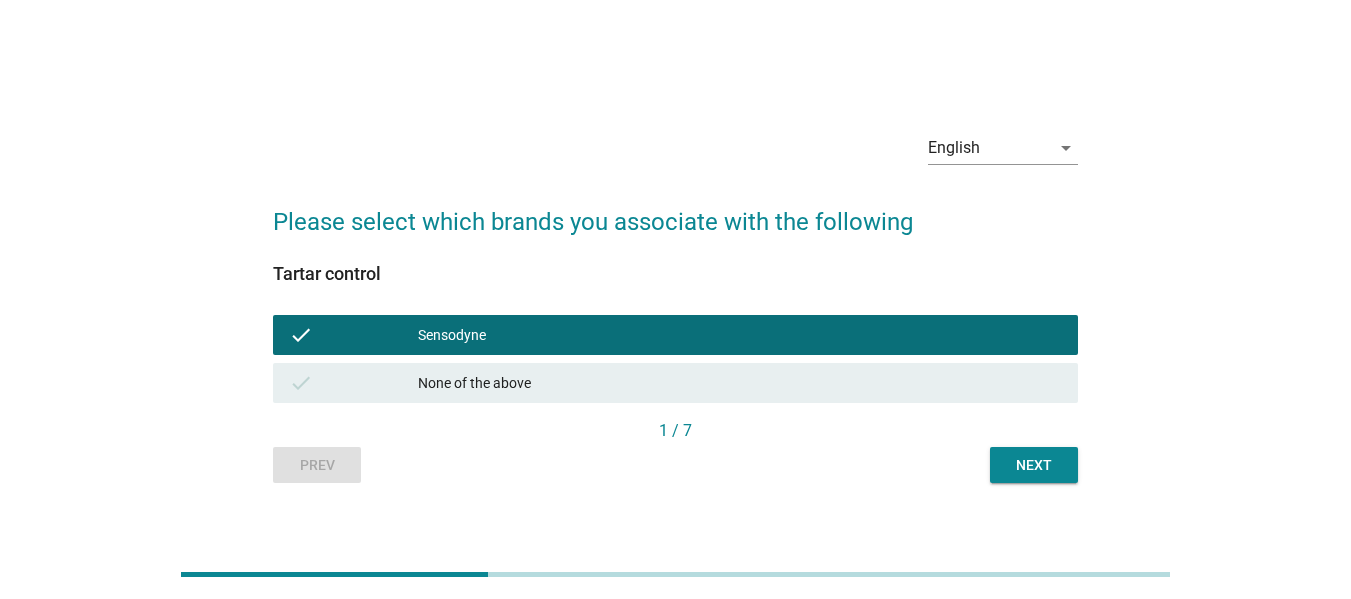 click on "Next" at bounding box center [1034, 465] 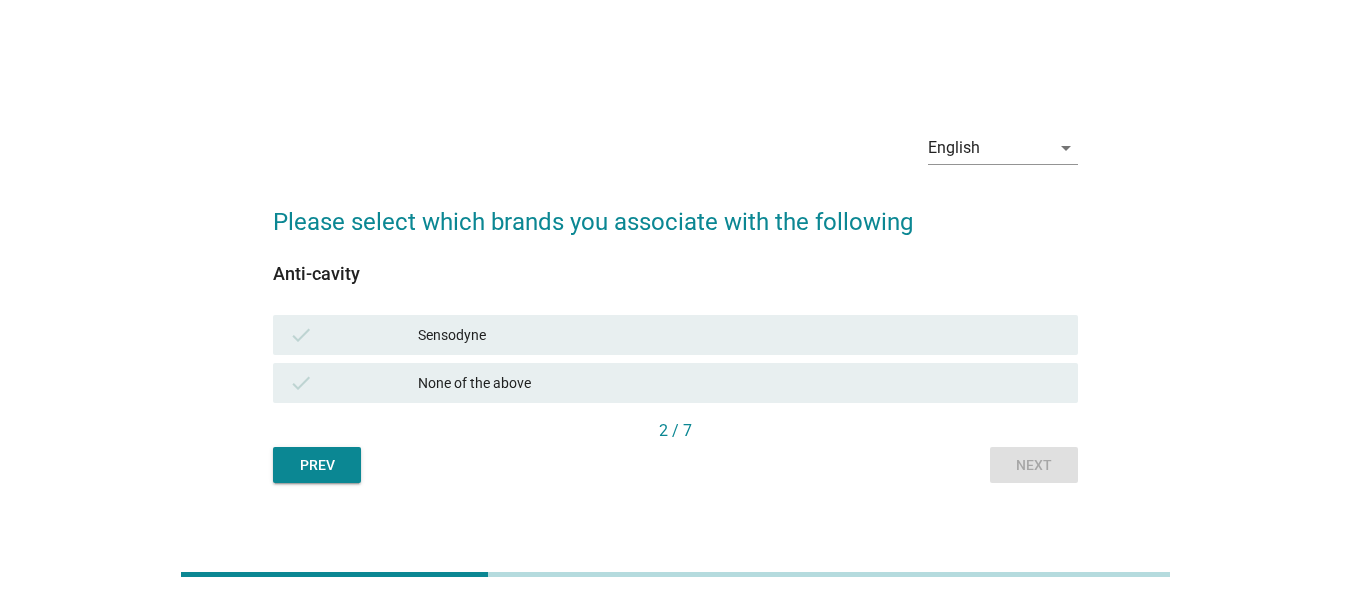 click on "check   None of the above" at bounding box center (675, 383) 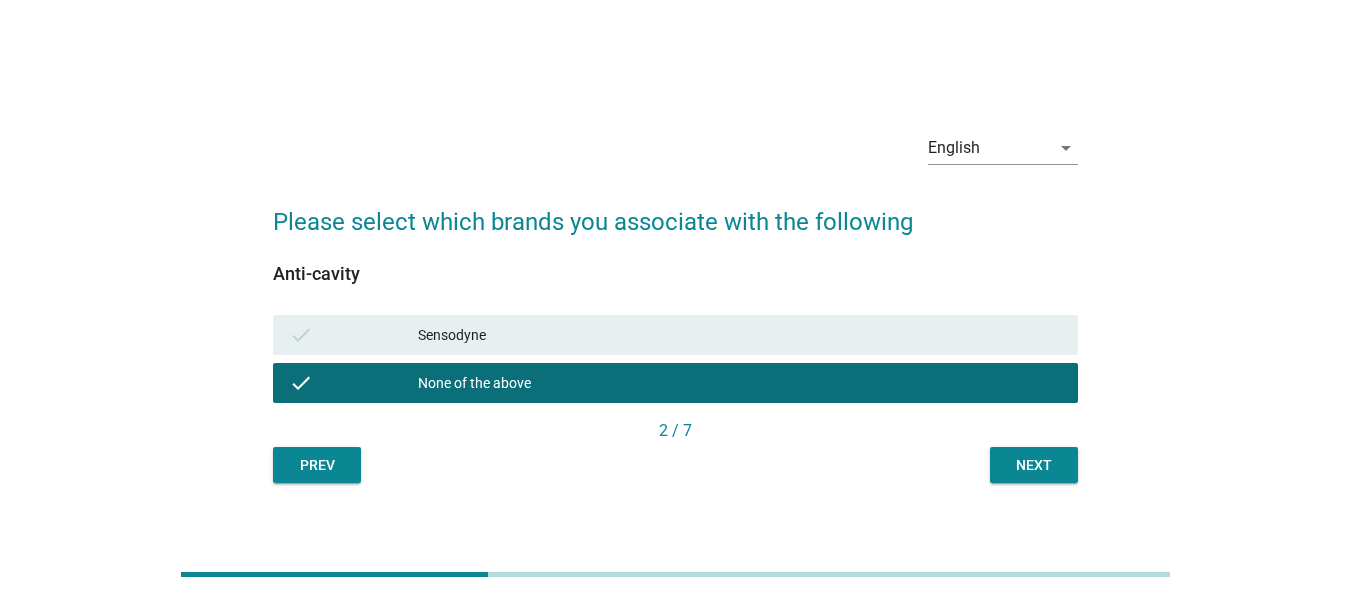 click on "check   [BRAND]" at bounding box center (675, 335) 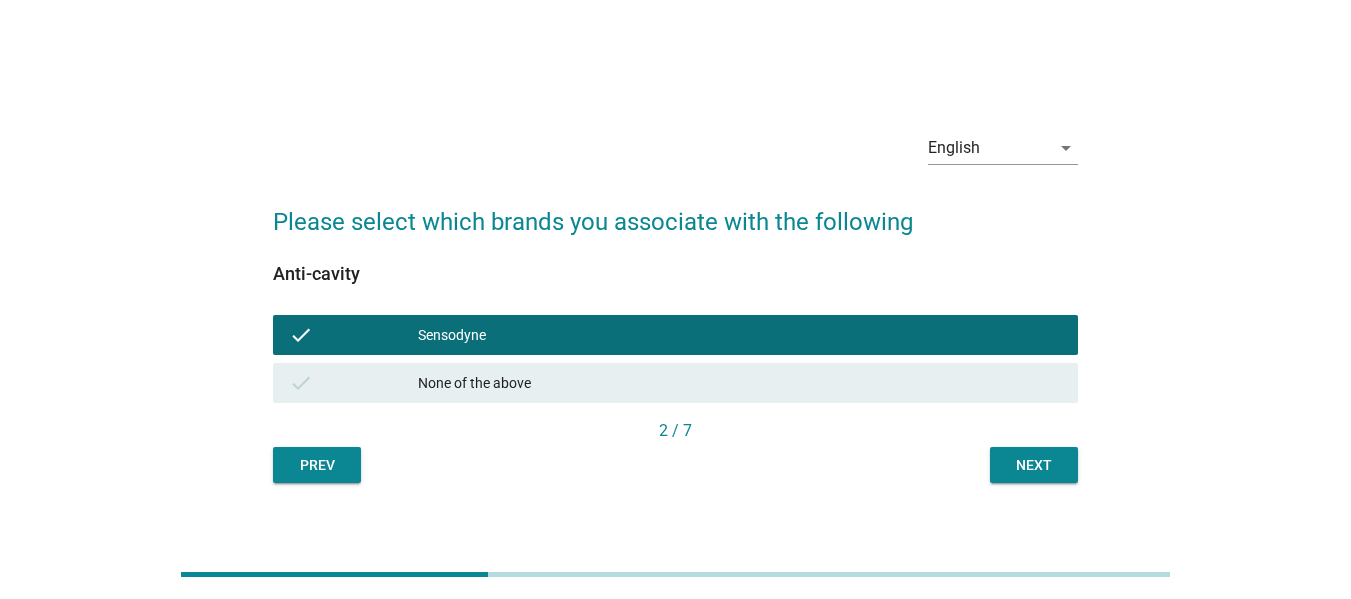 click on "Next" at bounding box center [1034, 465] 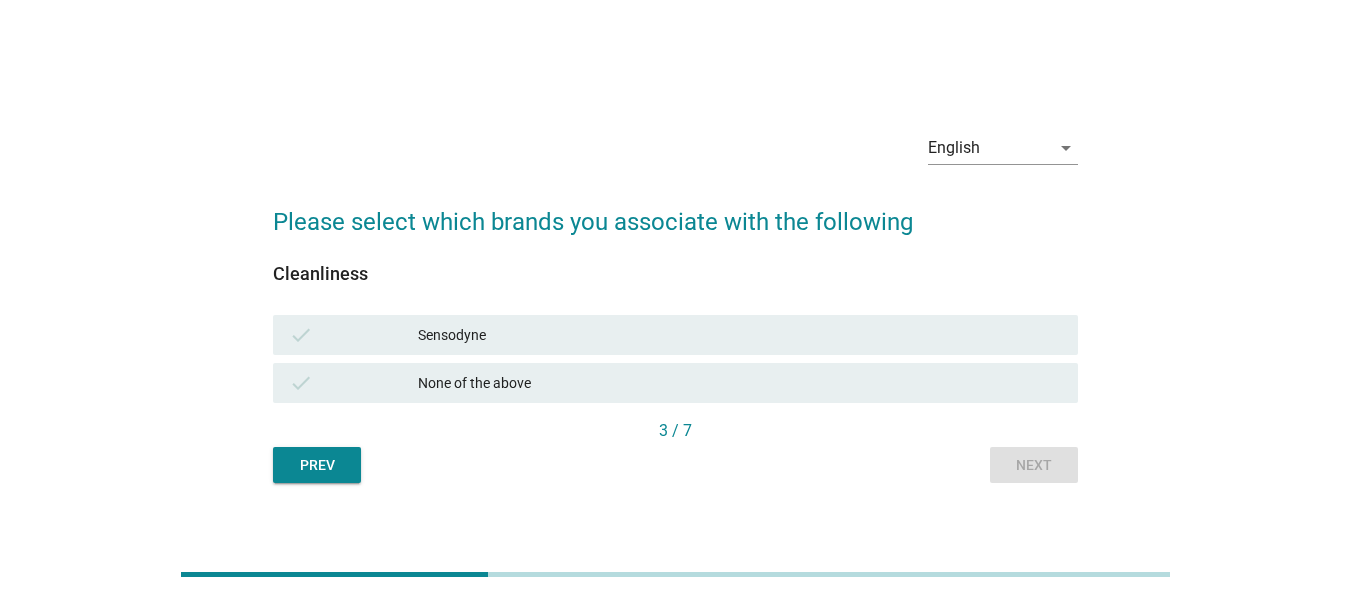 click on "Sensodyne" at bounding box center (740, 335) 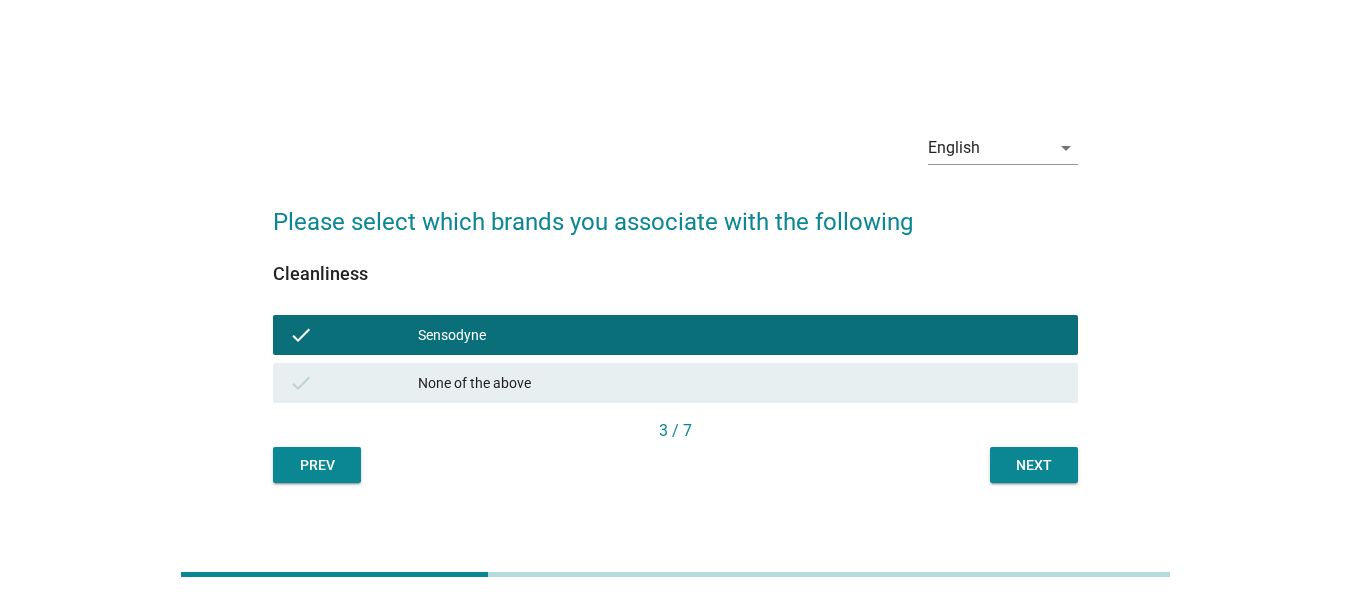 click on "Next" at bounding box center [1034, 465] 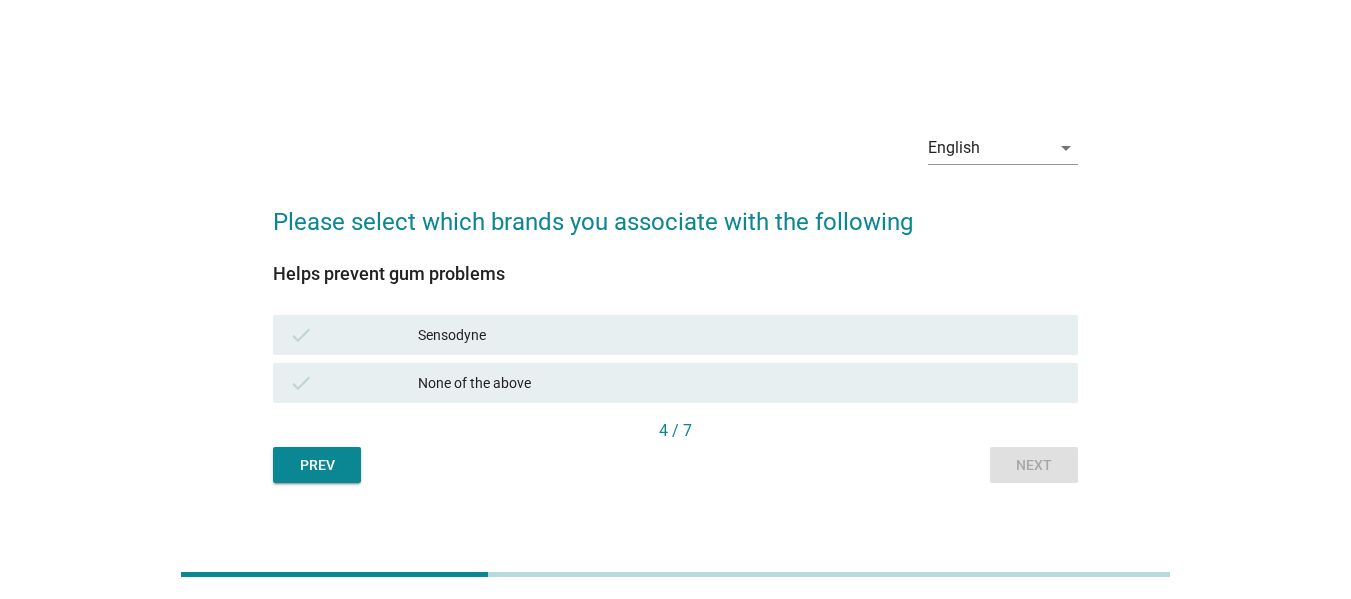 click on "Sensodyne" at bounding box center (740, 335) 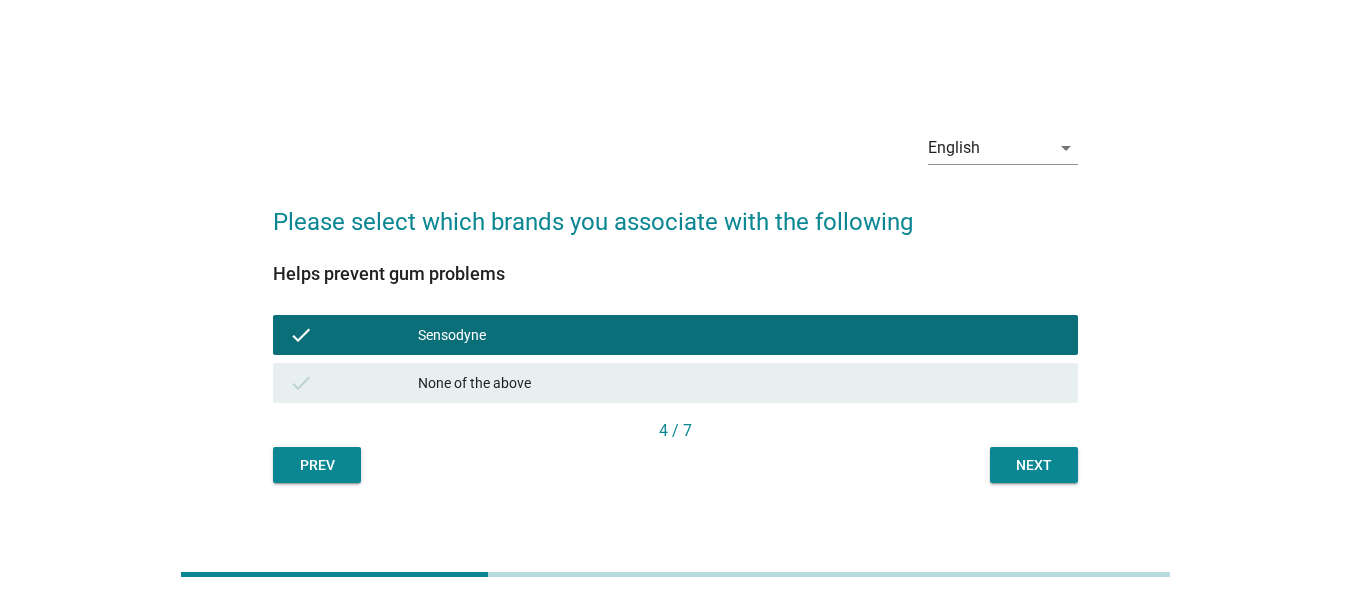 click on "Next" at bounding box center (1034, 465) 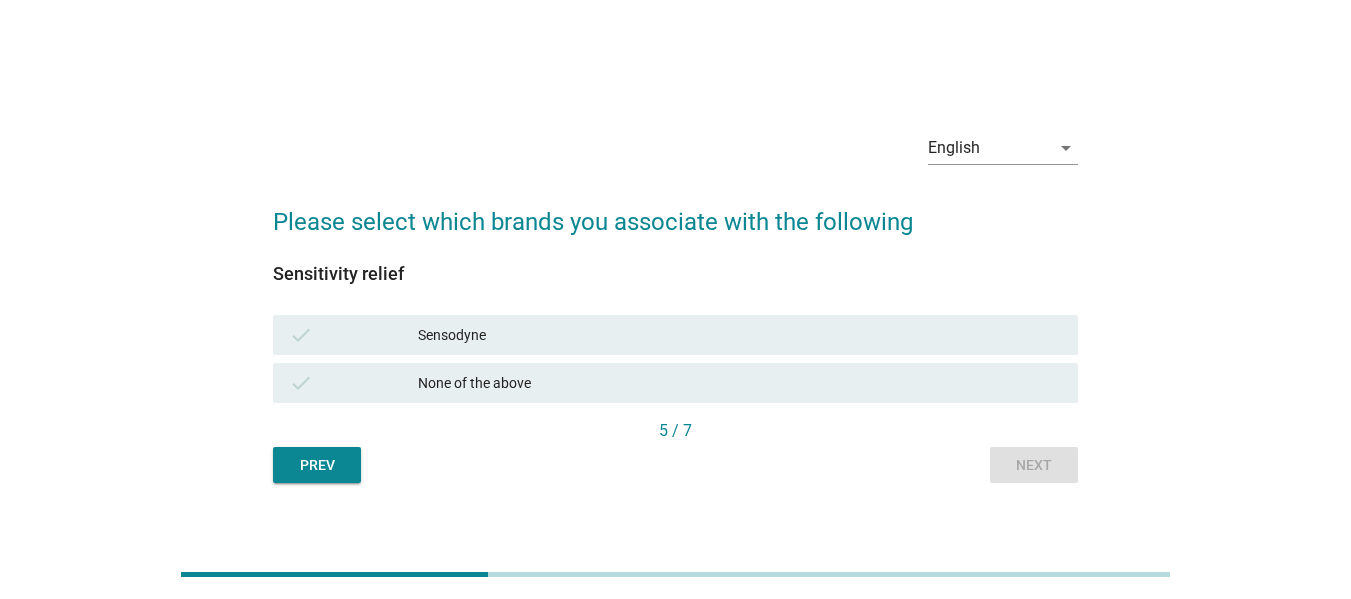 click on "Sensodyne" at bounding box center (740, 335) 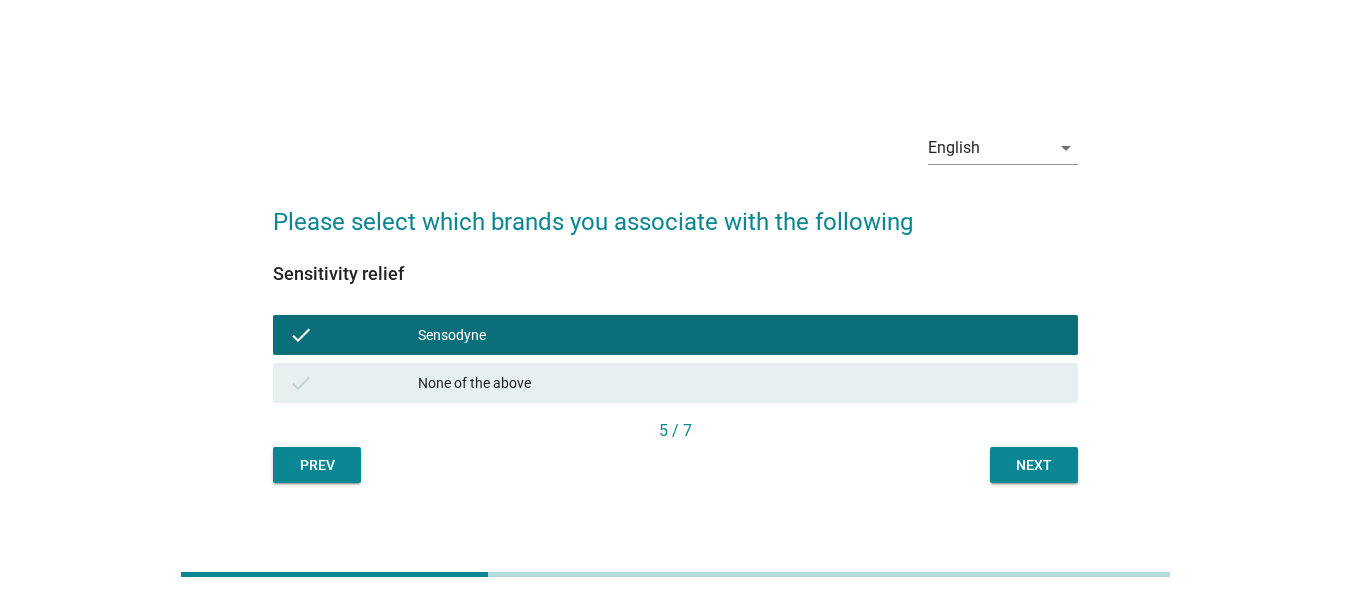 click on "Next" at bounding box center [1034, 465] 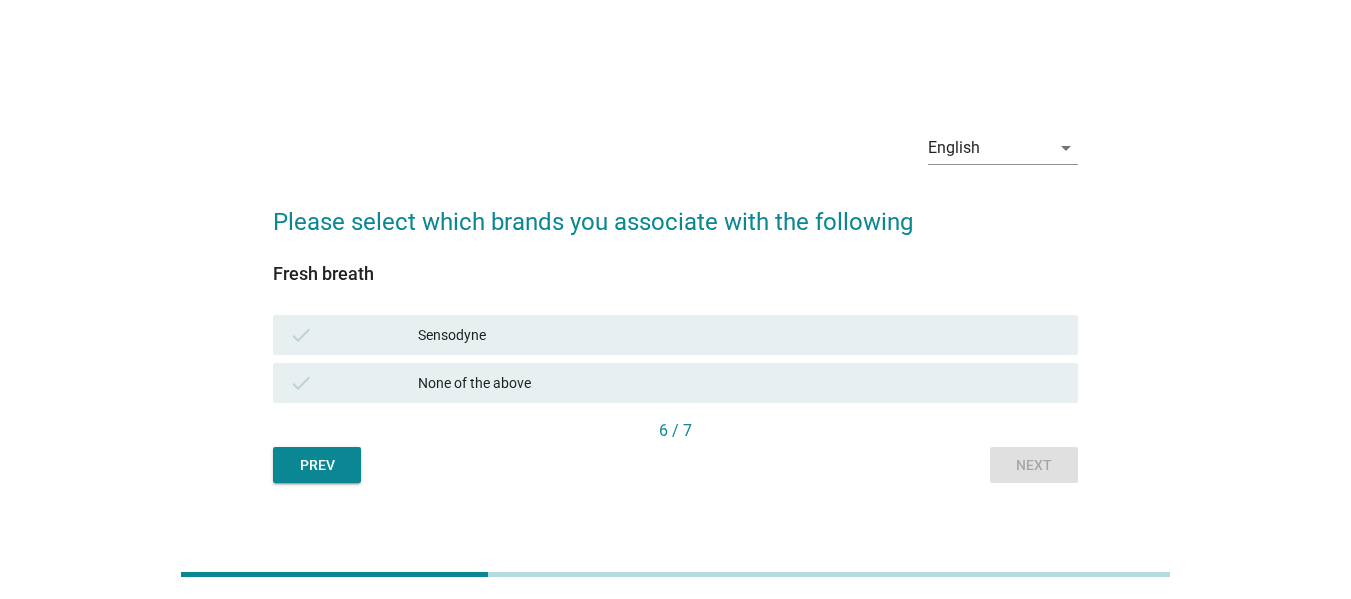click on "check   [BRAND]" at bounding box center (675, 335) 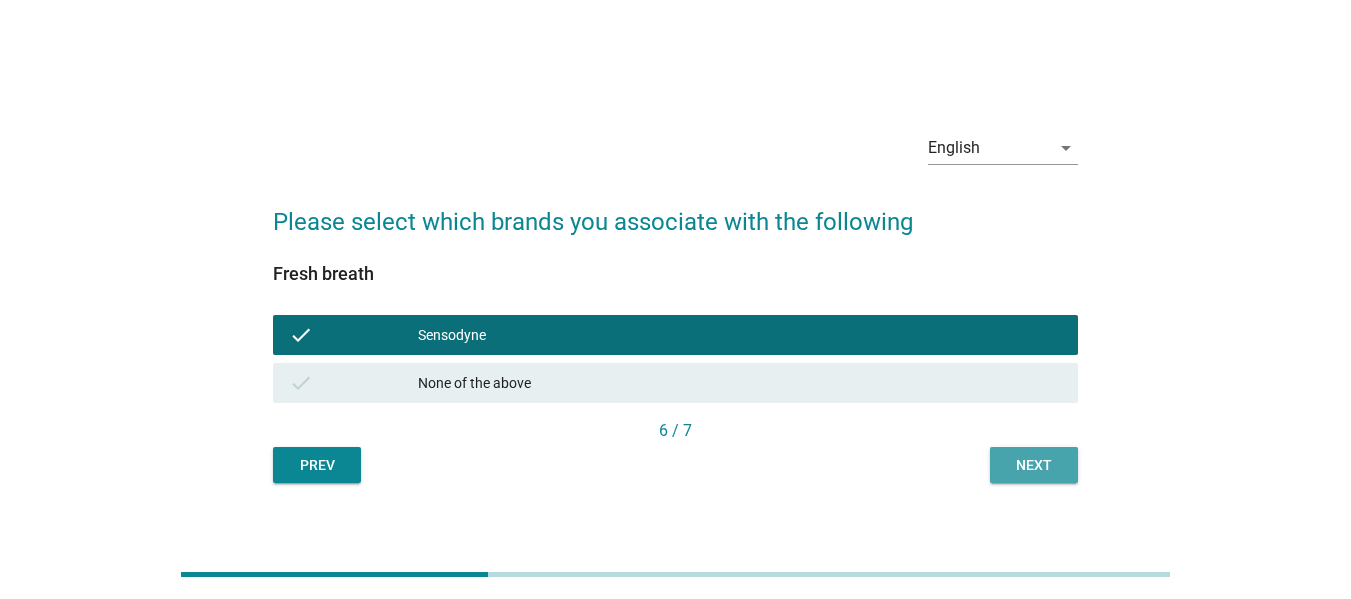 click on "Next" at bounding box center [1034, 465] 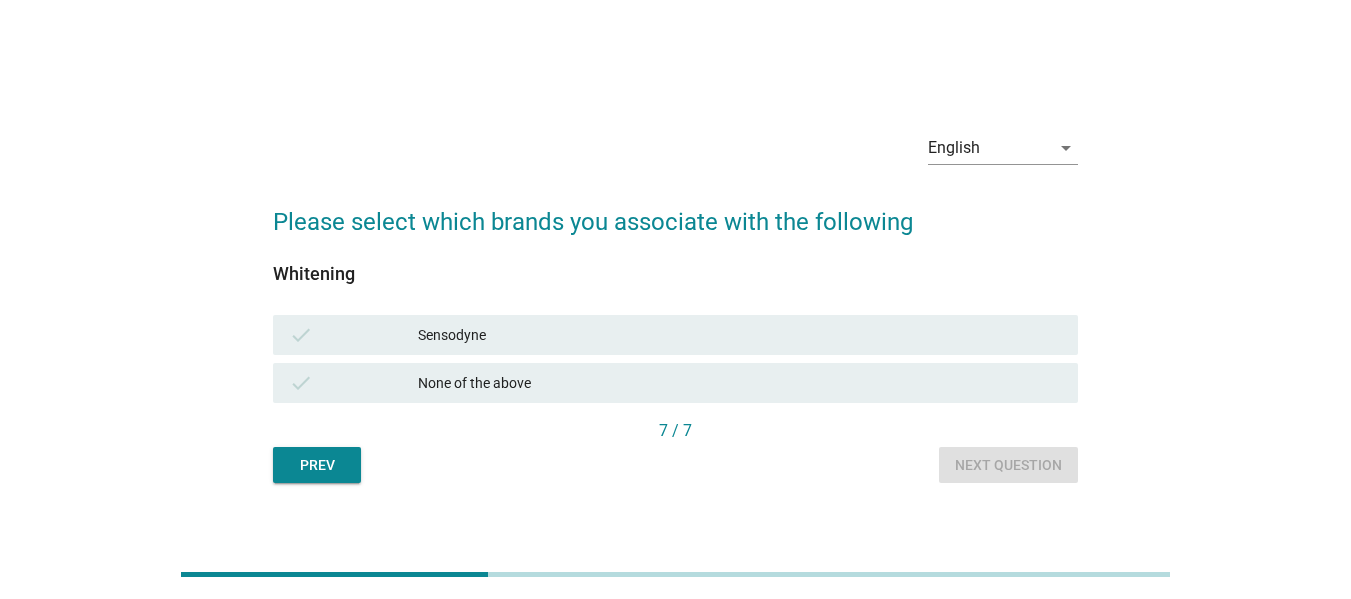 click on "Sensodyne" at bounding box center [740, 335] 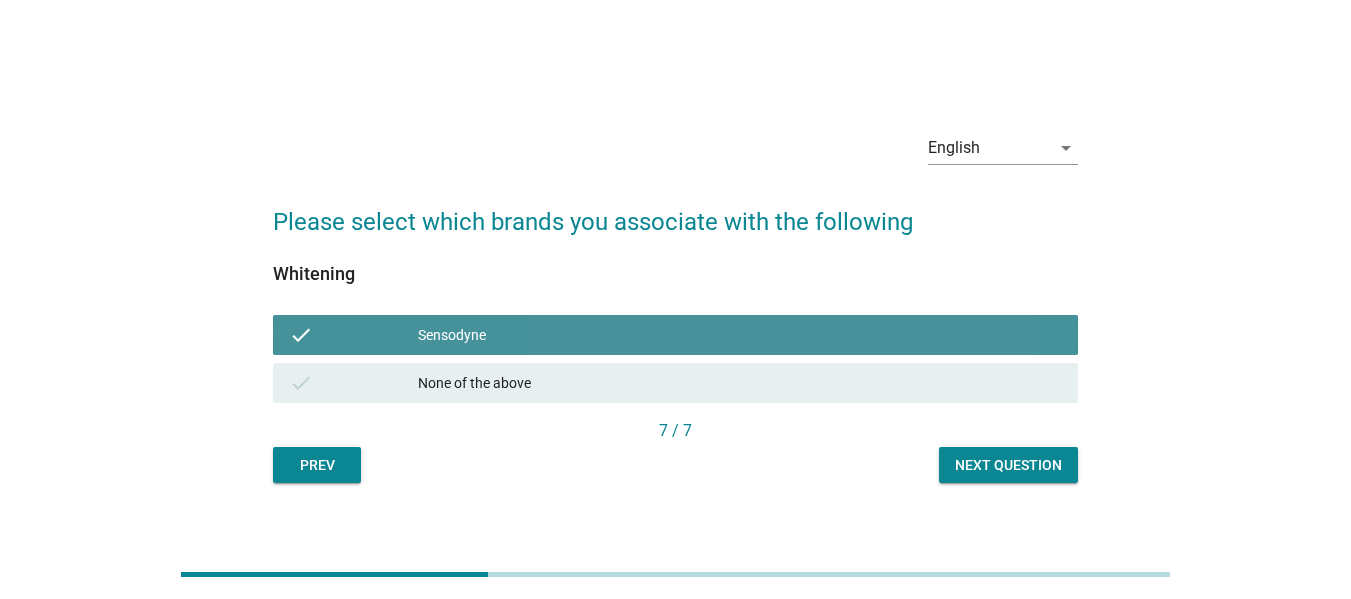 click on "check   None of the above" at bounding box center [675, 383] 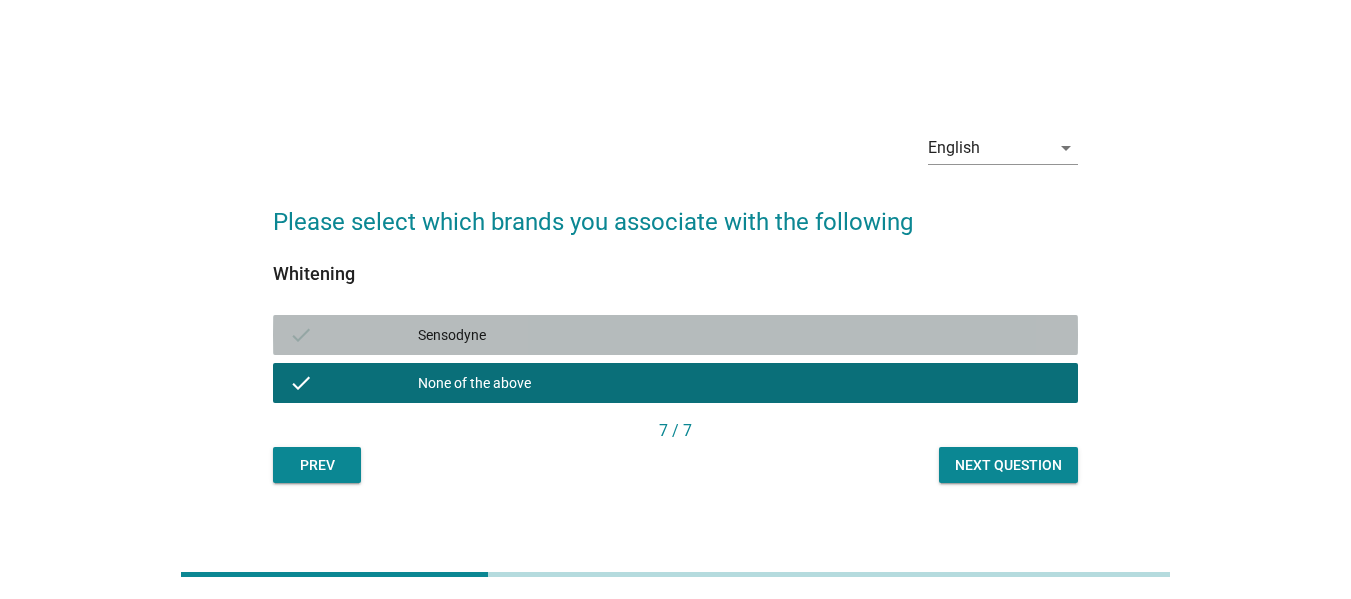 click on "Sensodyne" at bounding box center [740, 335] 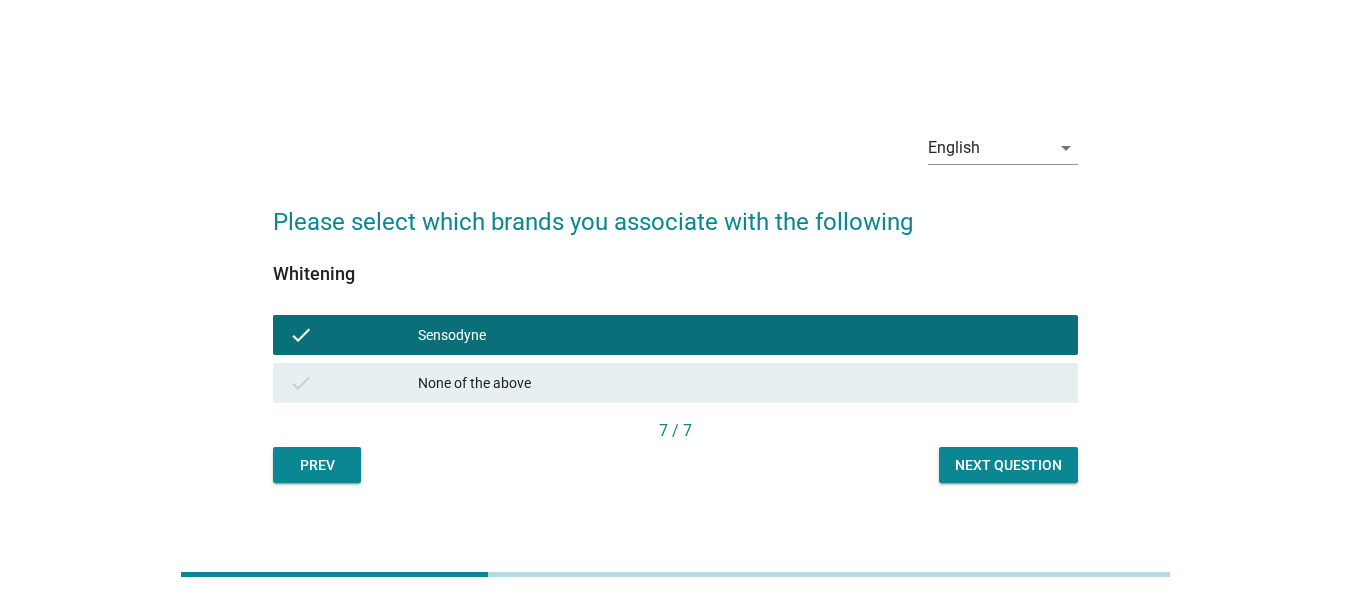 click on "Next question" at bounding box center (1008, 465) 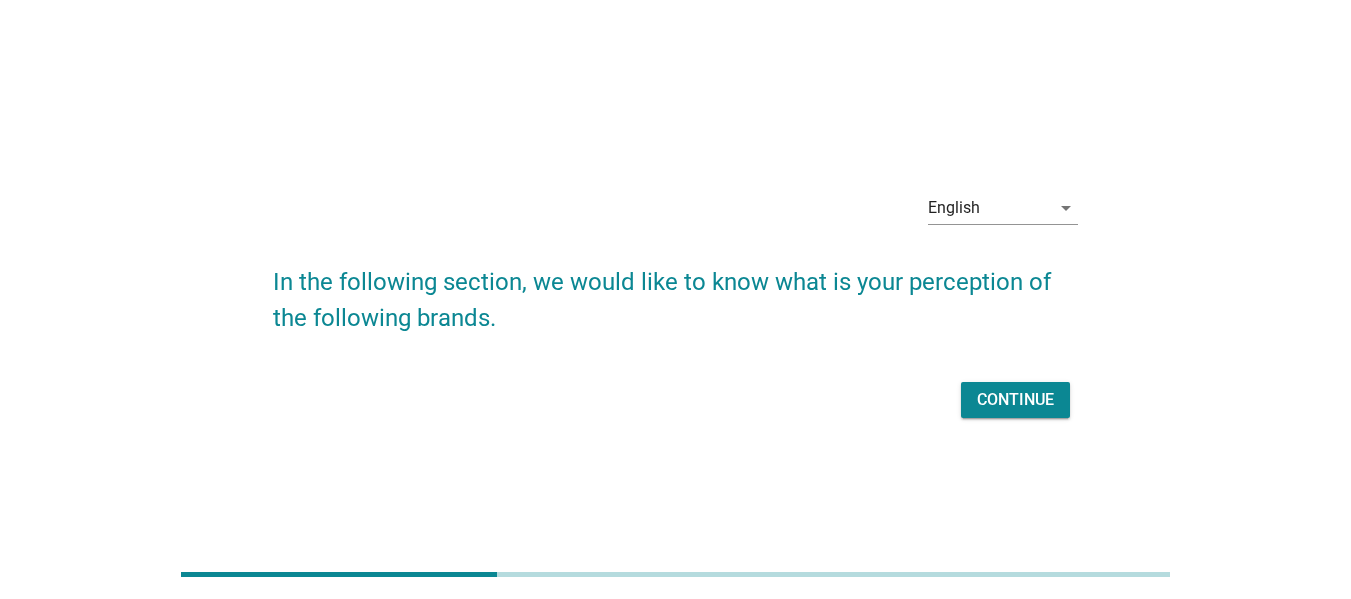 click on "Continue" at bounding box center (675, 400) 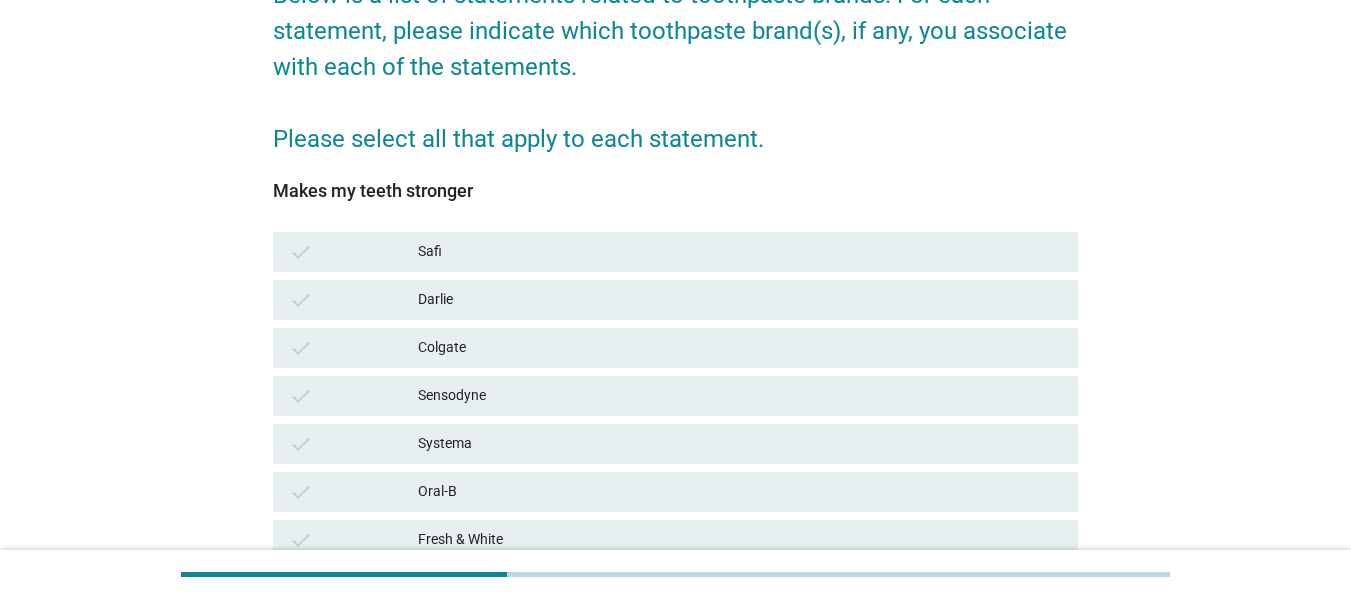 scroll, scrollTop: 300, scrollLeft: 0, axis: vertical 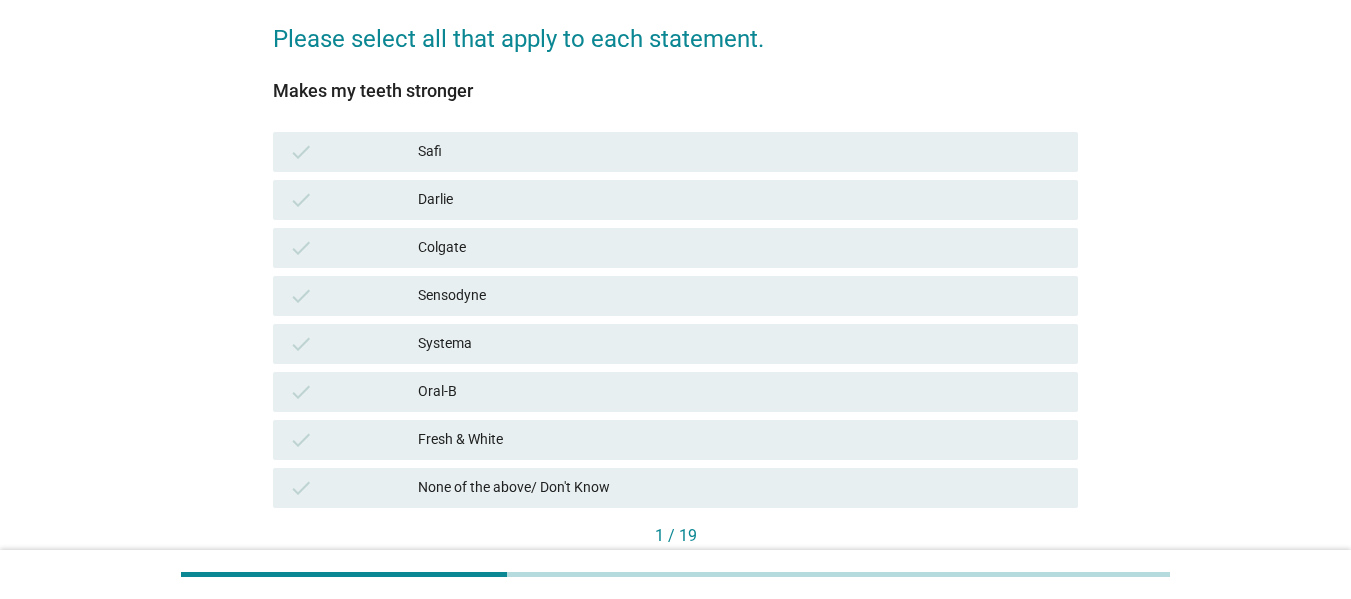 click on "check     check_box_outline_blank [BRAND]" at bounding box center [675, 248] 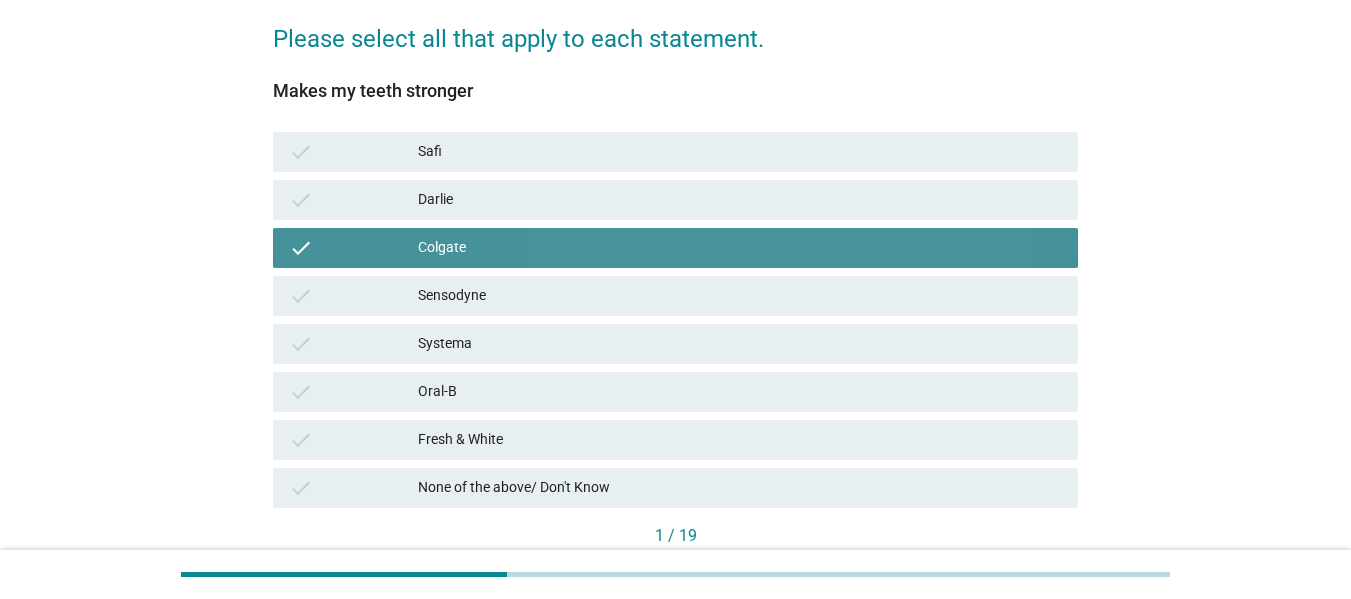 click on "check   Systema" at bounding box center (675, 344) 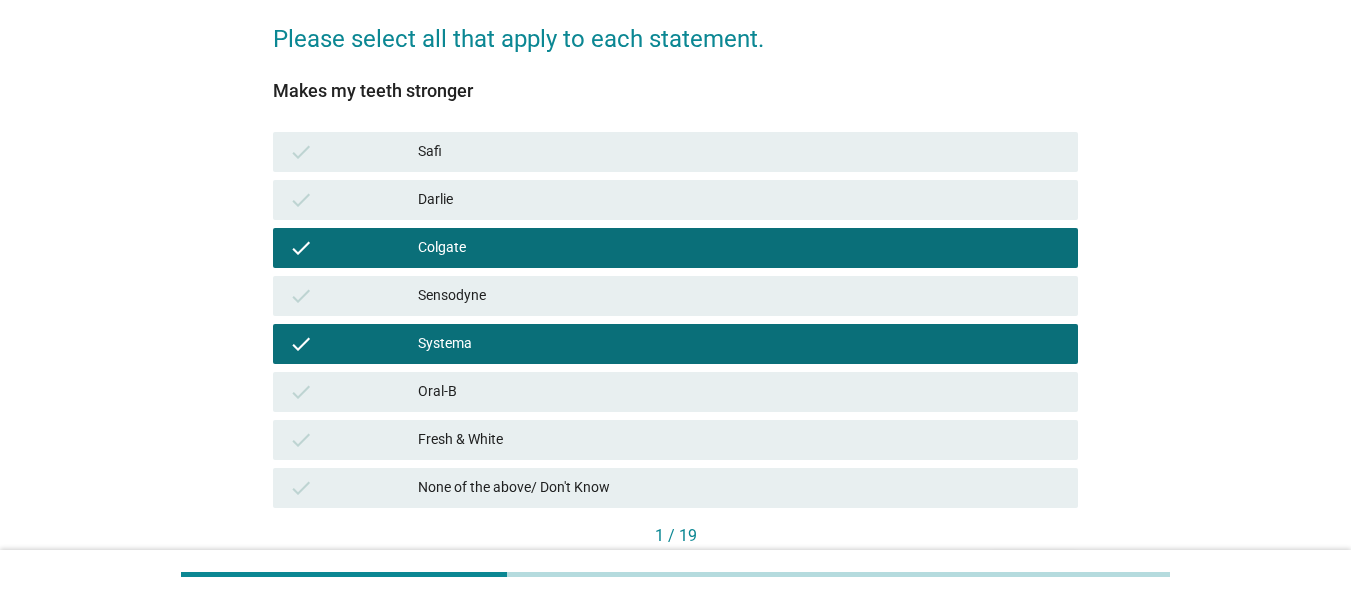 click on "Systema" at bounding box center [740, 344] 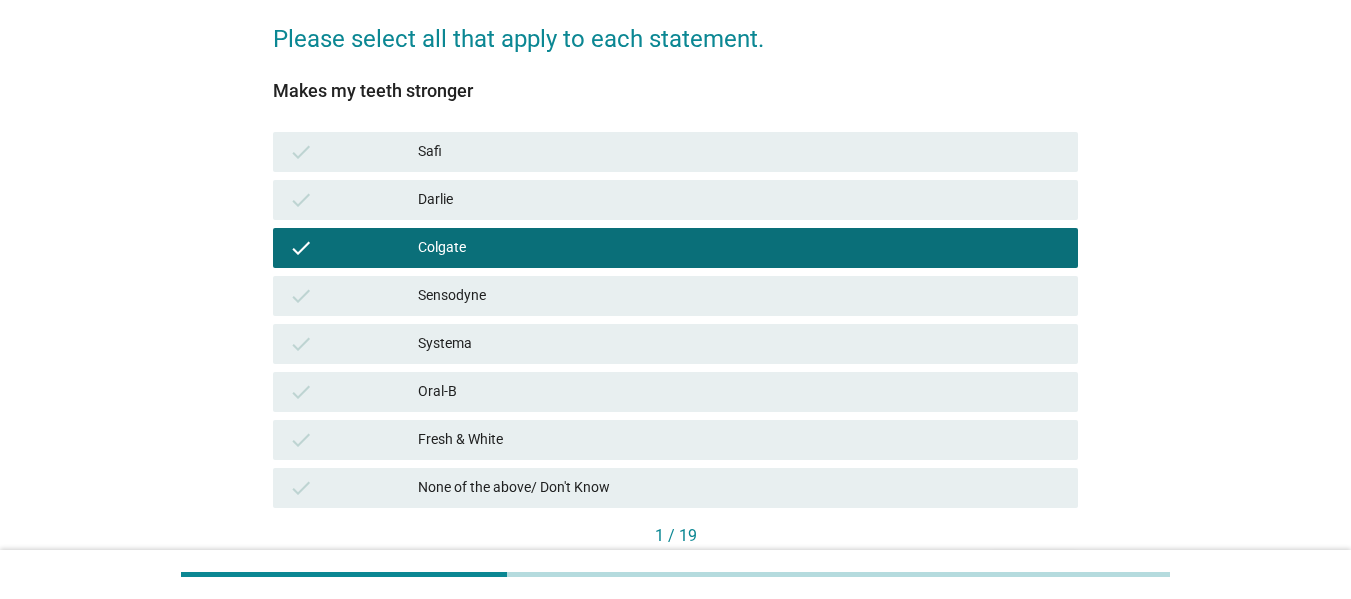 click on "check   Fresh & White" at bounding box center (675, 440) 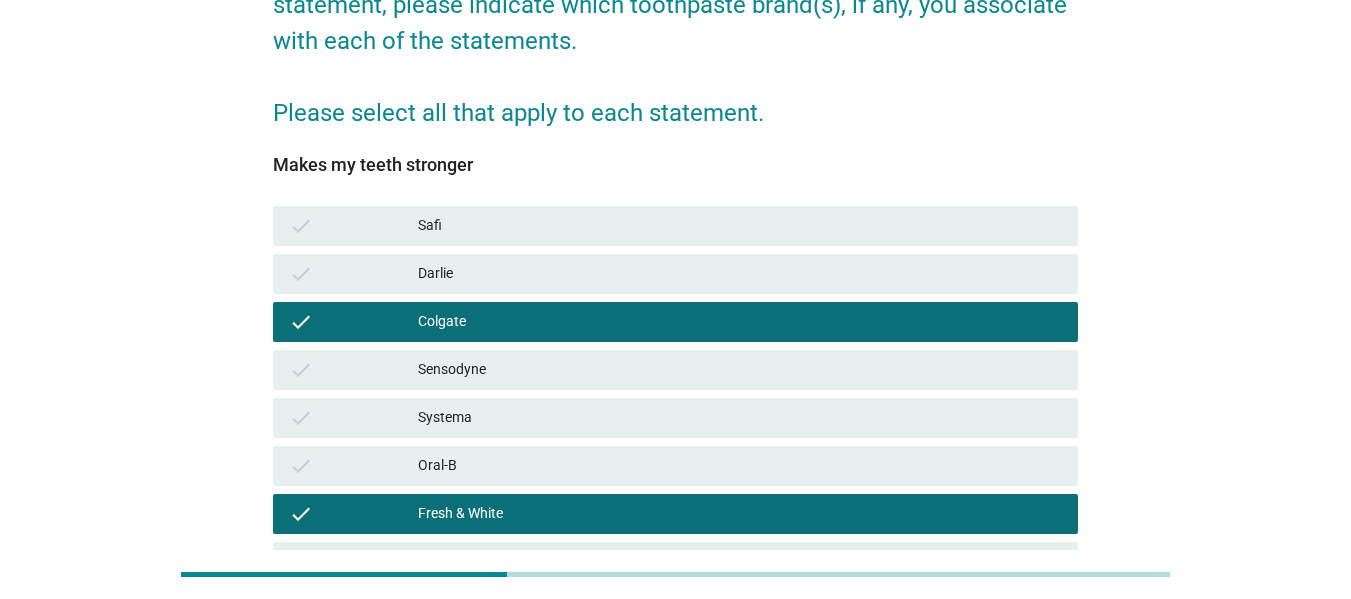 scroll, scrollTop: 126, scrollLeft: 0, axis: vertical 